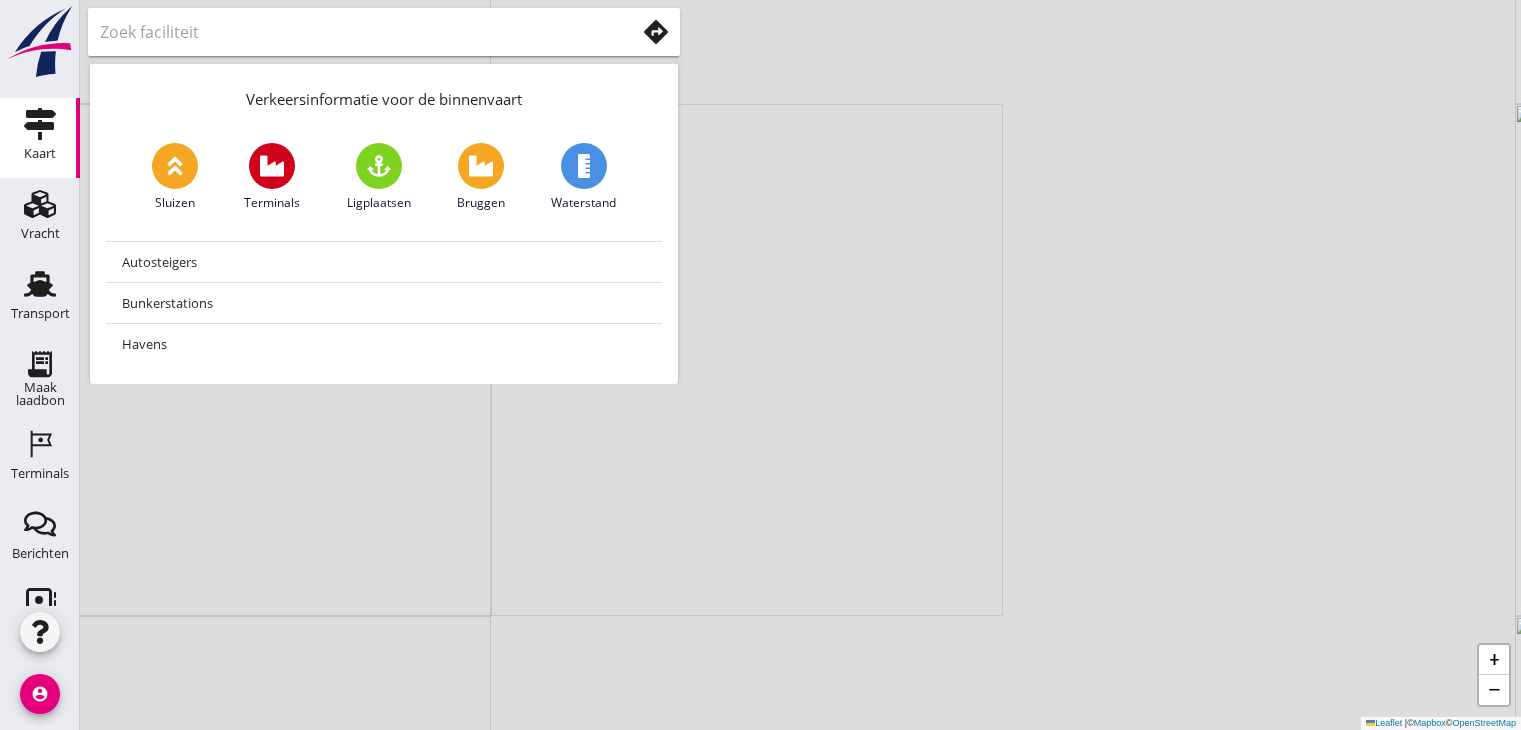 scroll, scrollTop: 0, scrollLeft: 0, axis: both 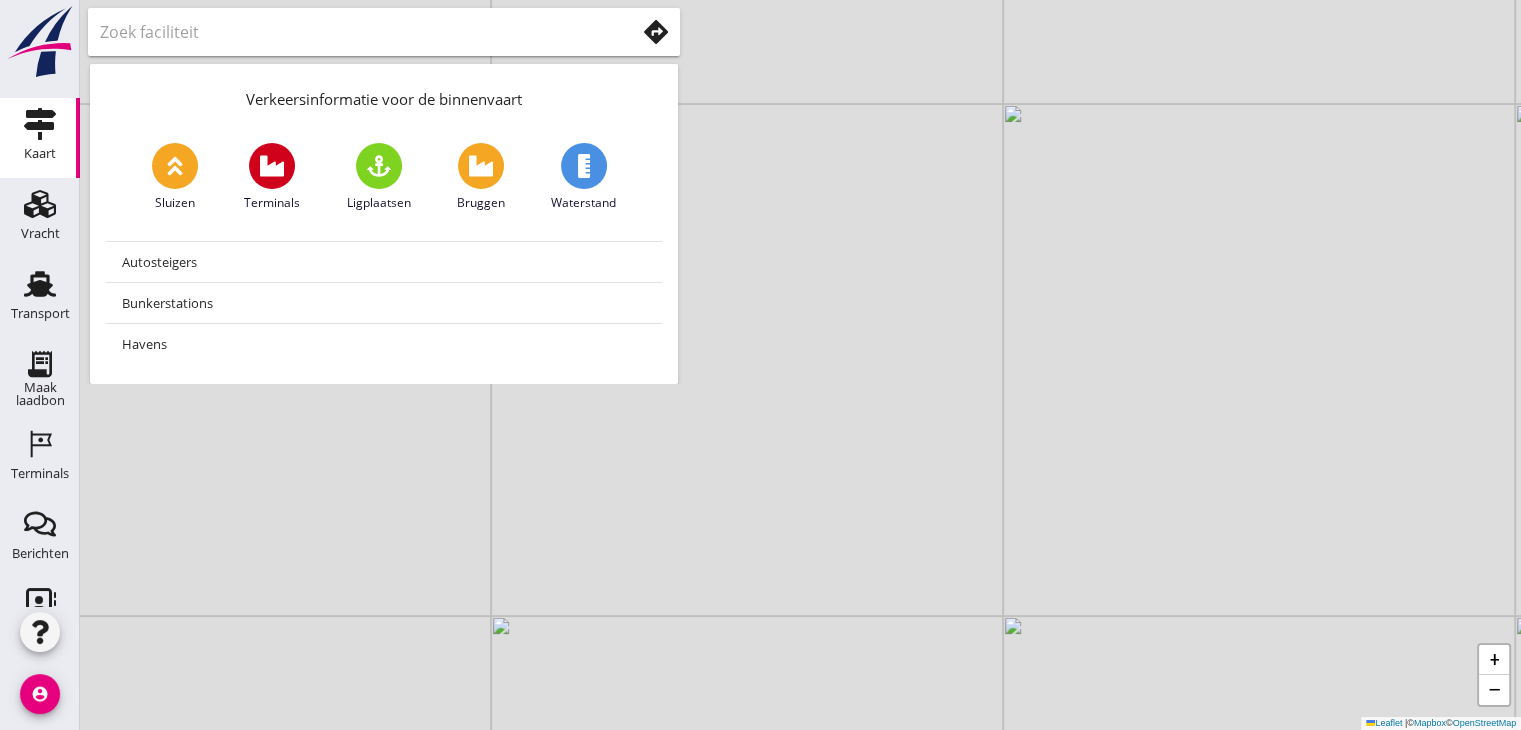 click on "+ −  Leaflet   |  ©  Mapbox  ©  OpenStreetMap" at bounding box center [800, 365] 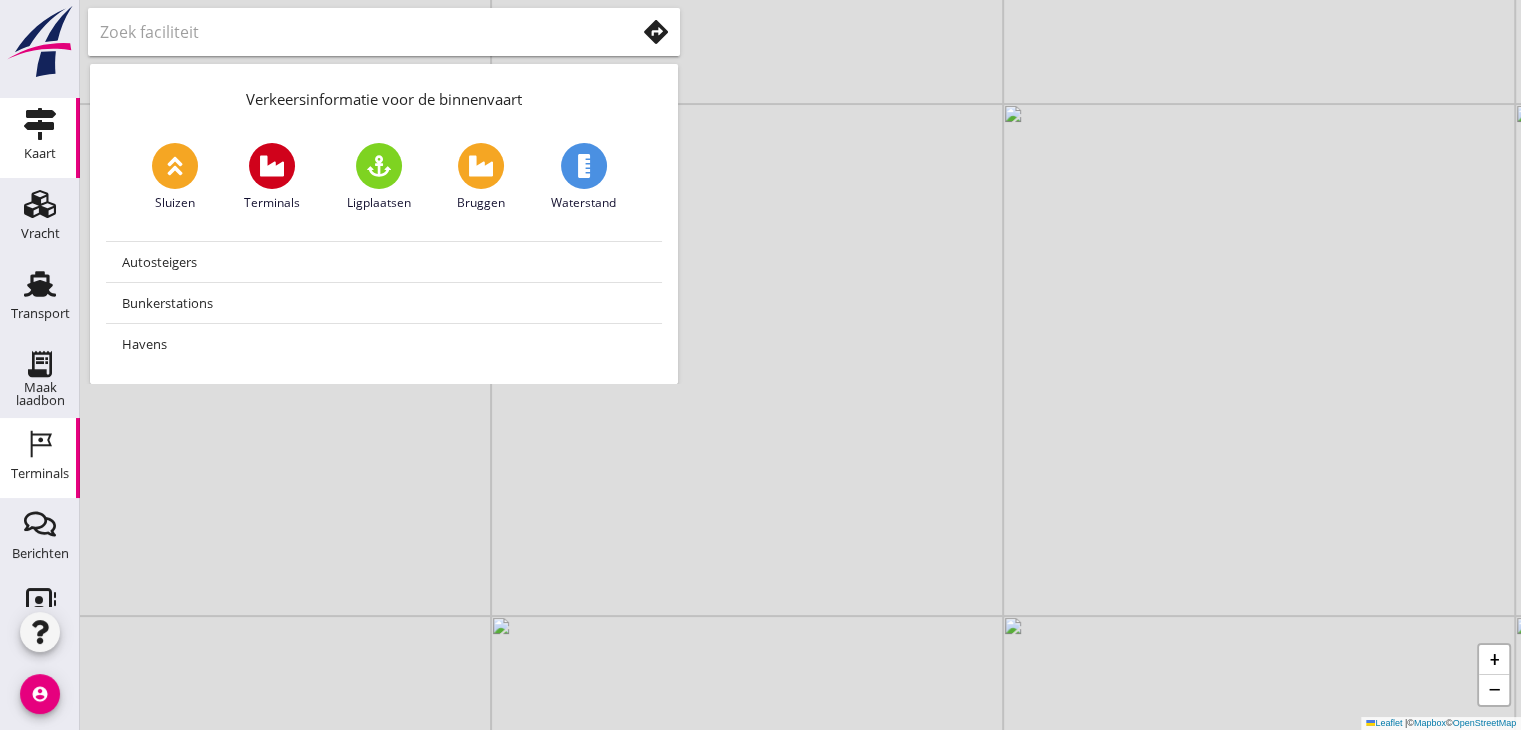 click on "Terminals" 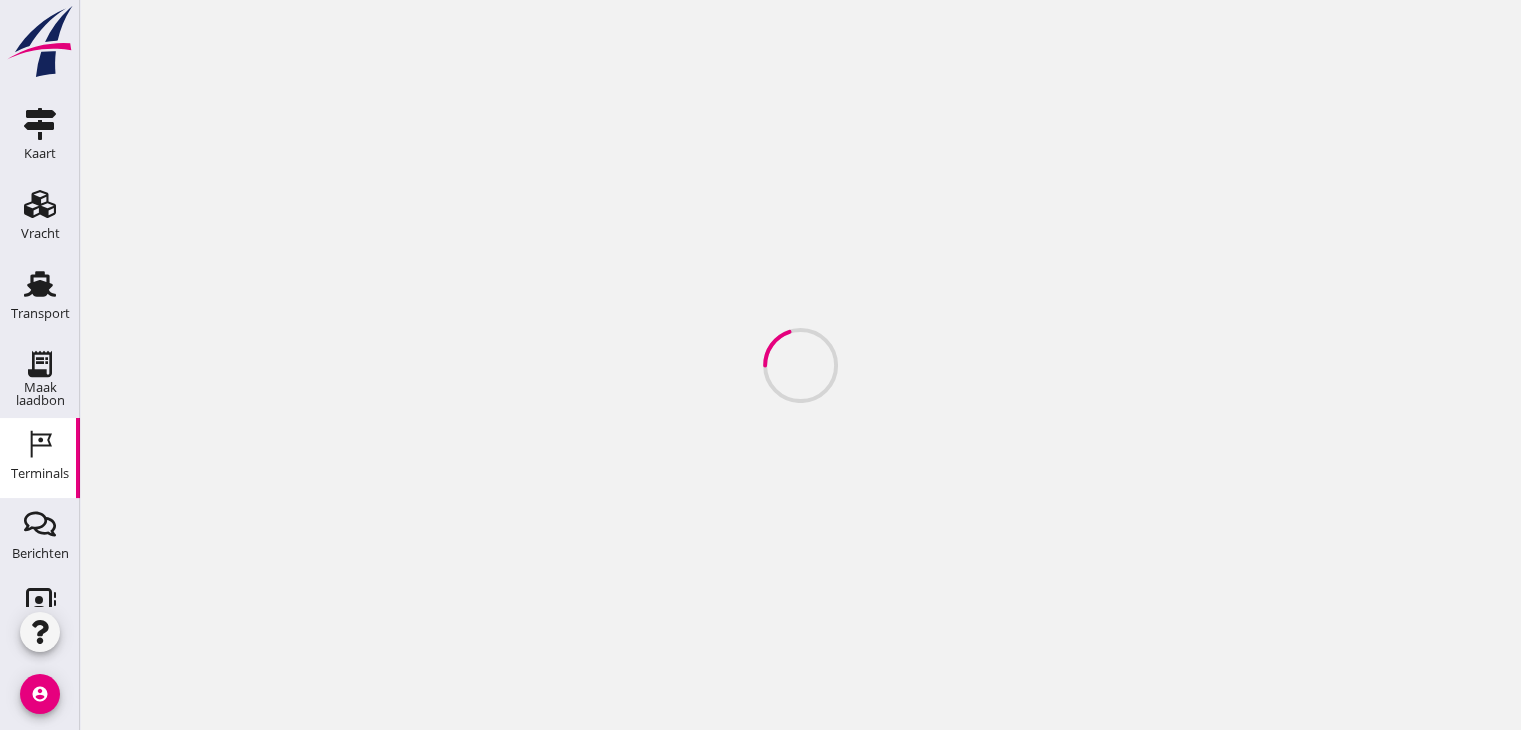 scroll, scrollTop: 0, scrollLeft: 0, axis: both 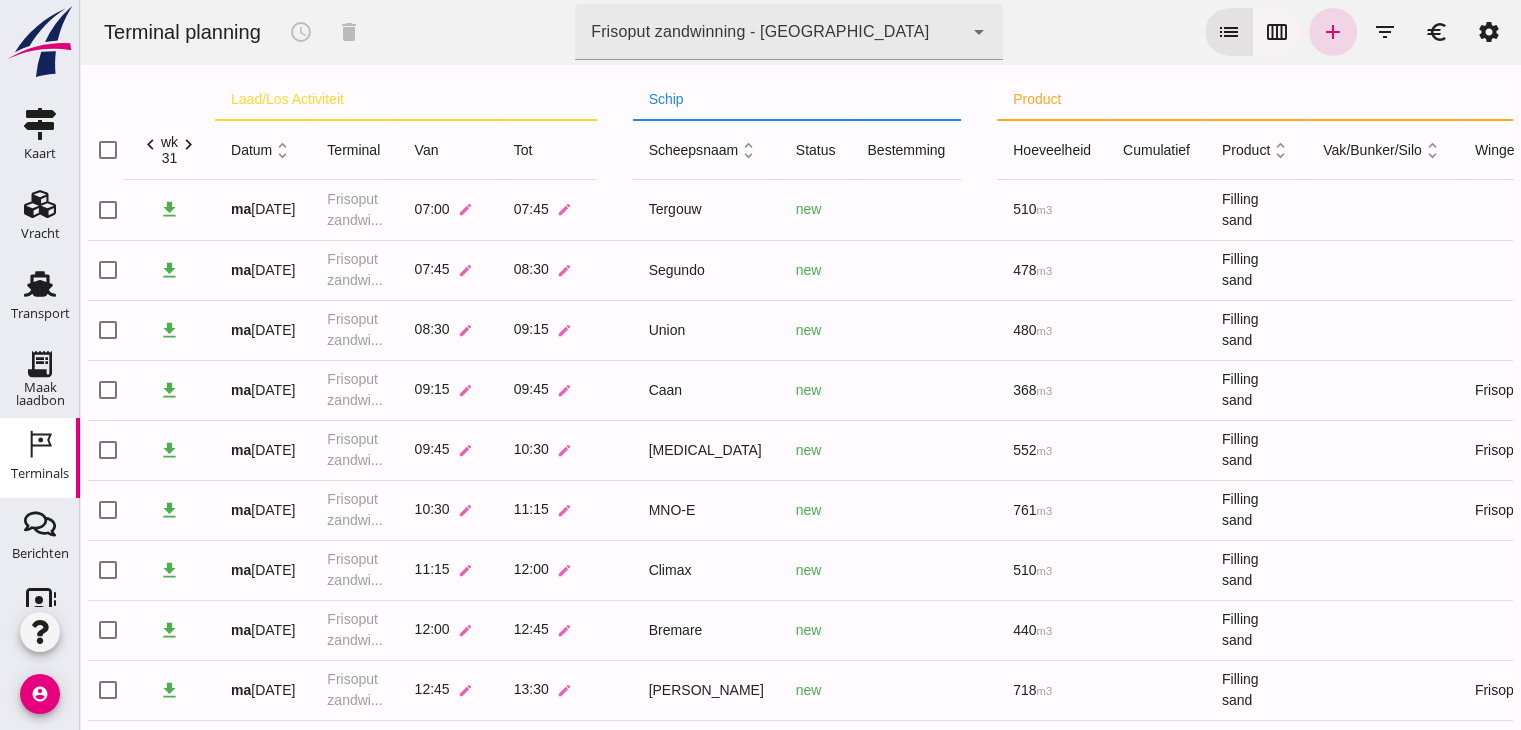 click on "calendar_view_week" 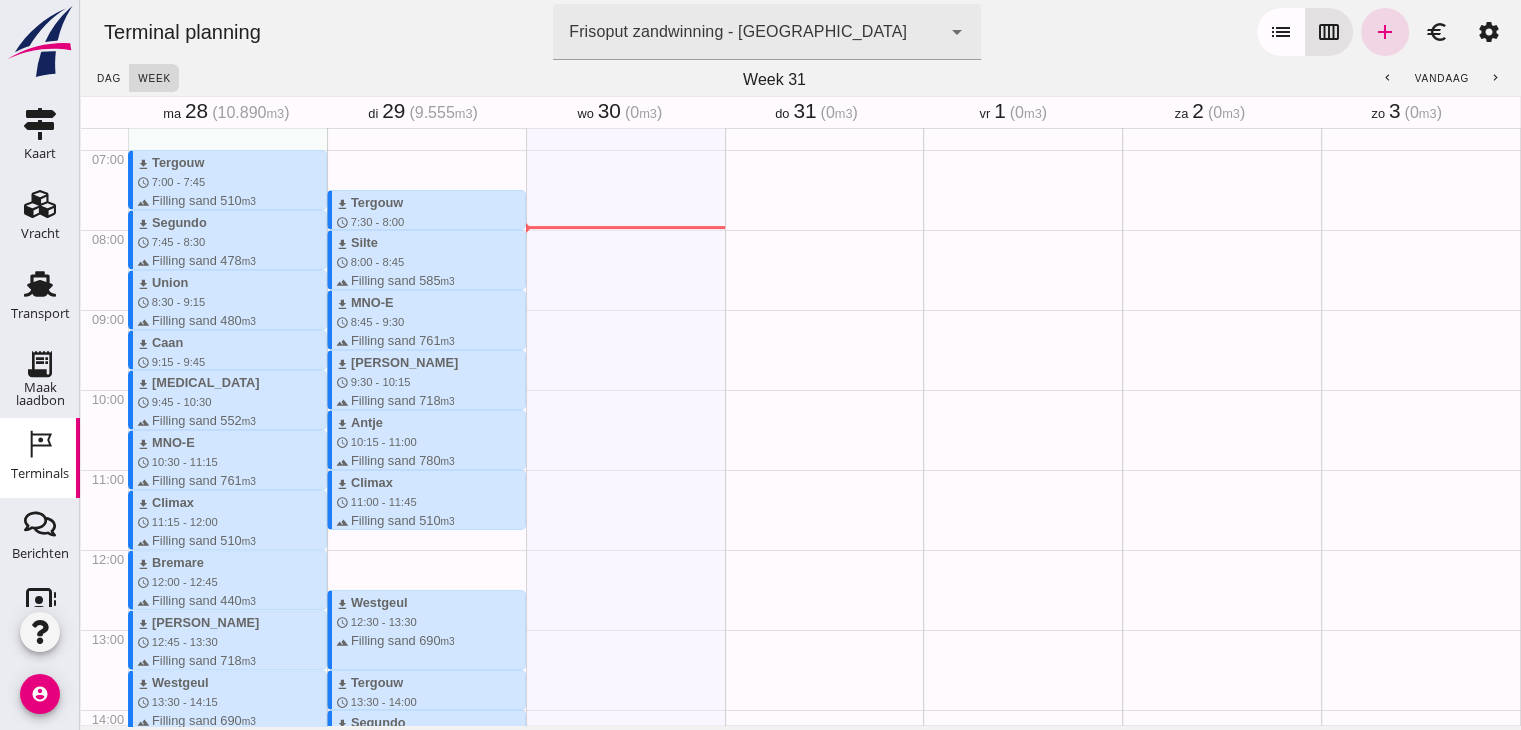 scroll, scrollTop: 536, scrollLeft: 0, axis: vertical 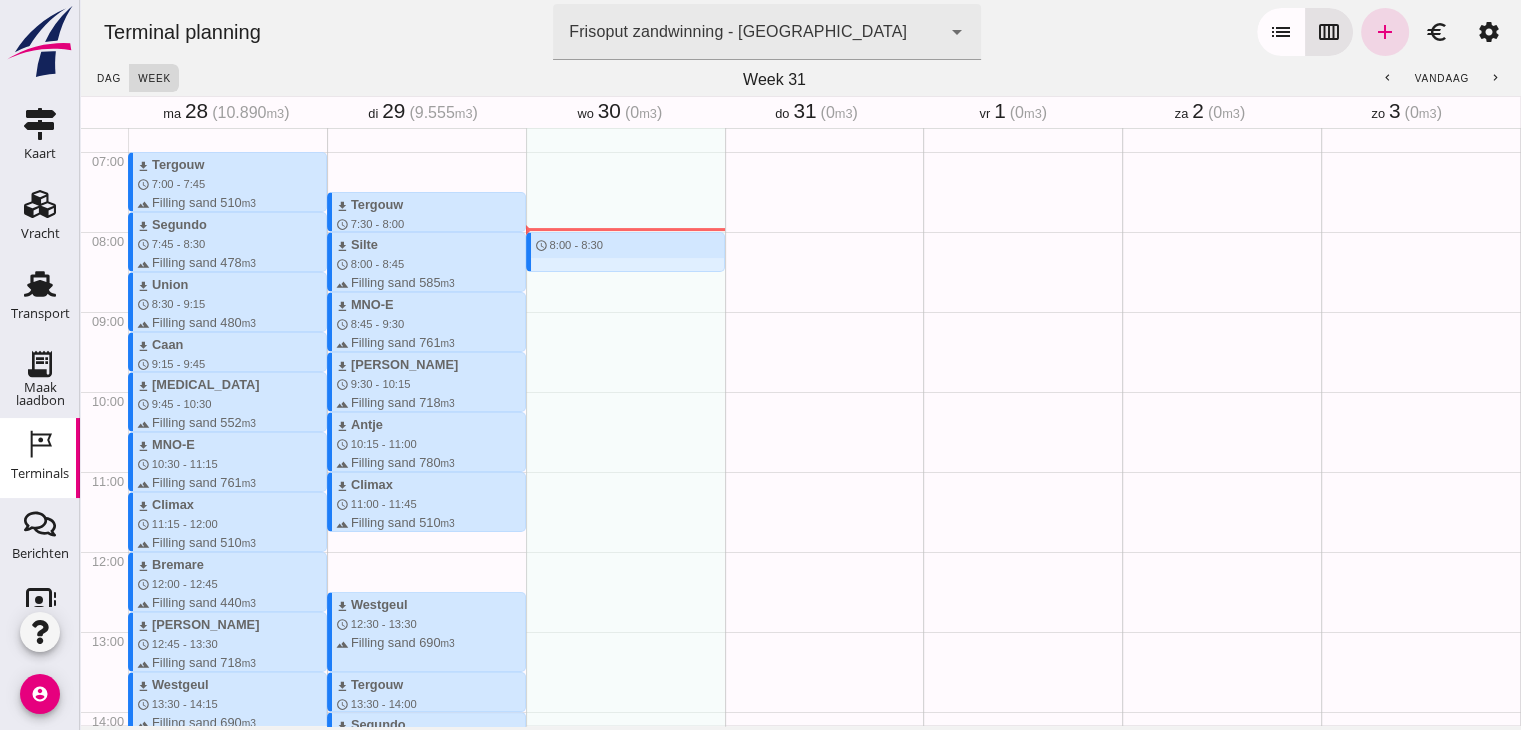 drag, startPoint x: 548, startPoint y: 234, endPoint x: 548, endPoint y: 273, distance: 39 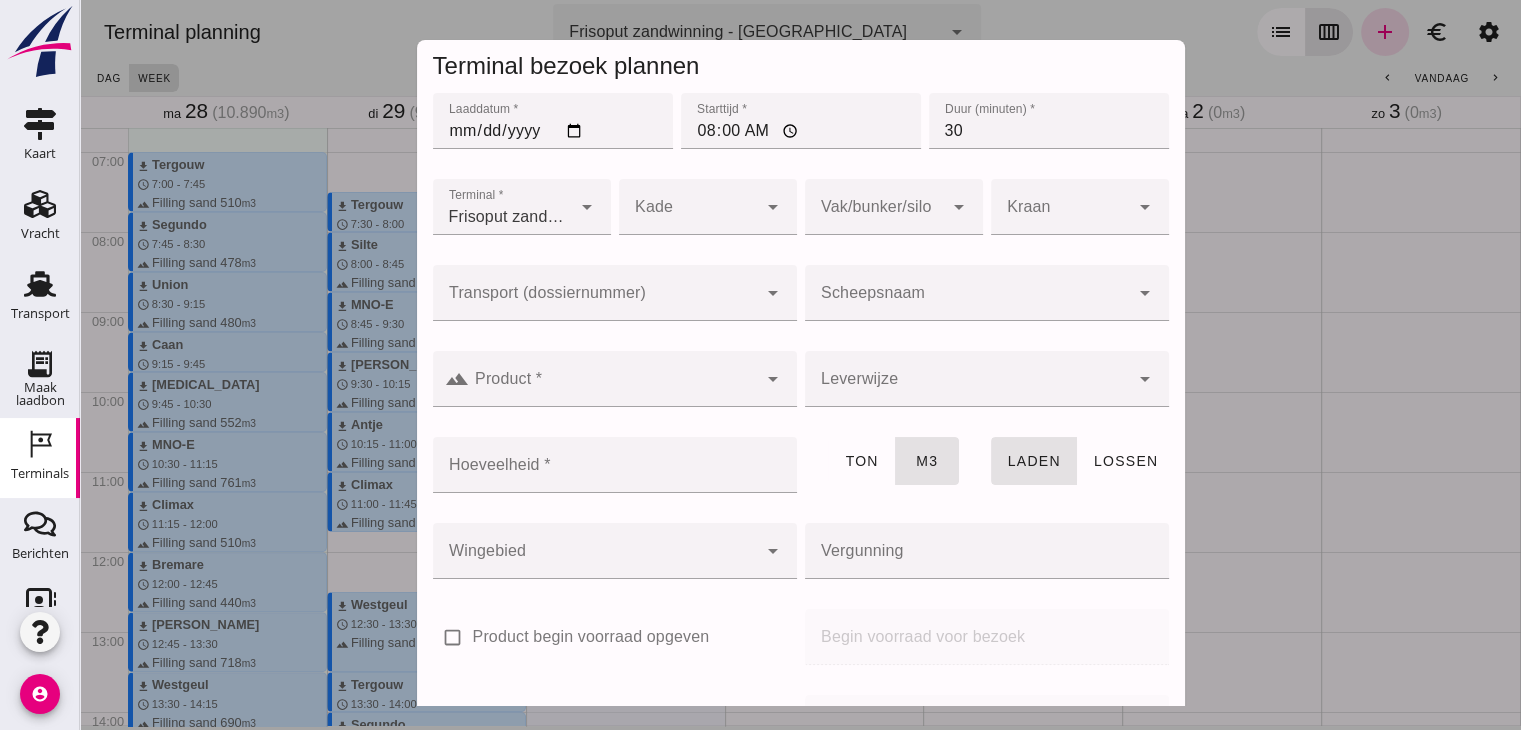 click on "Scheepsnaam" 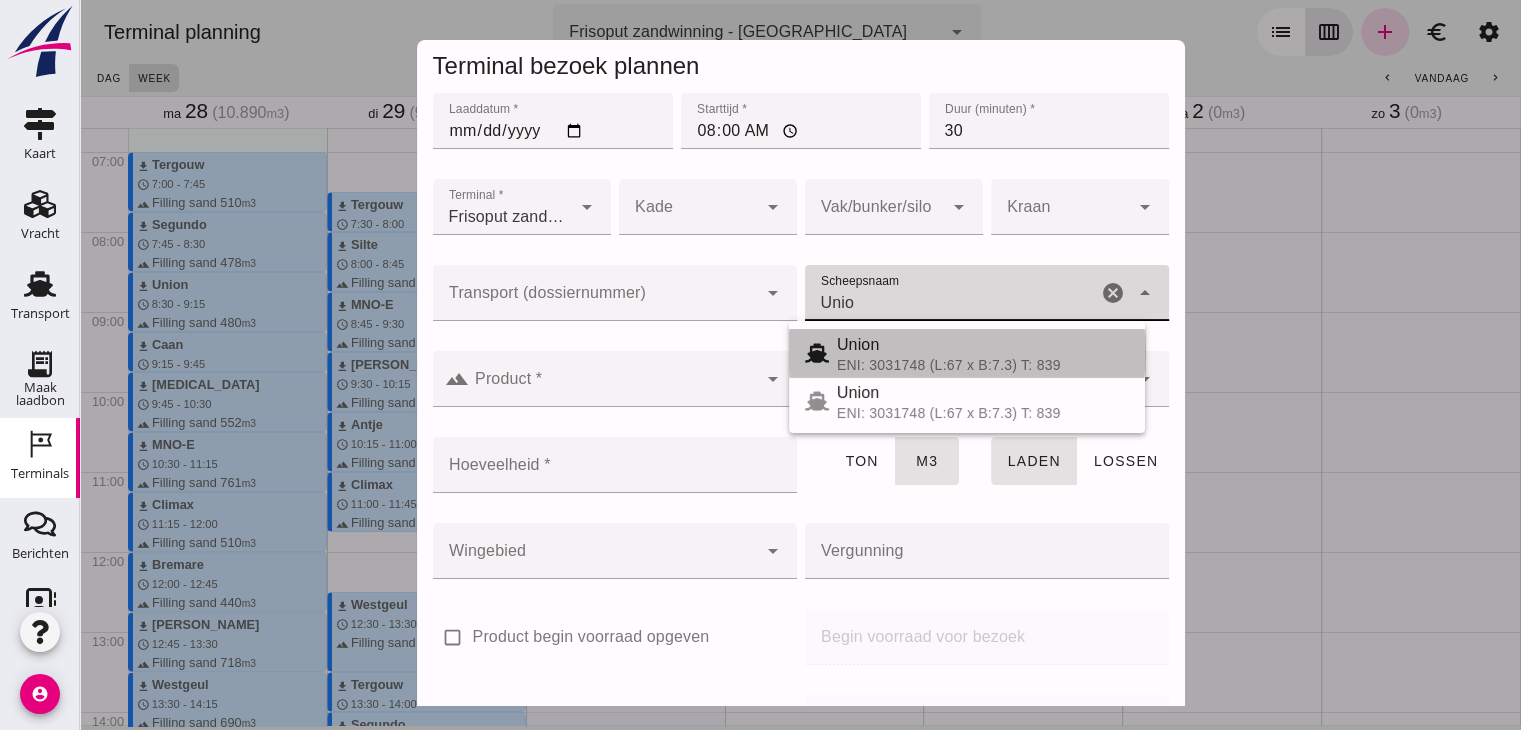 click on "Union" at bounding box center (983, 345) 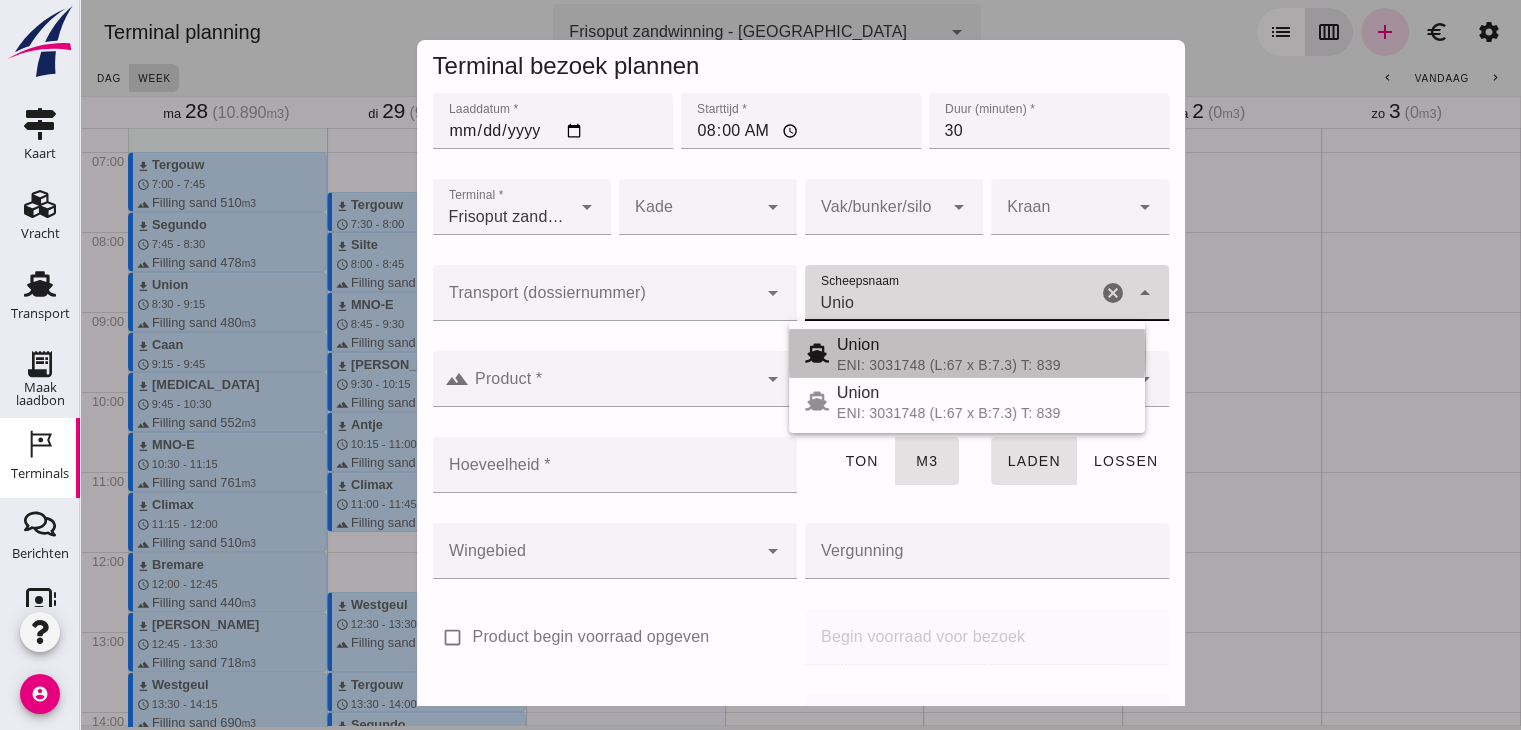 type on "Union" 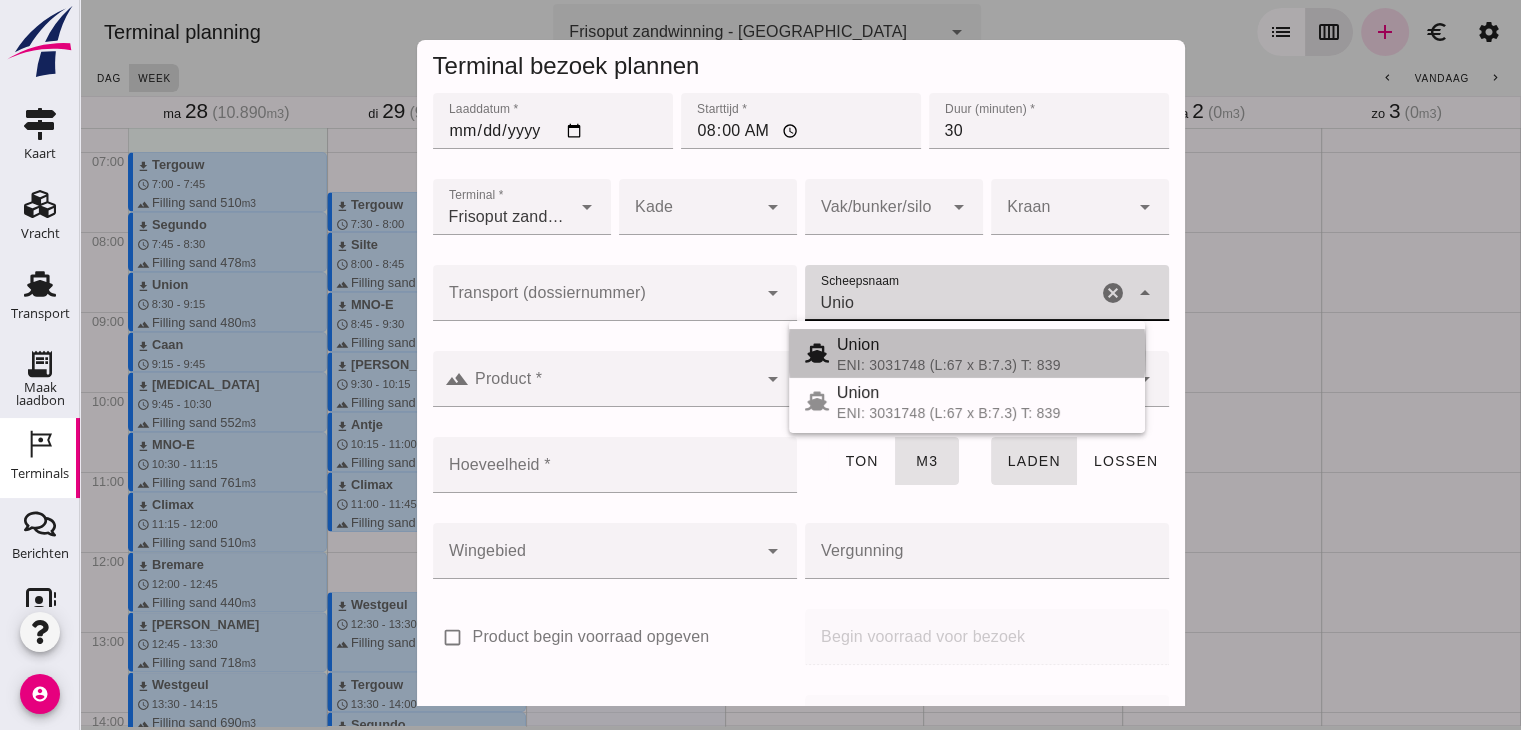 type on "480" 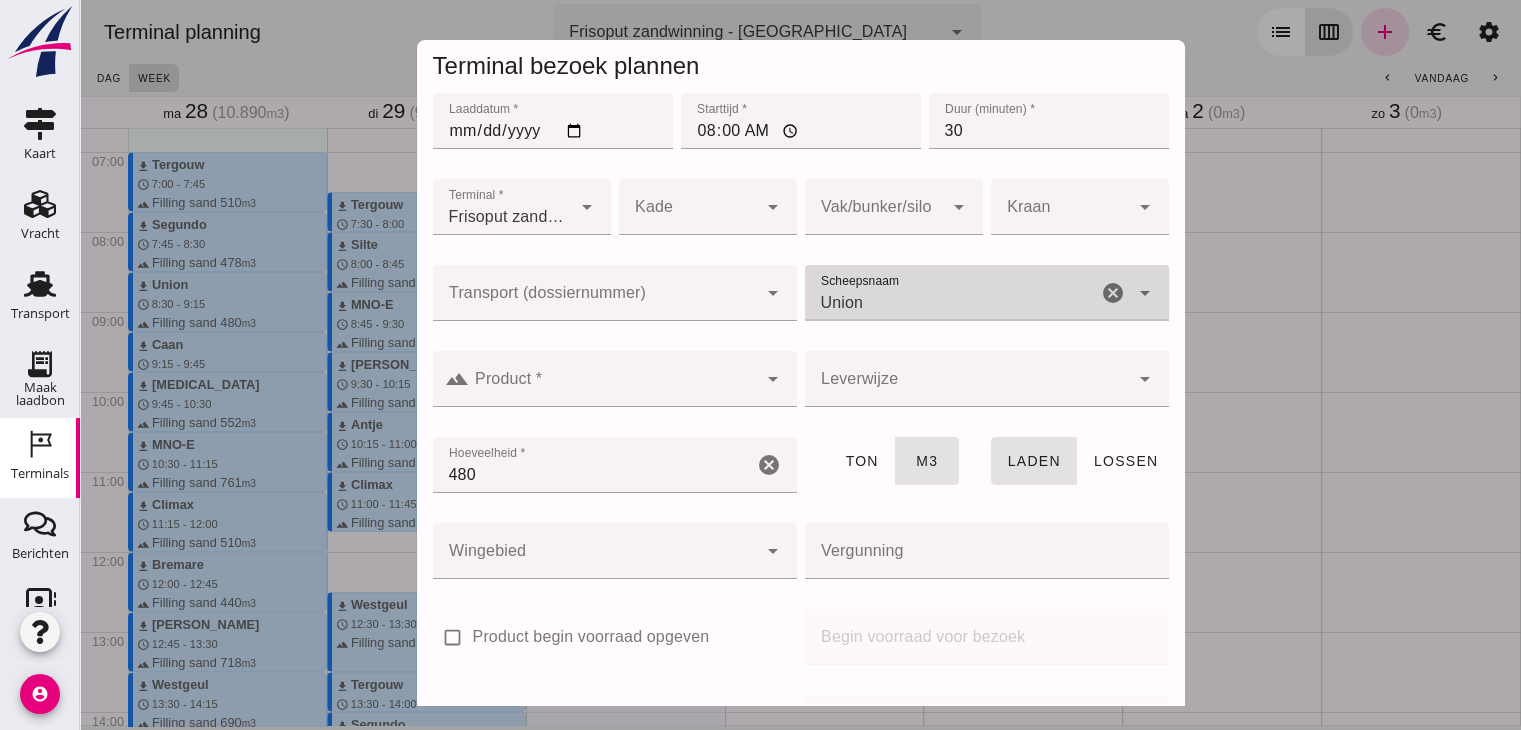 type on "Union" 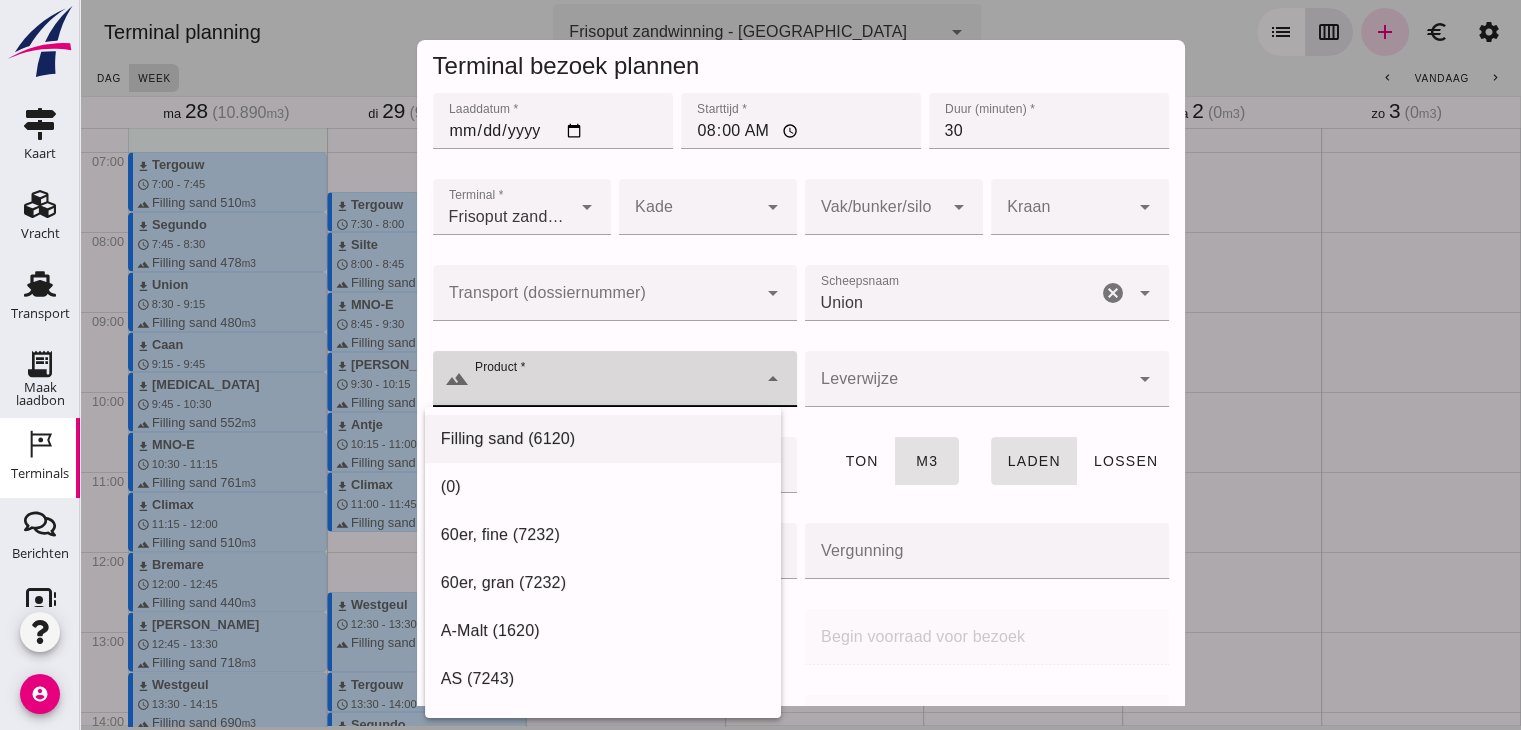 click on "Filling sand (6120)" at bounding box center [603, 439] 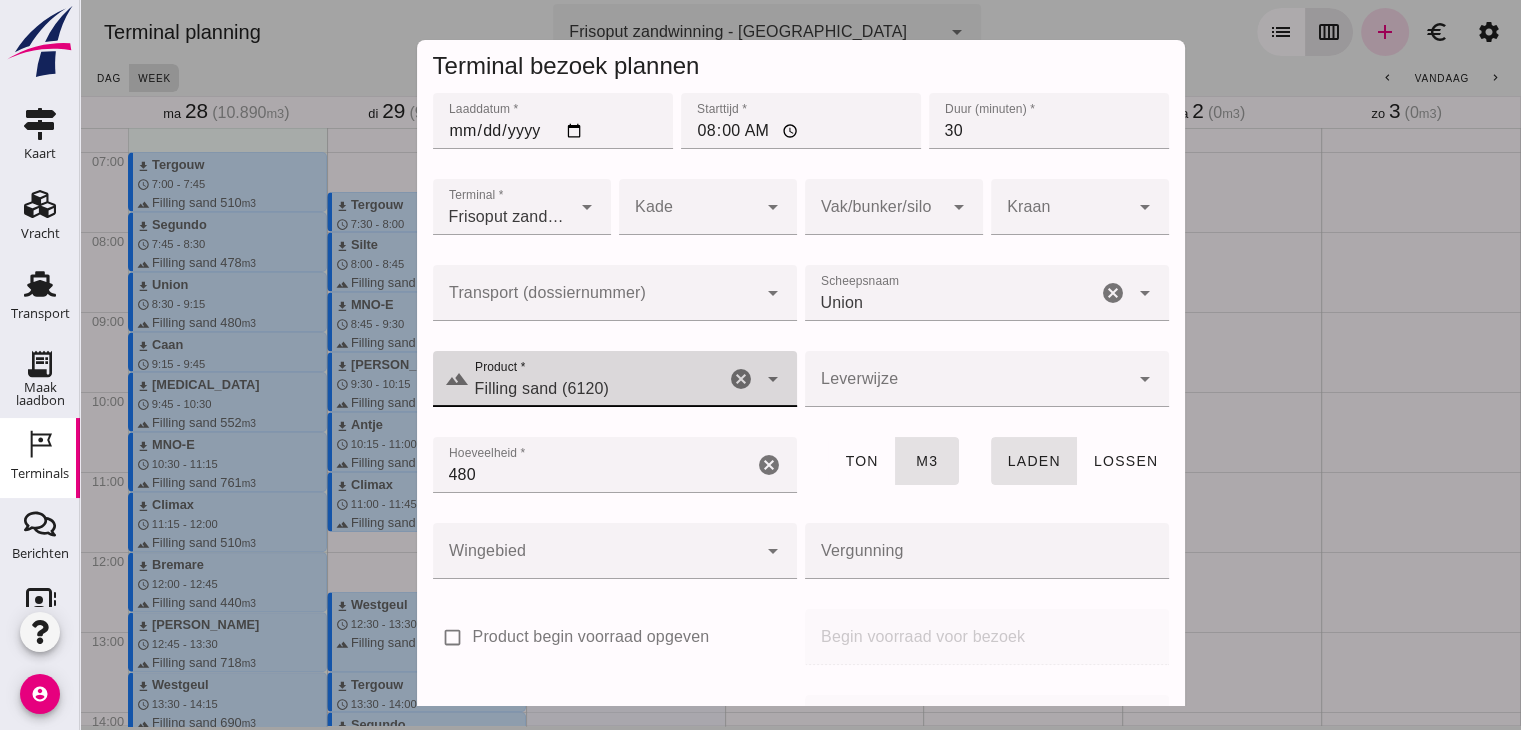 click 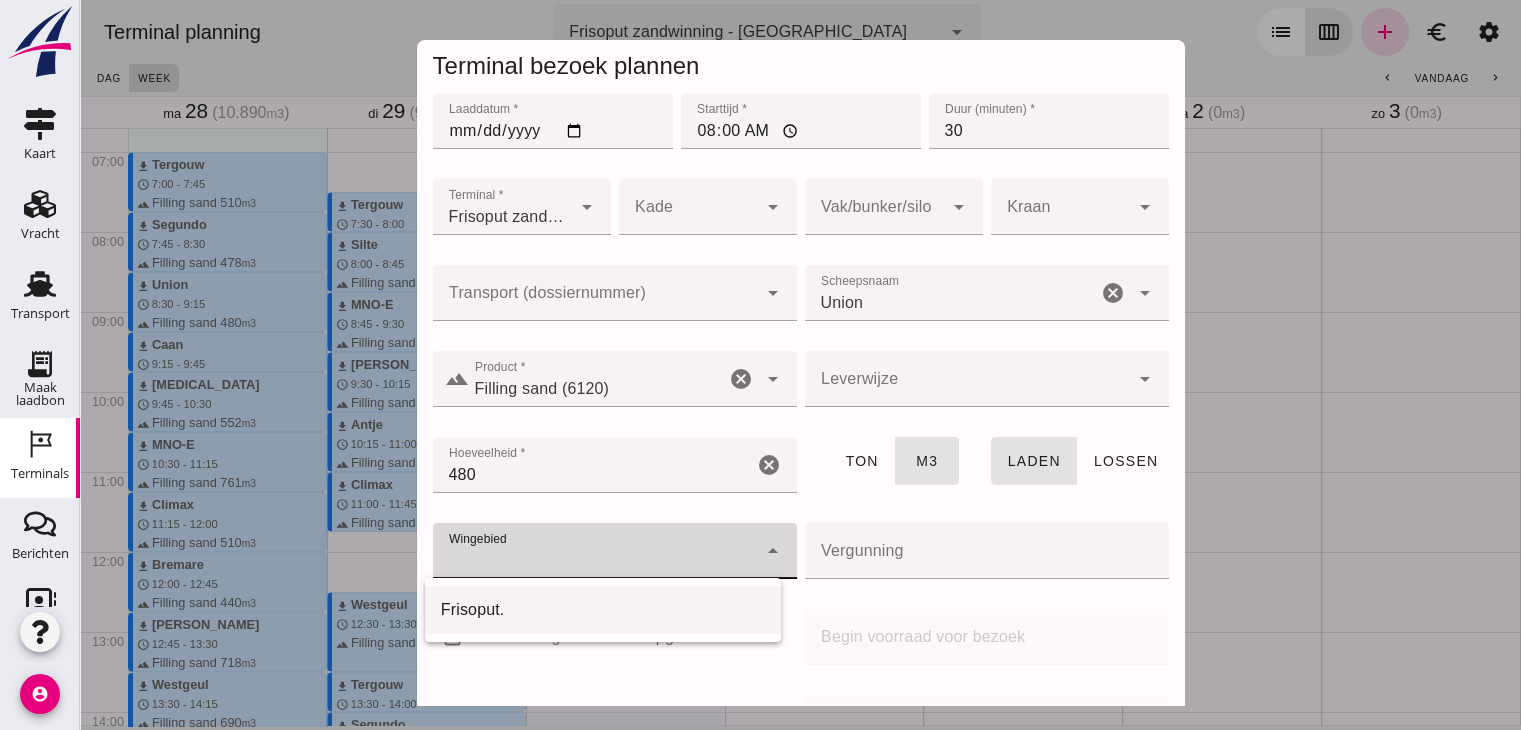 click on "Frisoput." at bounding box center (603, 610) 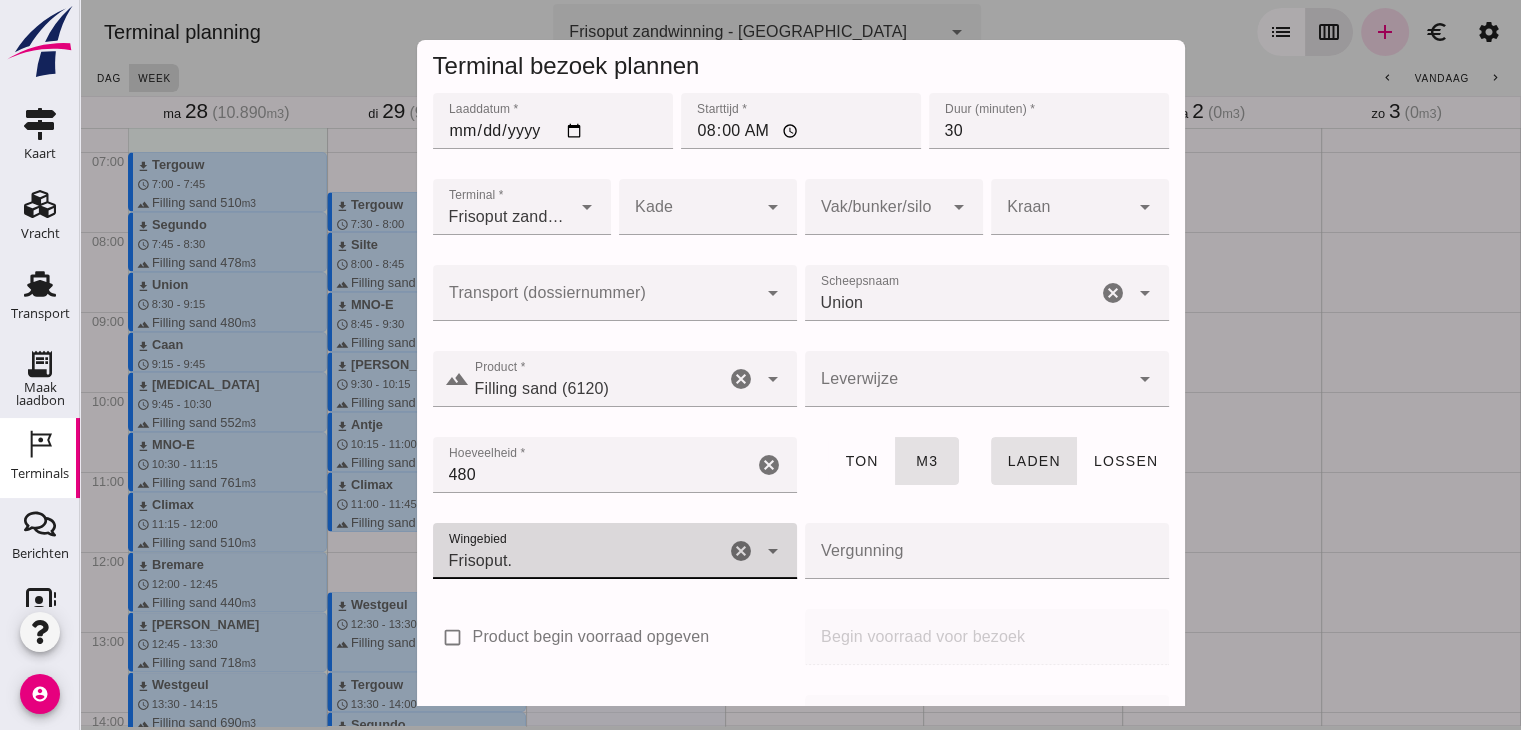 scroll, scrollTop: 237, scrollLeft: 0, axis: vertical 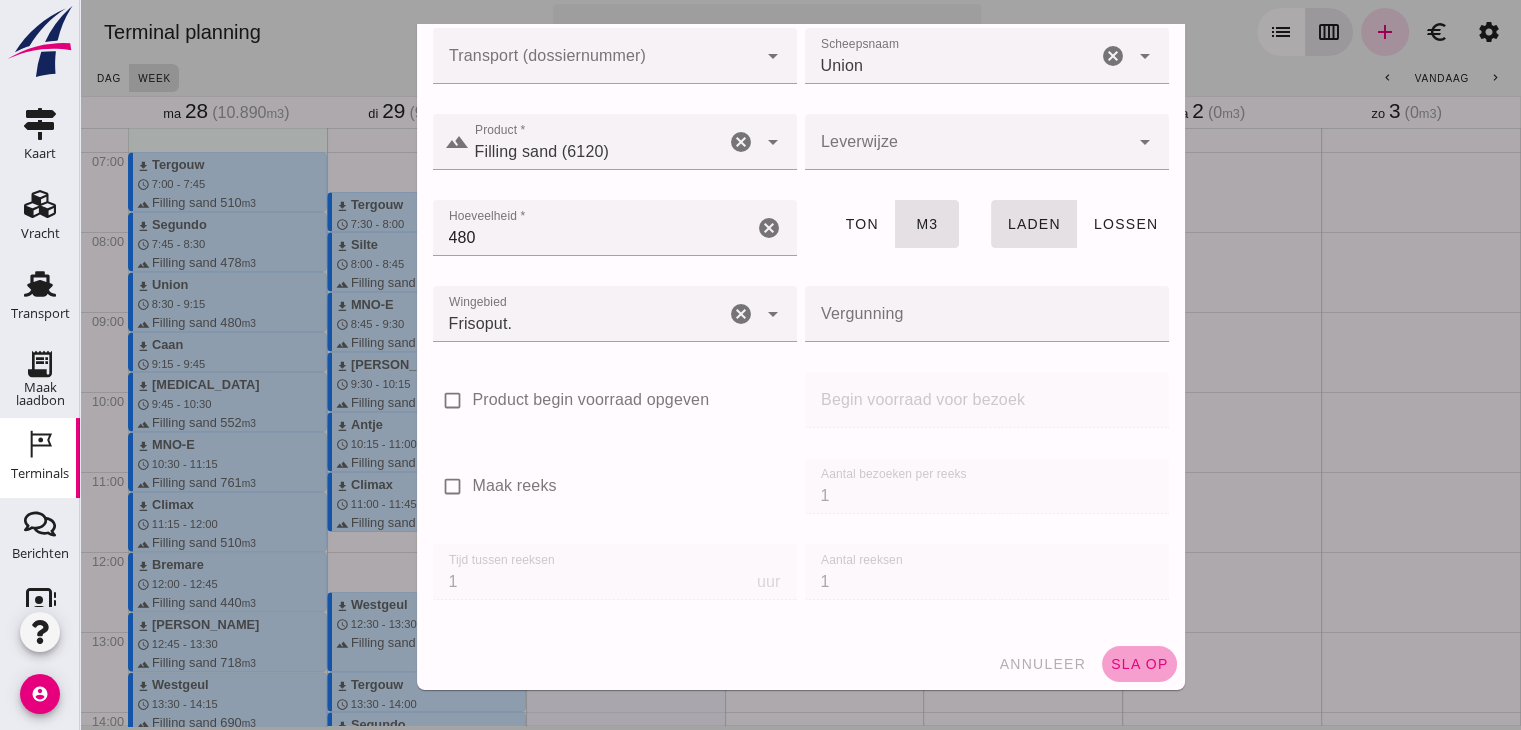 click on "sla op" 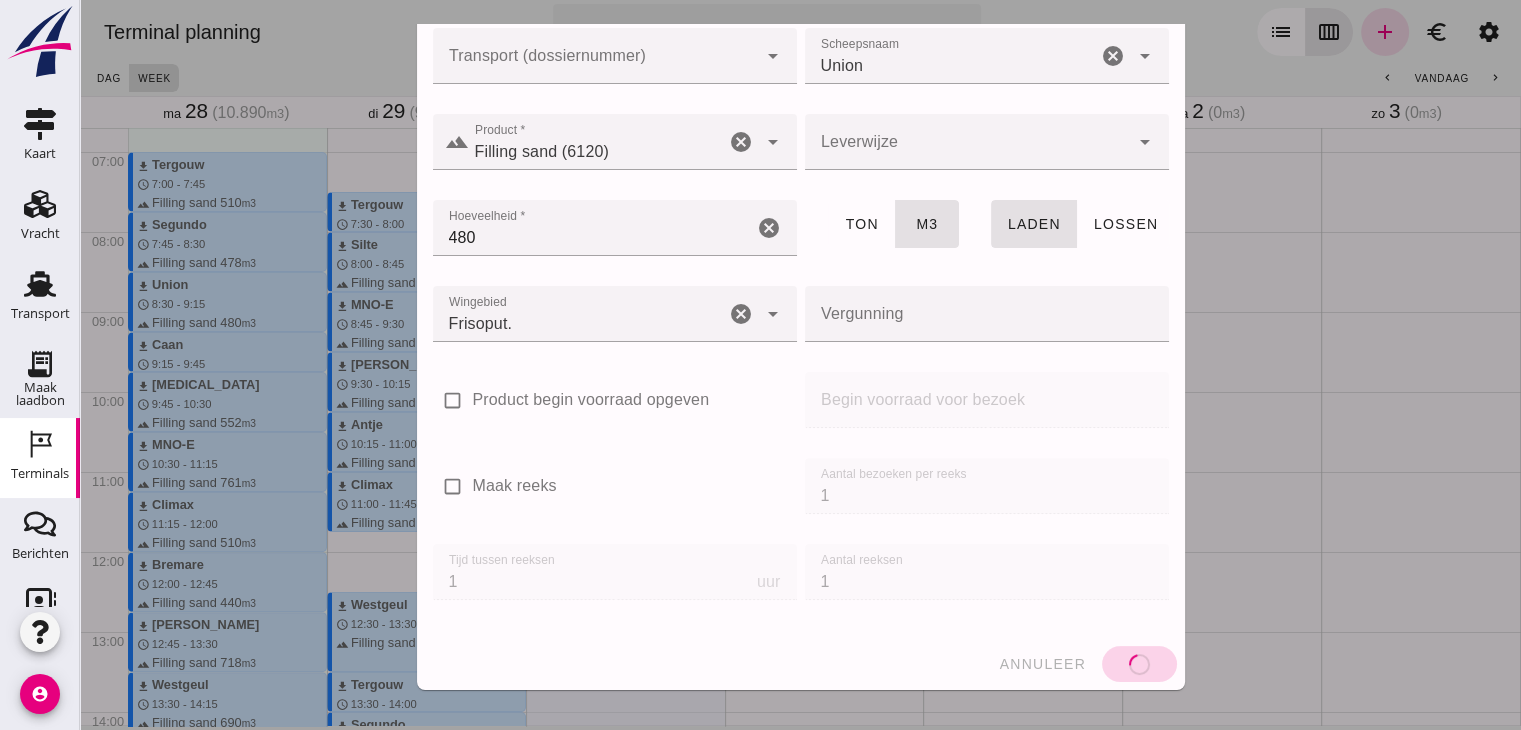 type 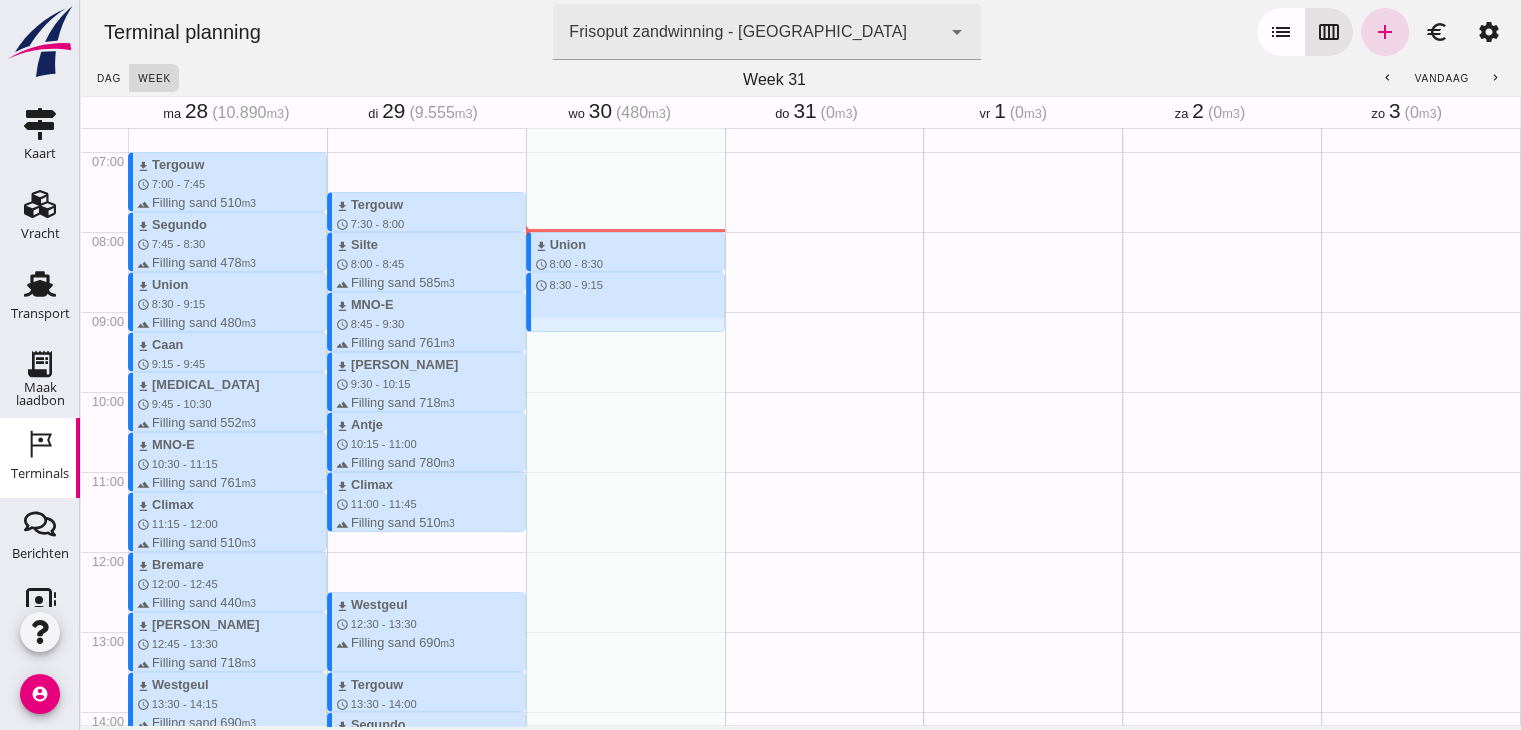 drag, startPoint x: 615, startPoint y: 277, endPoint x: 616, endPoint y: 325, distance: 48.010414 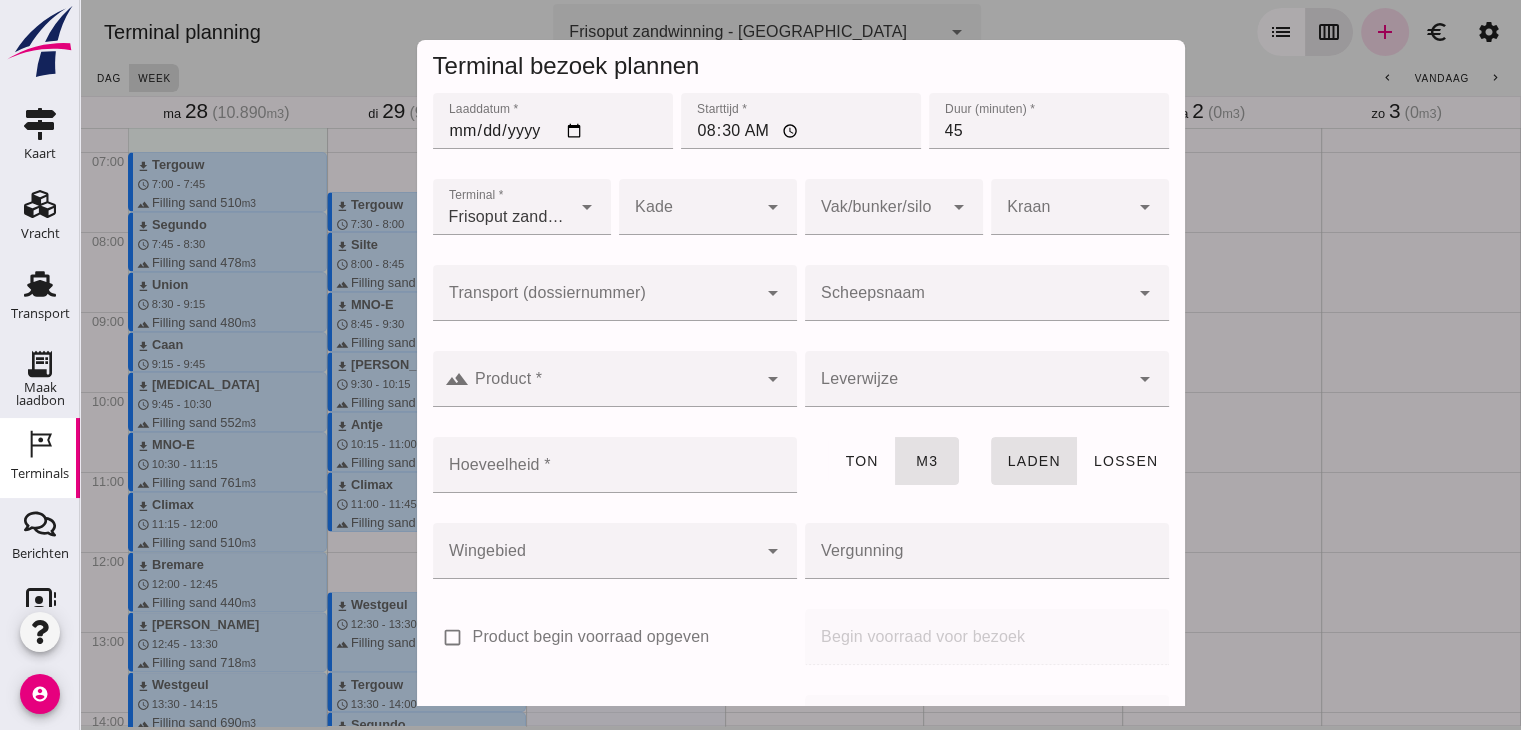 click on "Scheepsnaam" 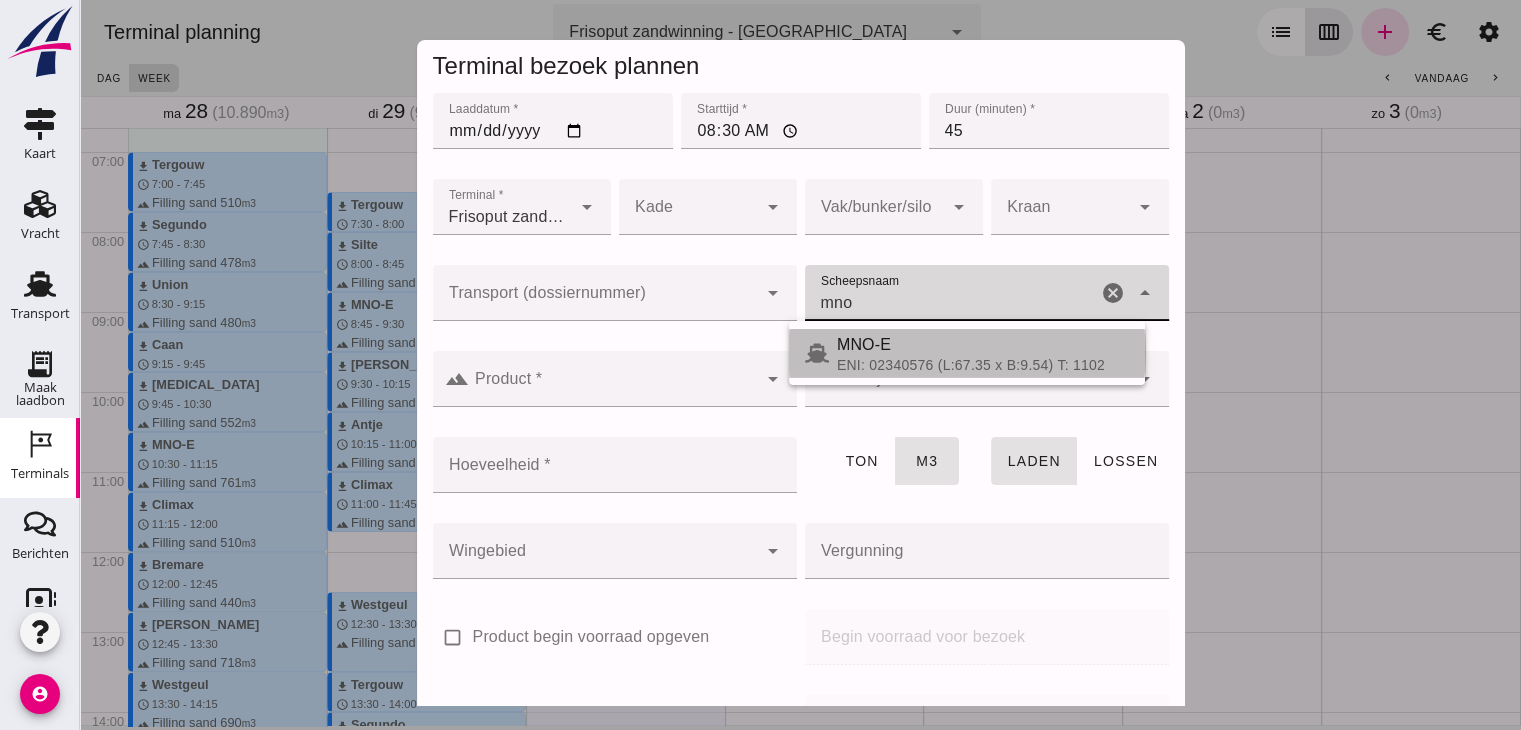 click on "MNO-E" at bounding box center (983, 345) 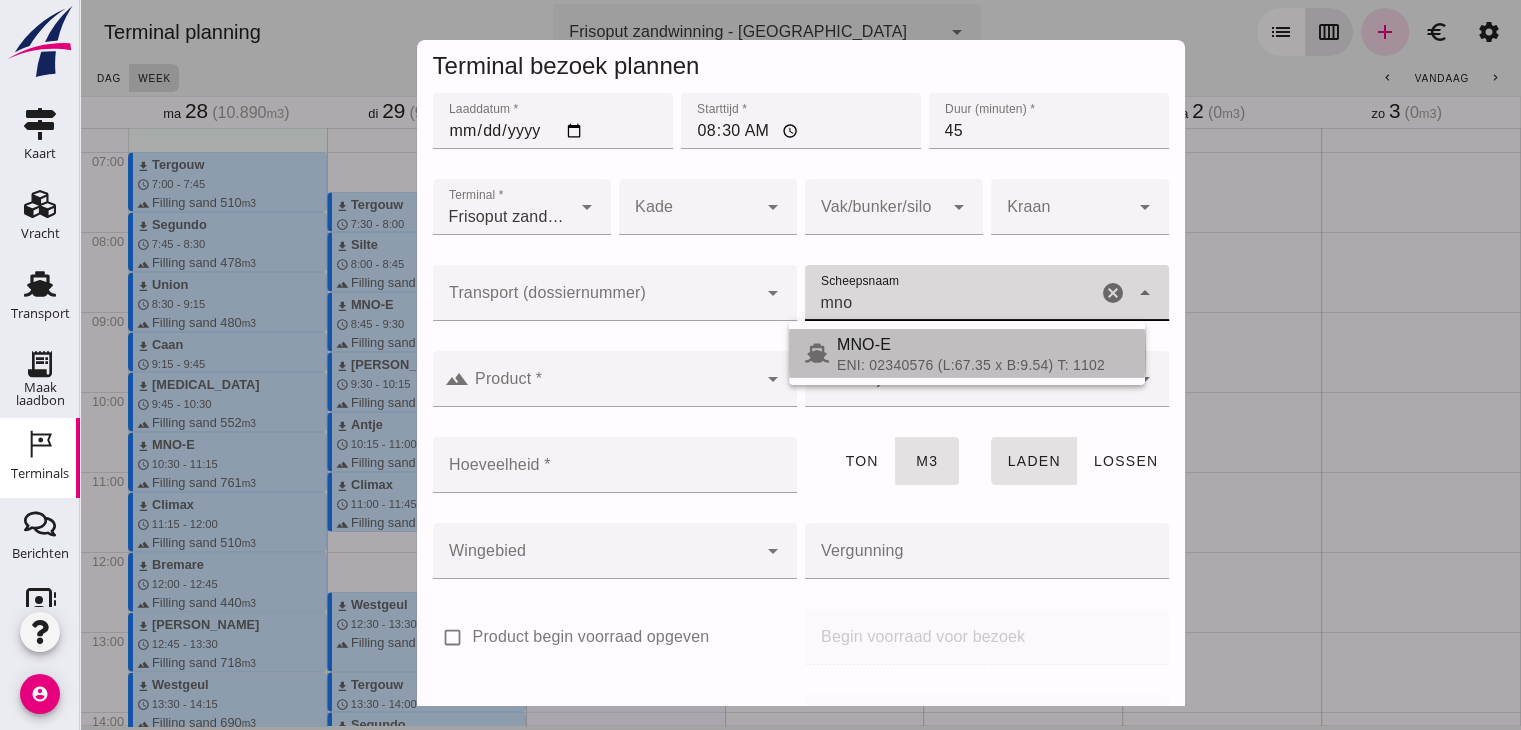 type on "MNO-E" 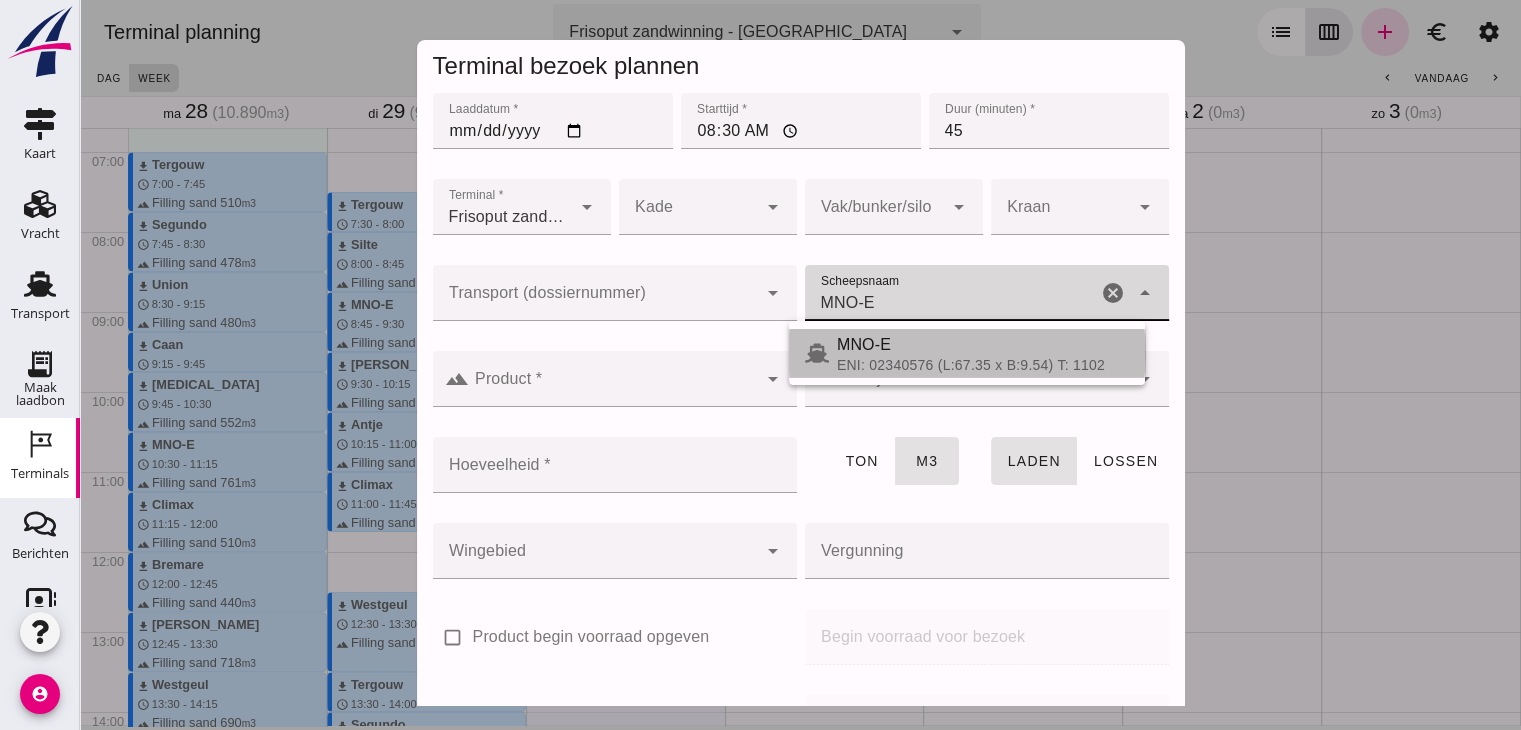 type on "761" 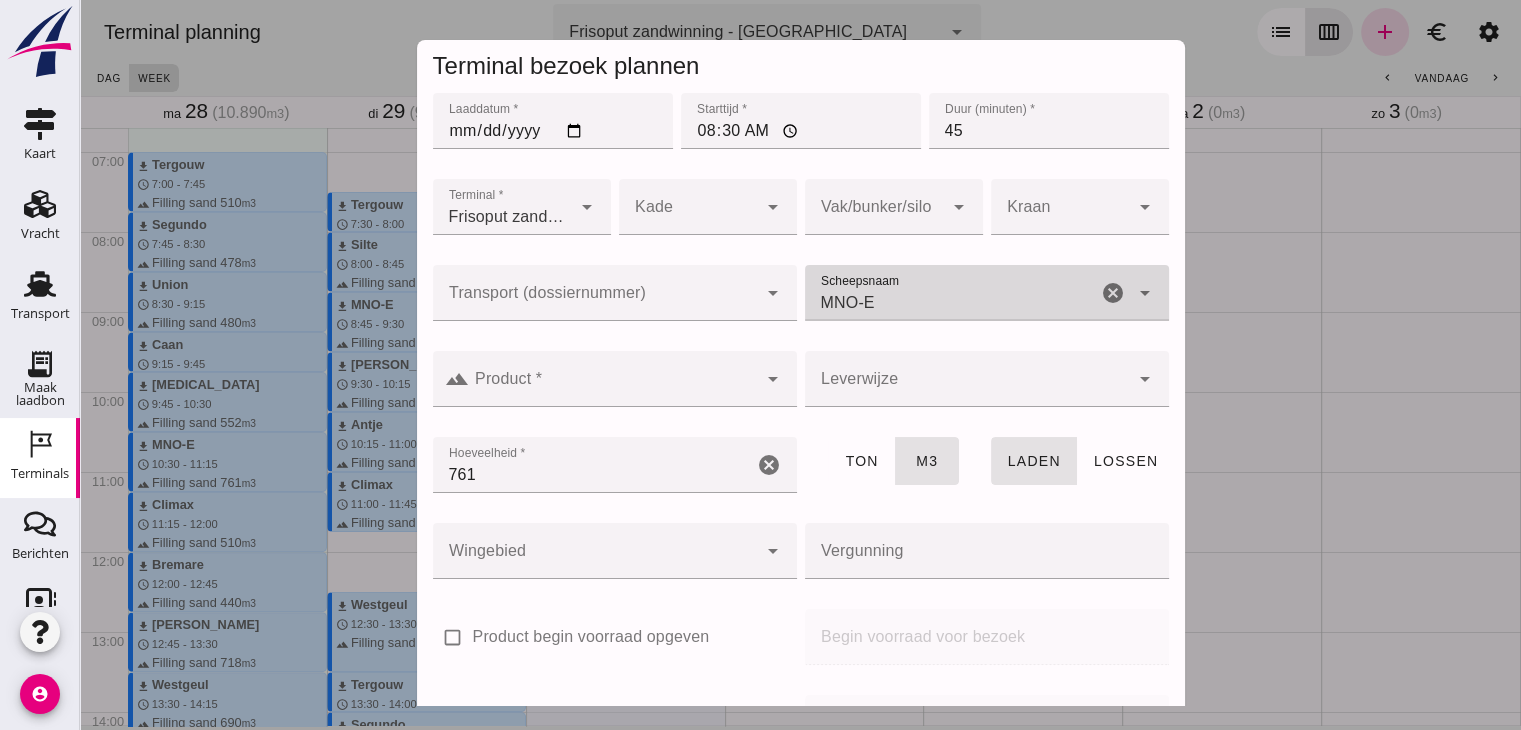 type on "MNO-E" 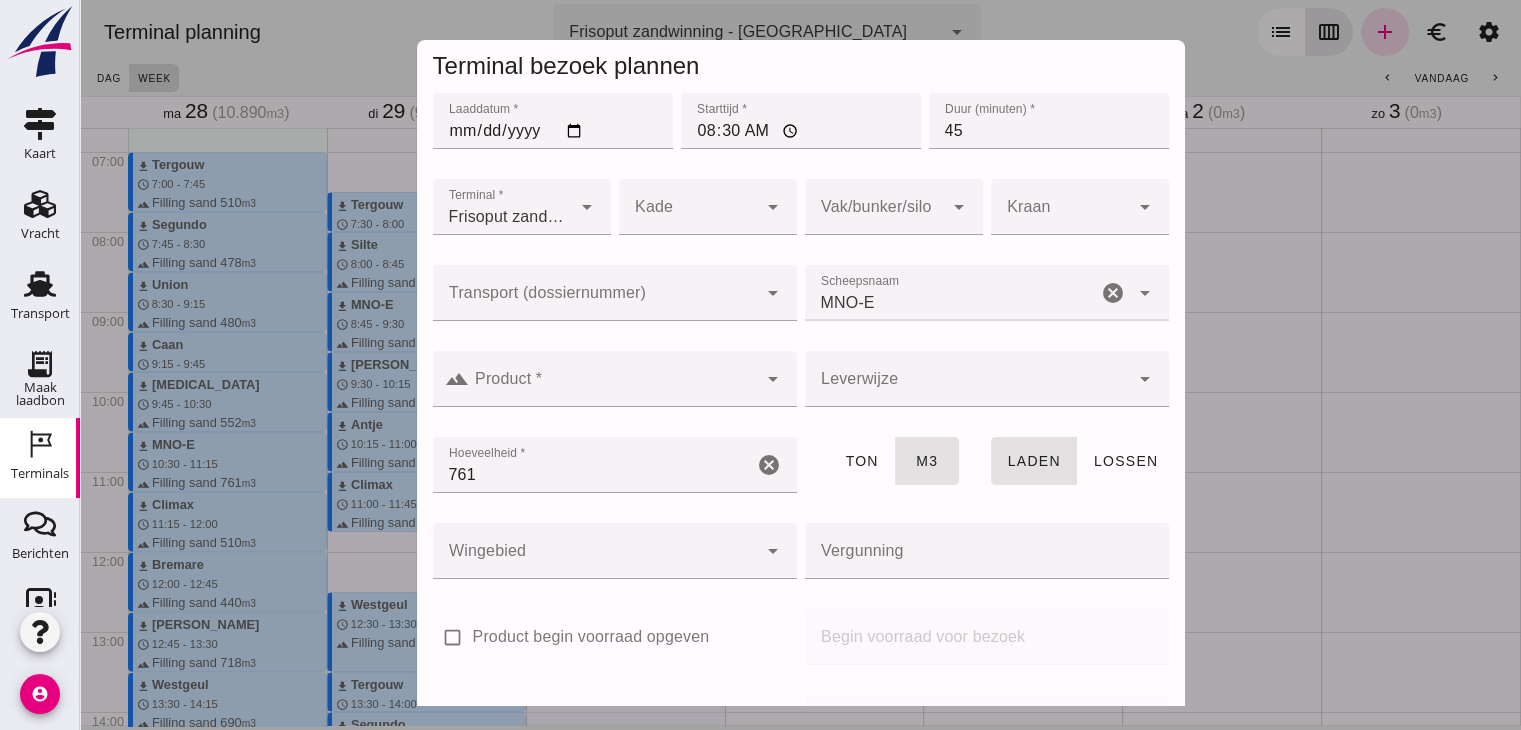 click on "Product *" 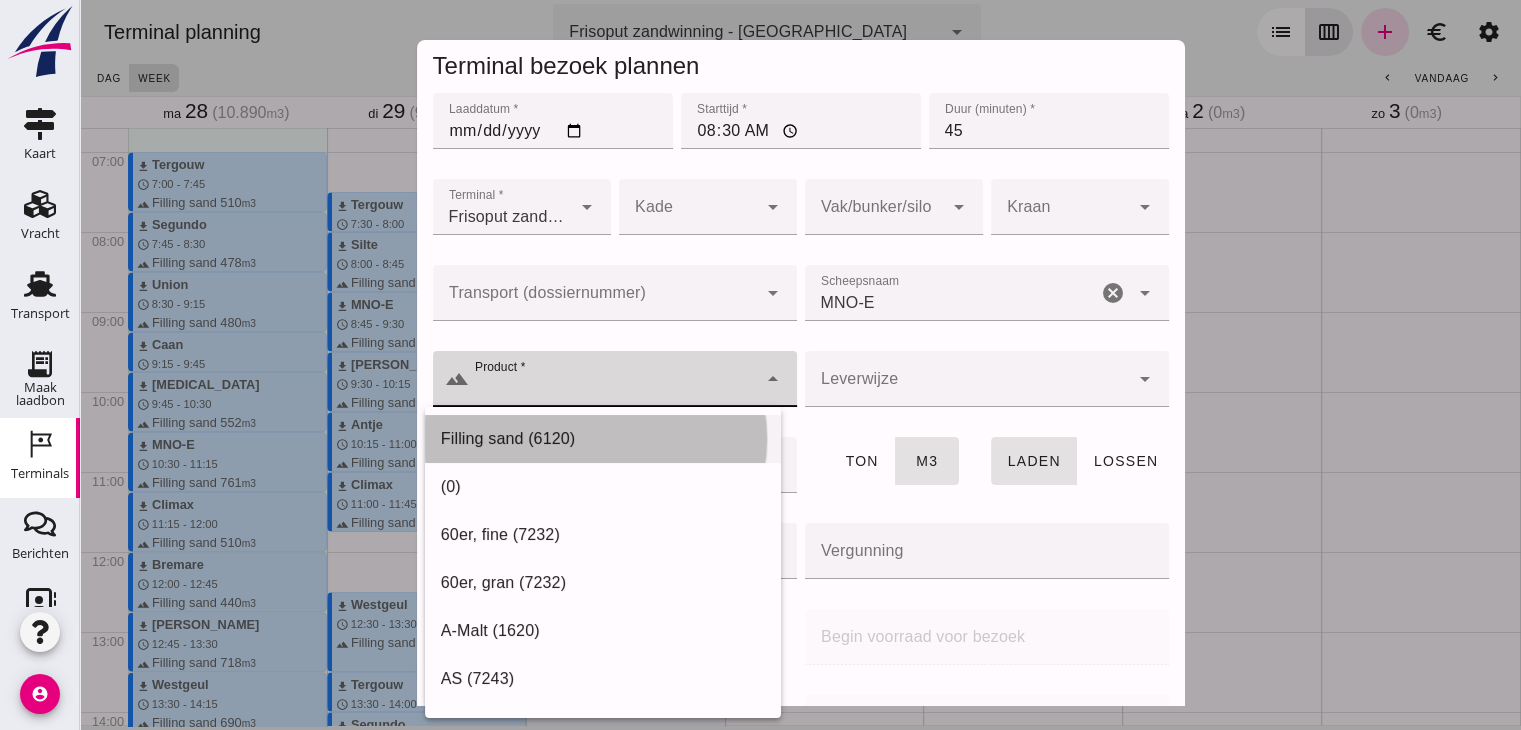 click on "Filling sand (6120)" 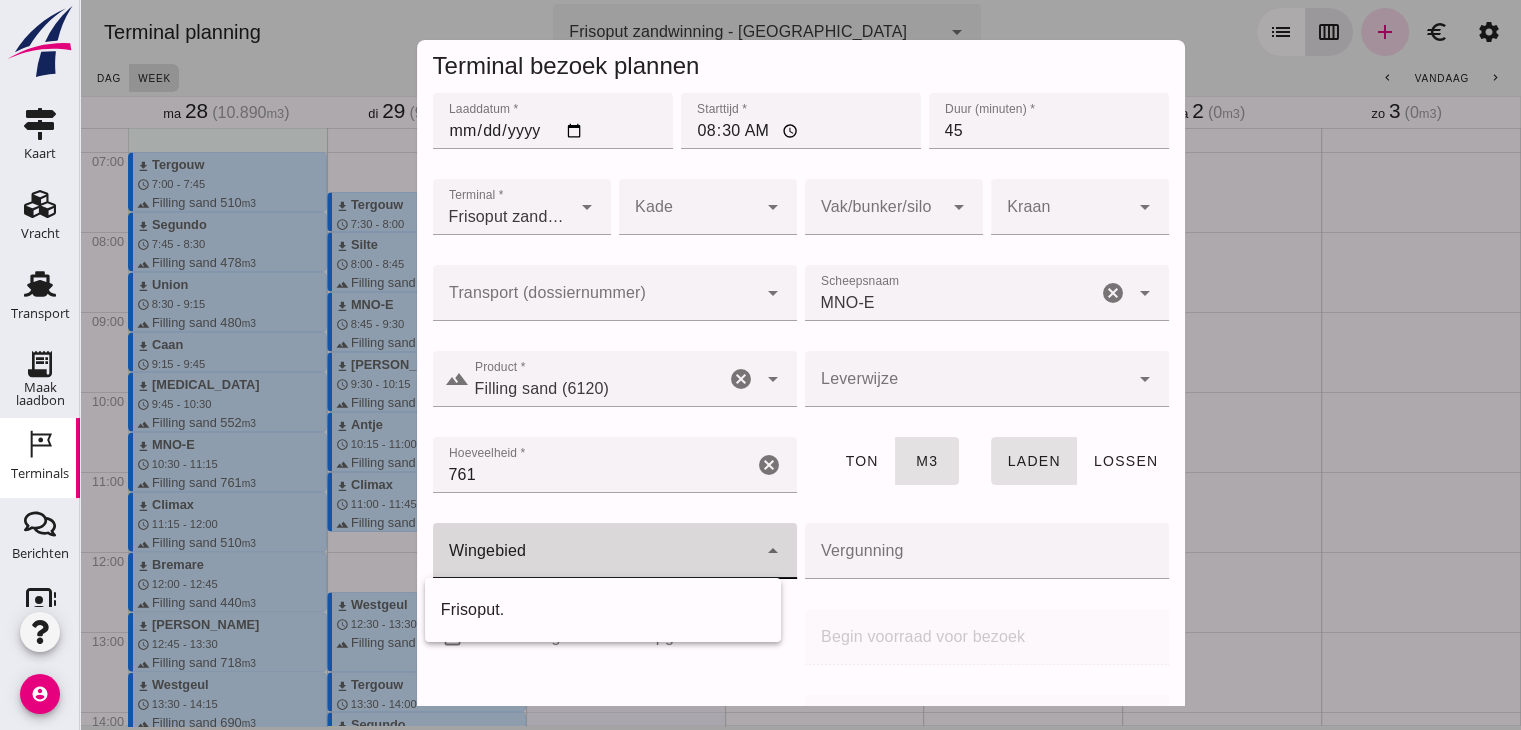 click 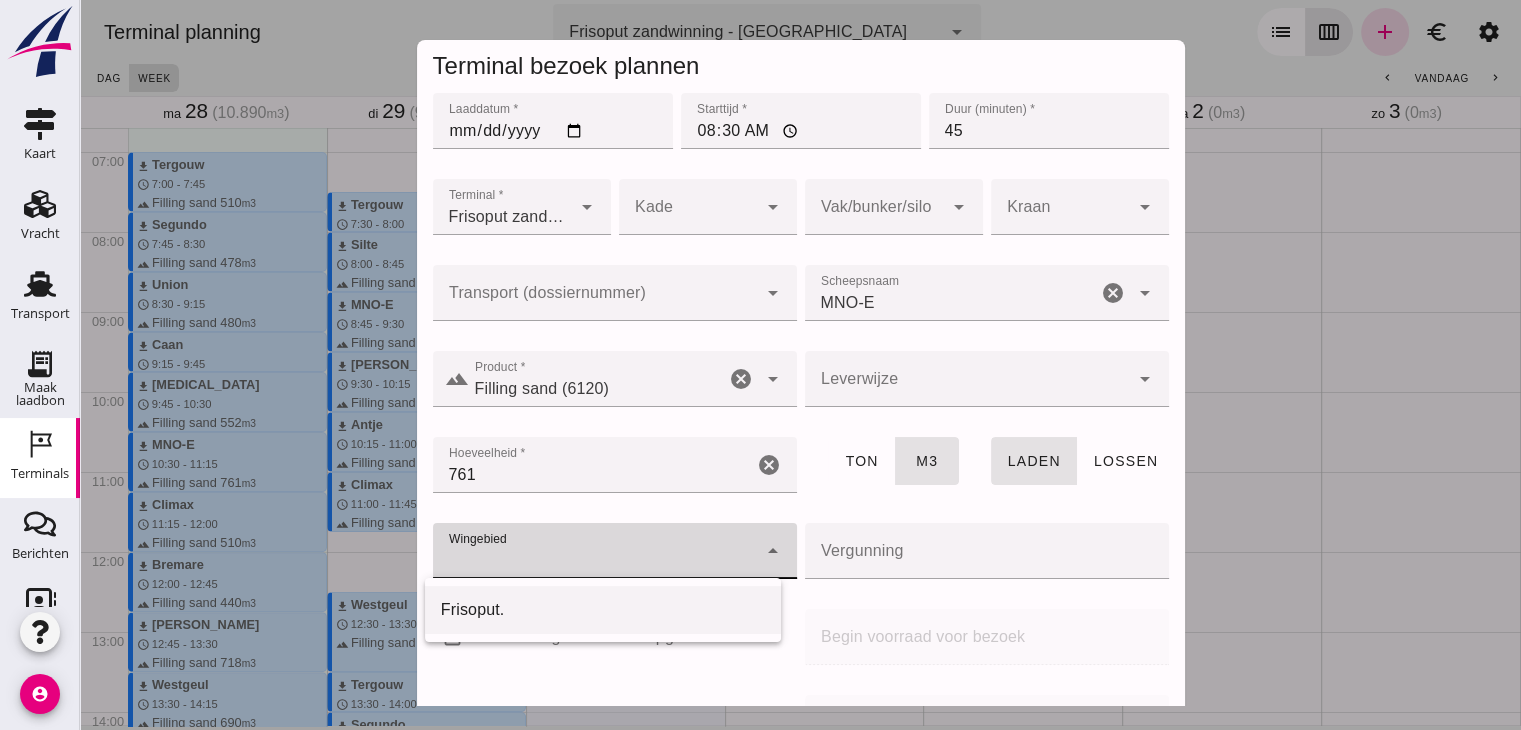 click on "Frisoput." at bounding box center [603, 610] 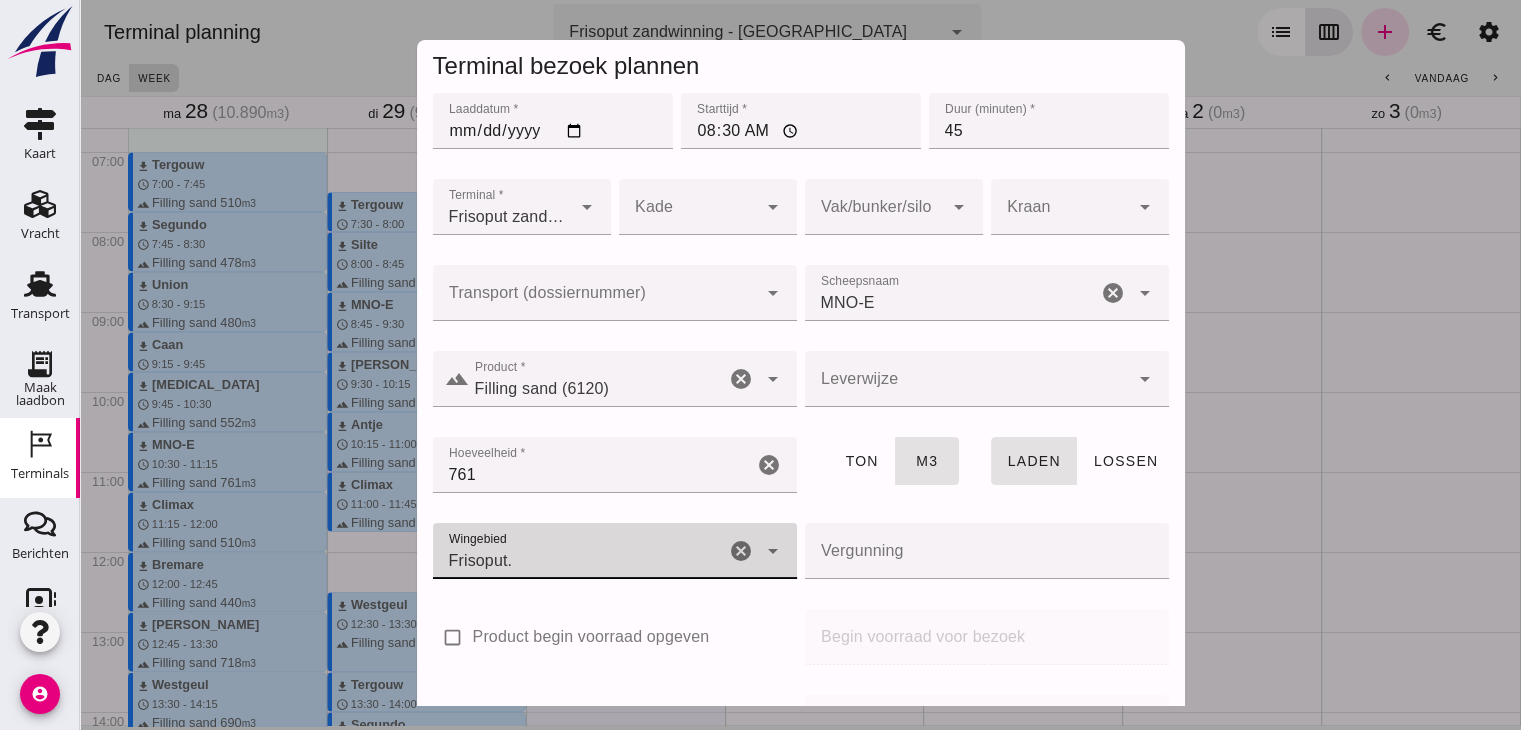 scroll, scrollTop: 237, scrollLeft: 0, axis: vertical 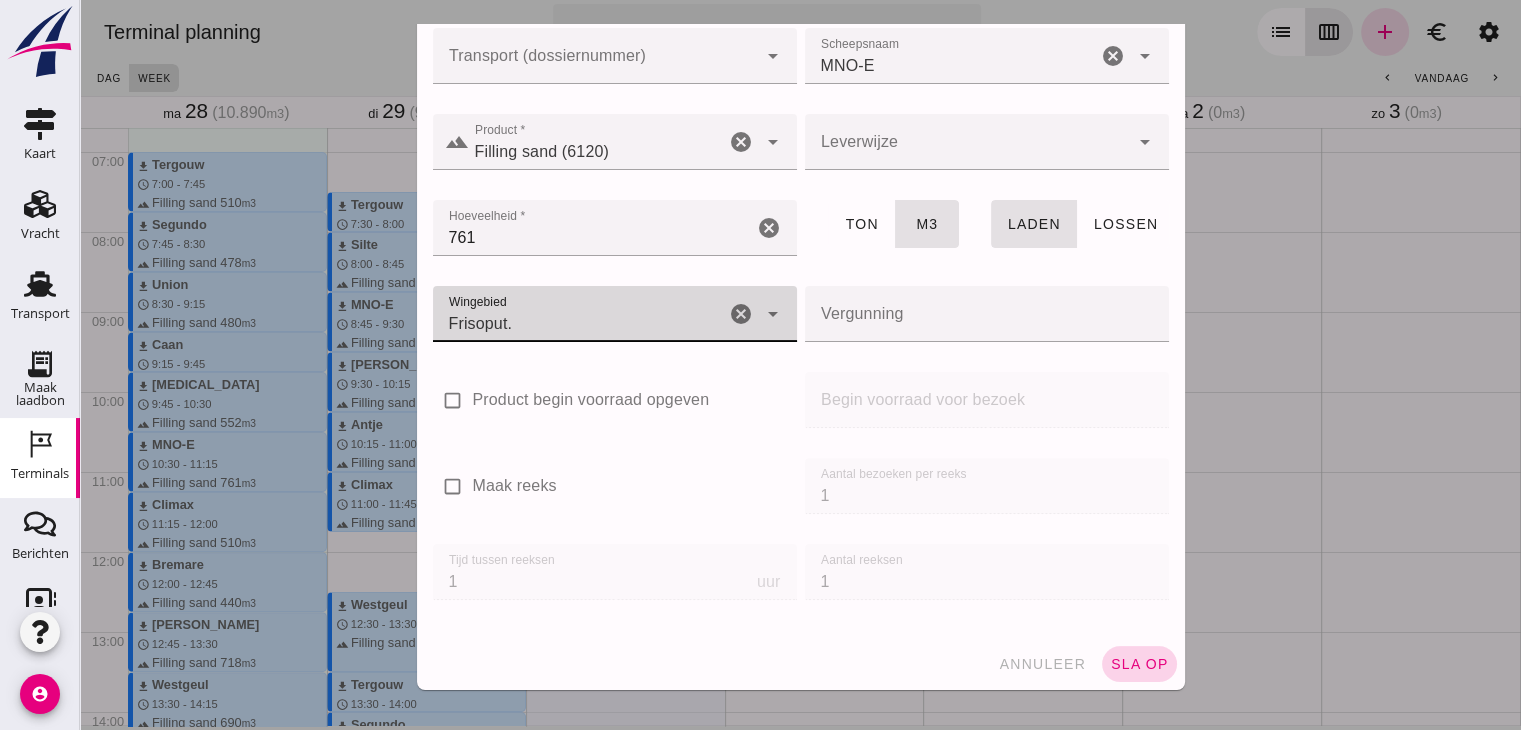 click on "sla op" 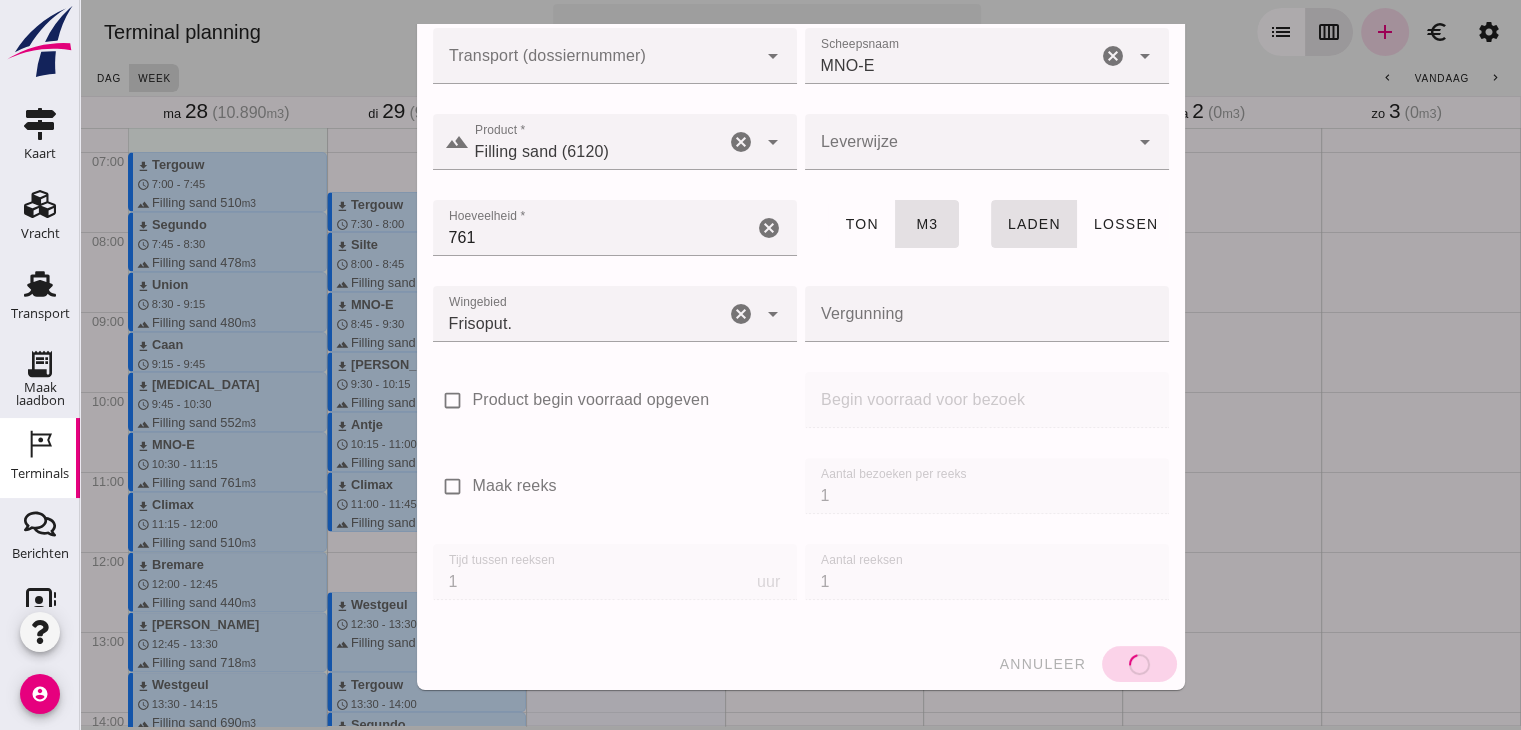 type 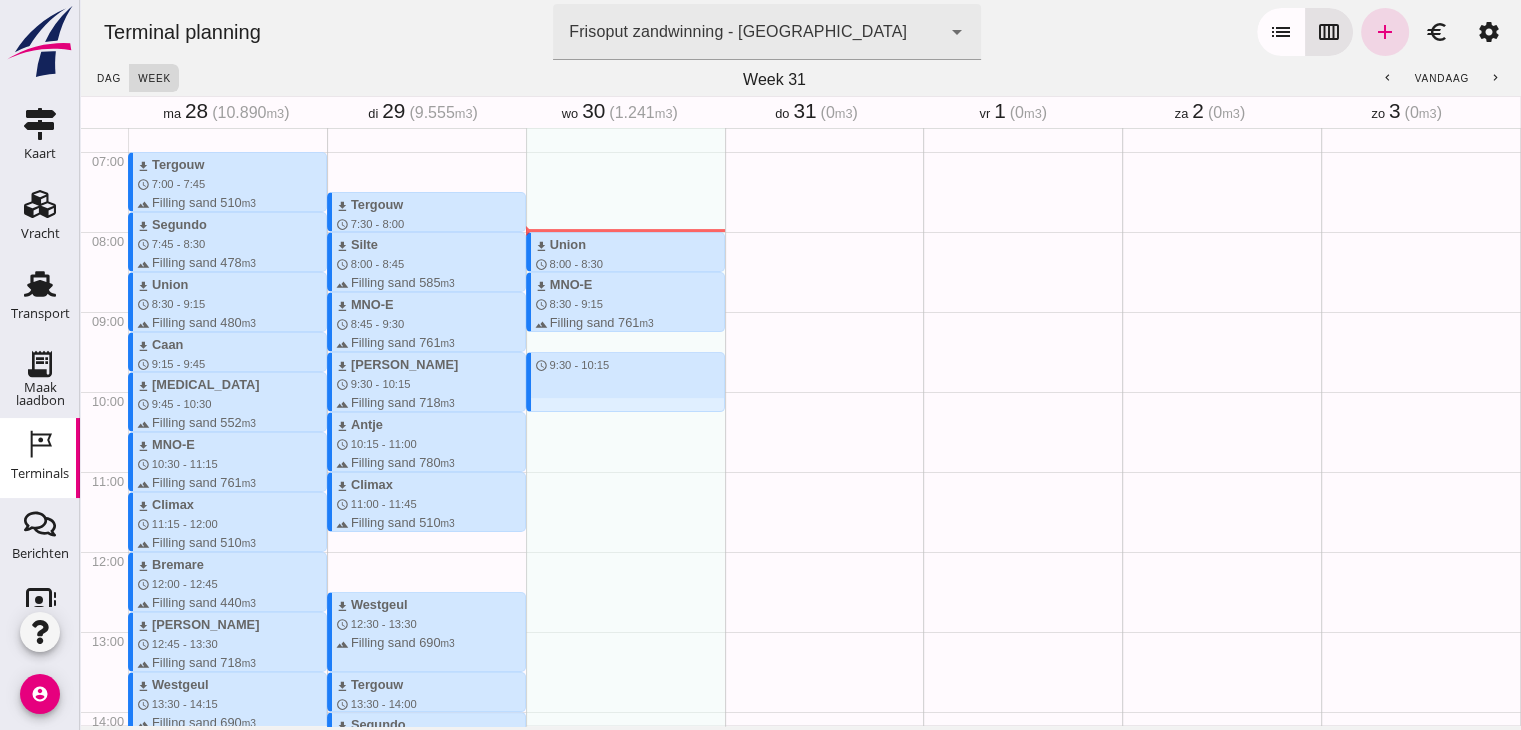 drag, startPoint x: 545, startPoint y: 352, endPoint x: 545, endPoint y: 405, distance: 53 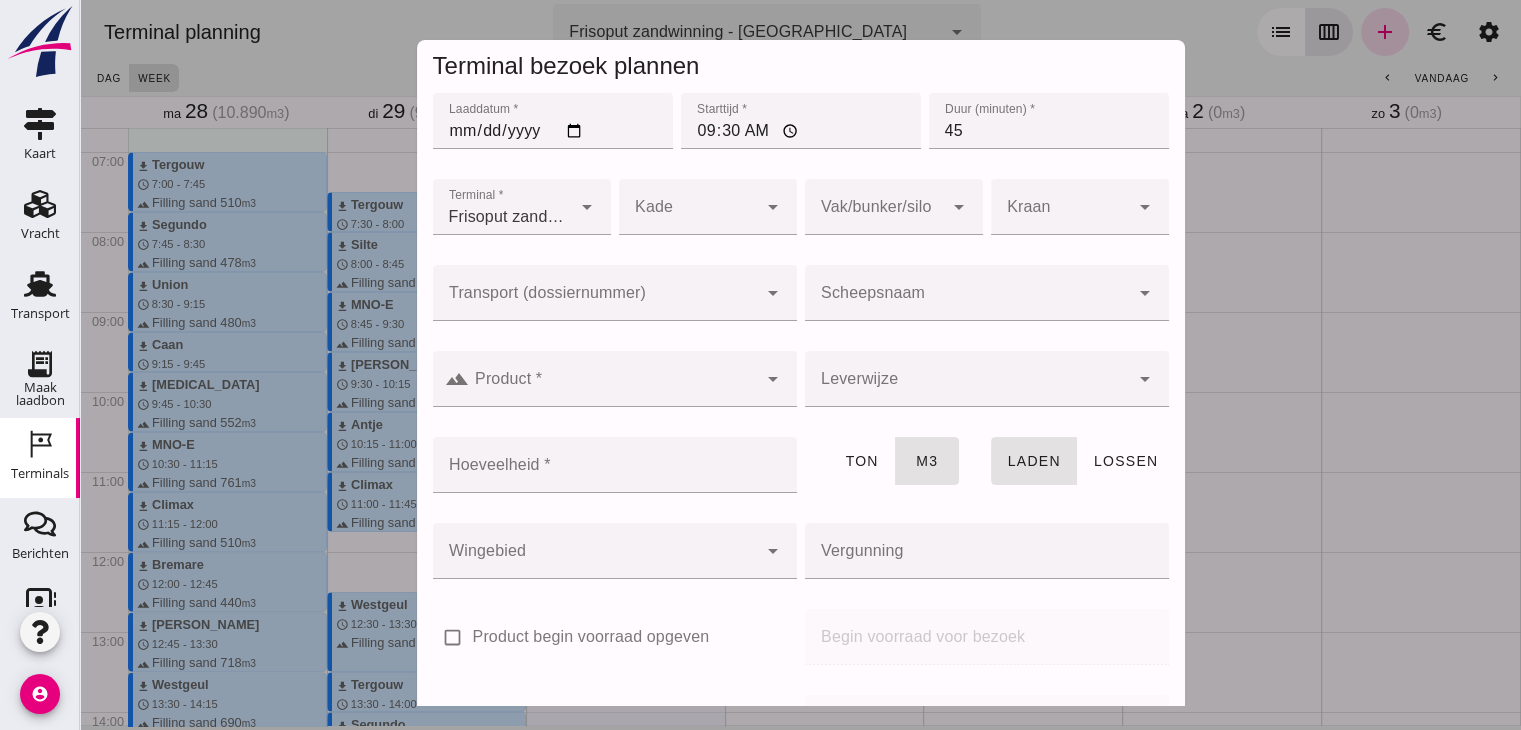 click 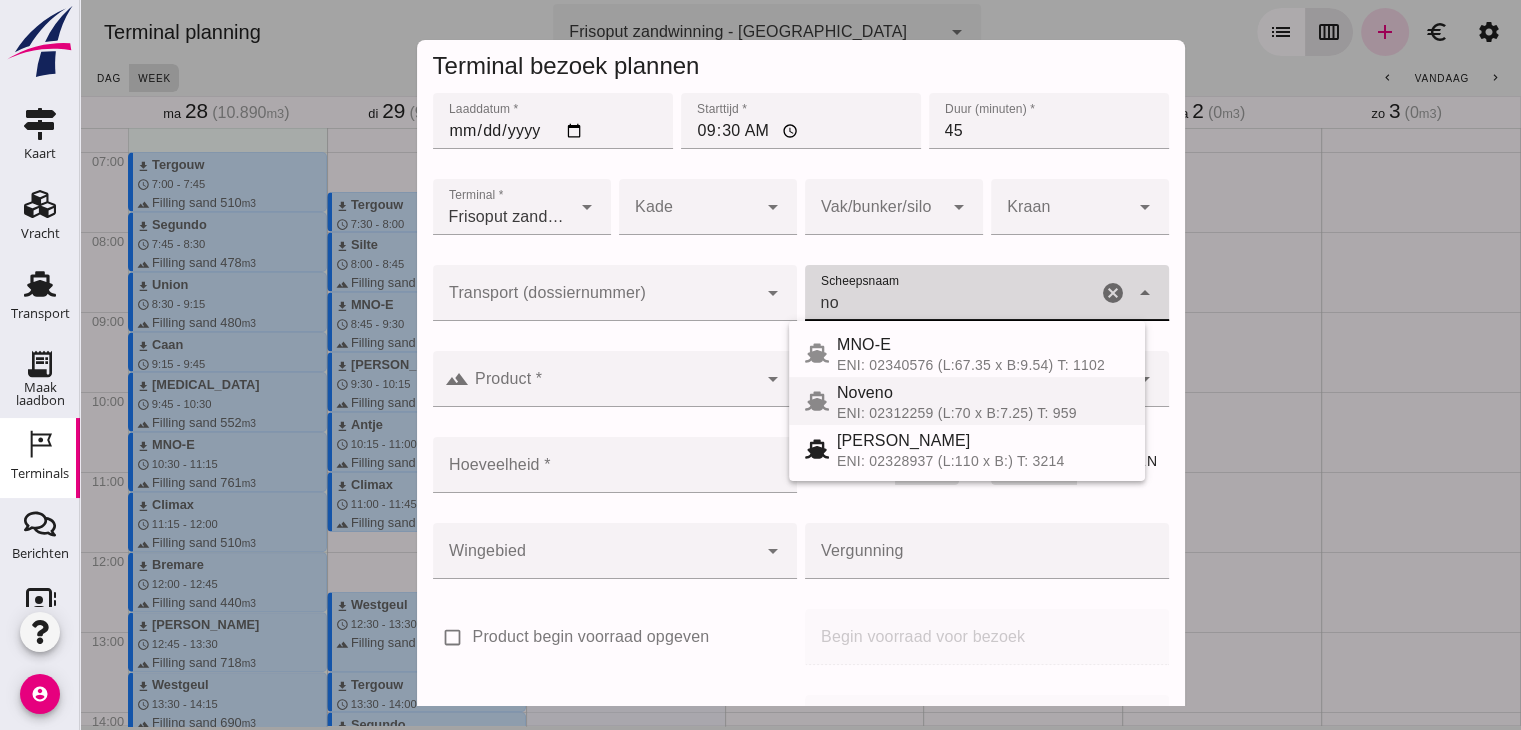 click on "Noveno" at bounding box center [983, 393] 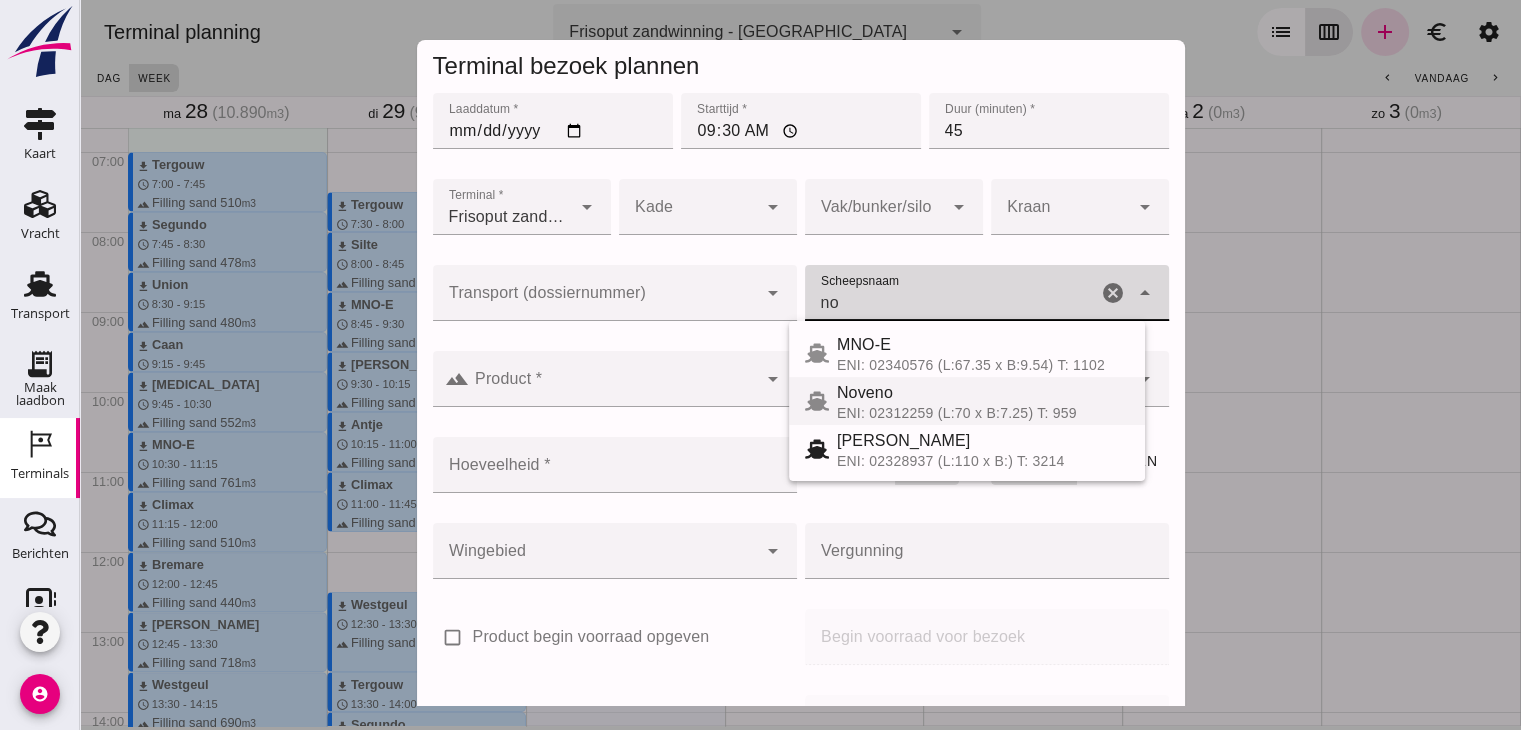 type on "Noveno" 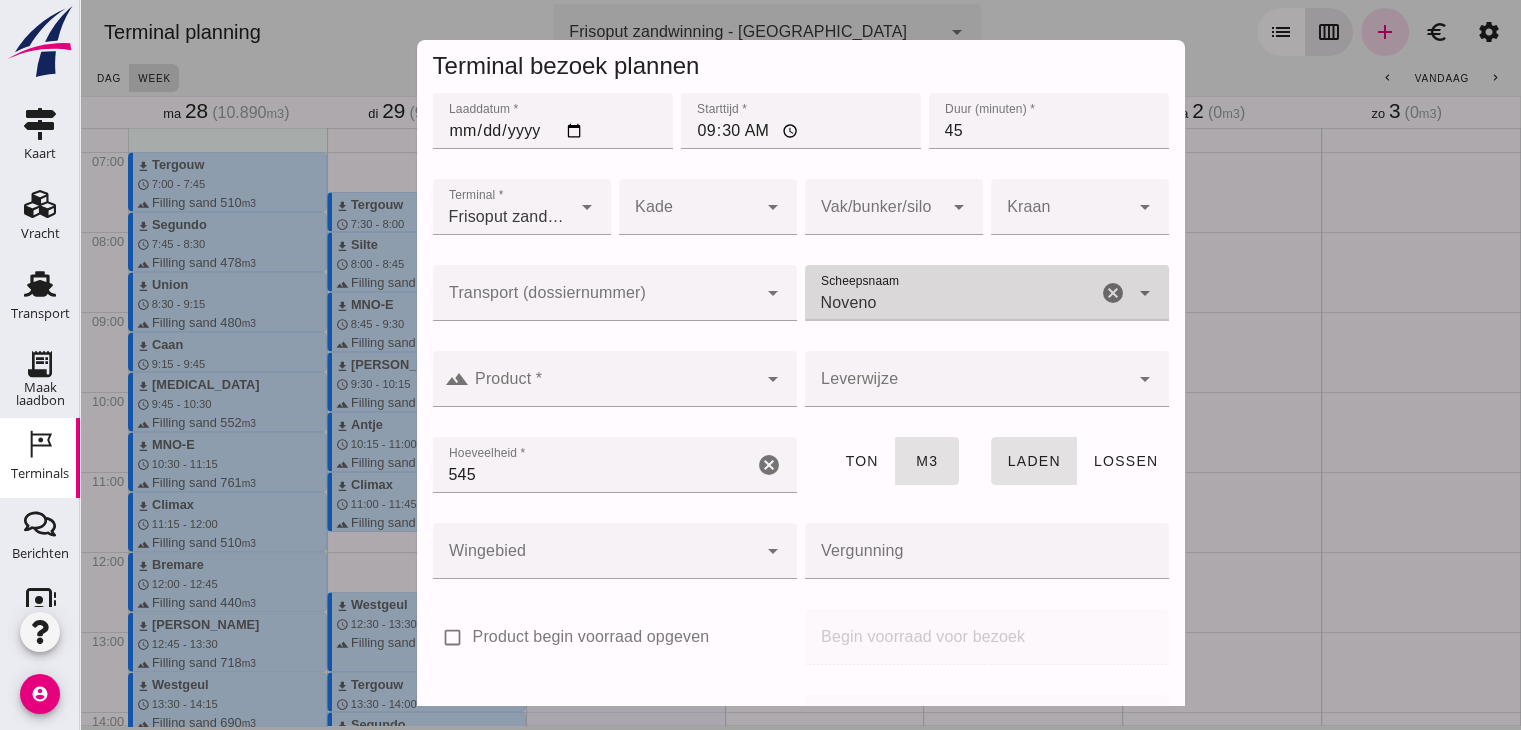 type on "Noveno" 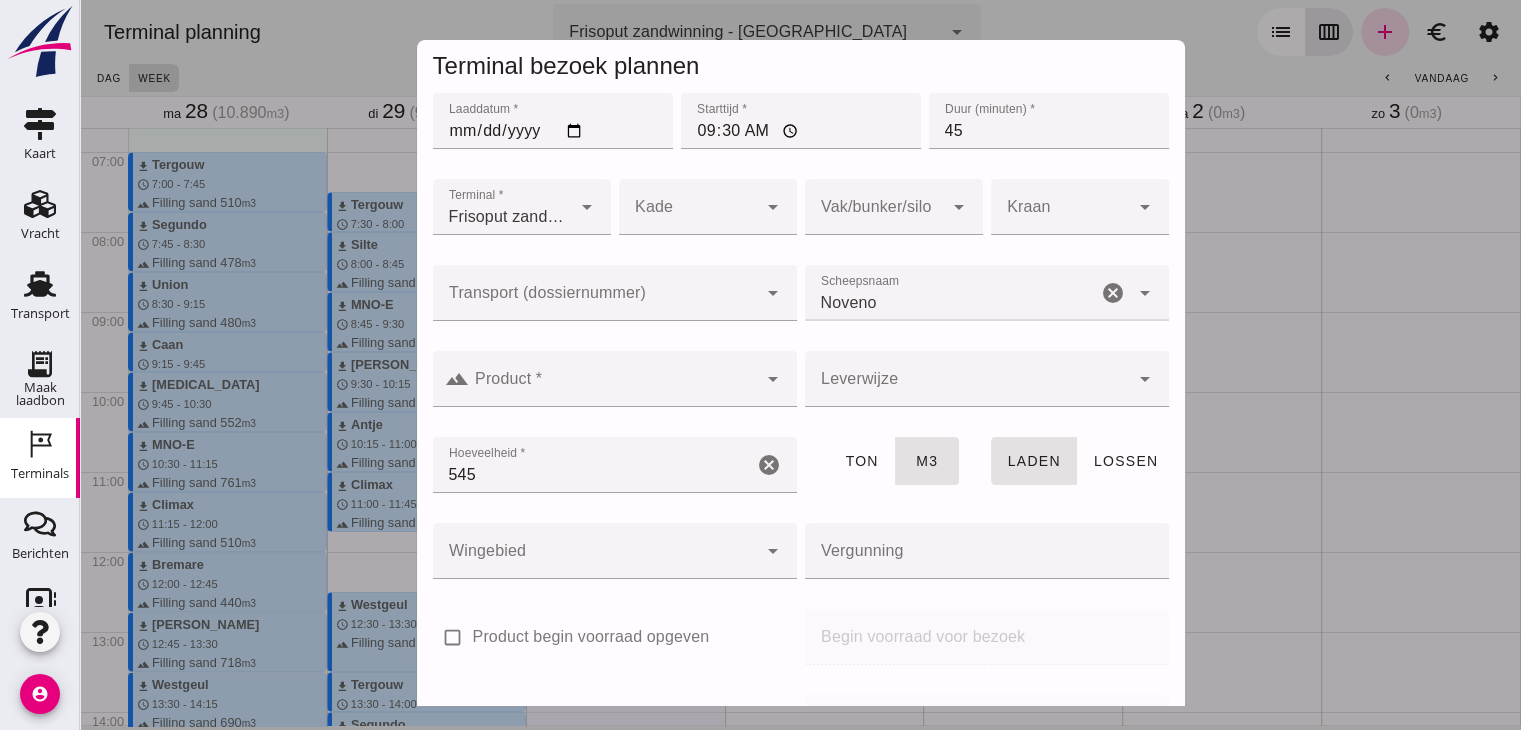 click 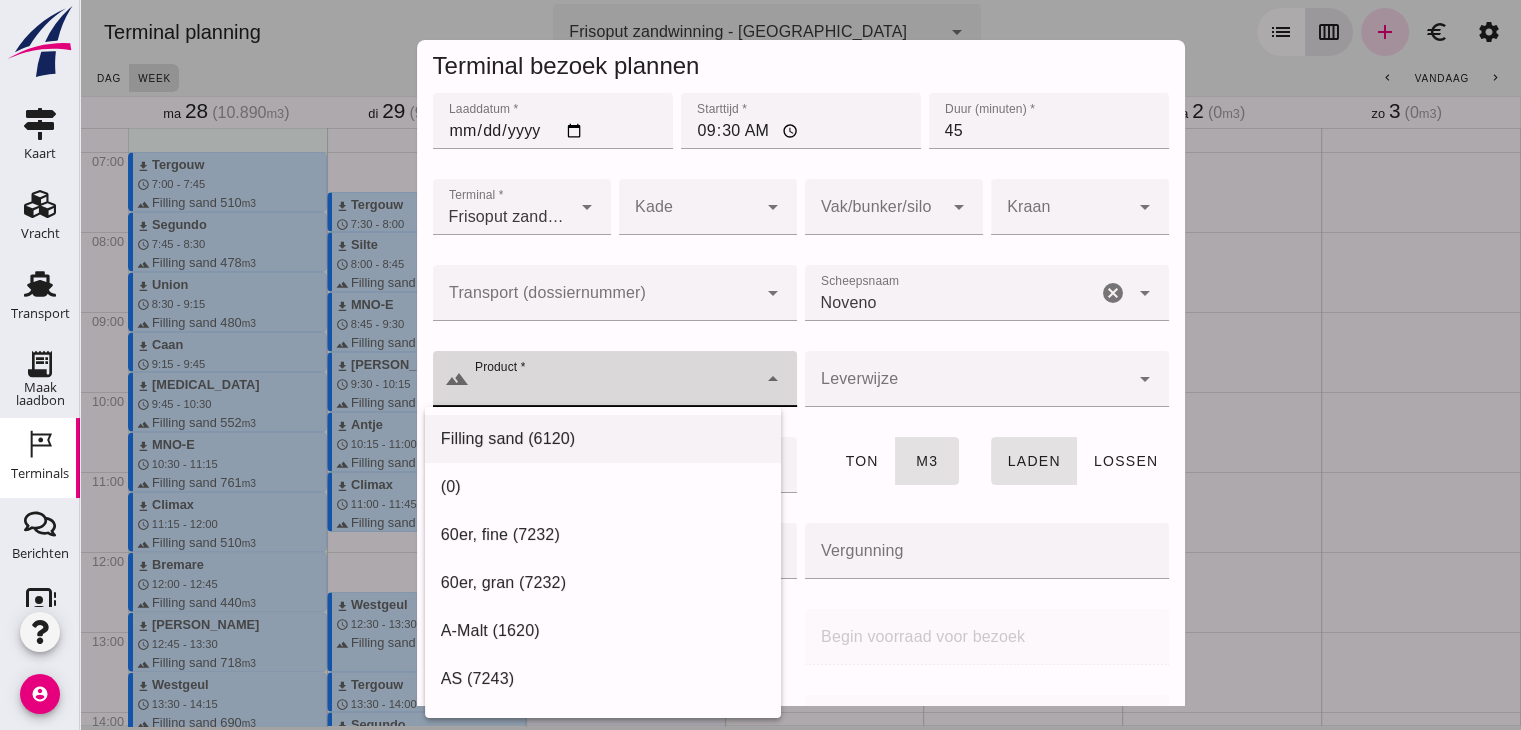 click on "Filling sand (6120)" at bounding box center (603, 439) 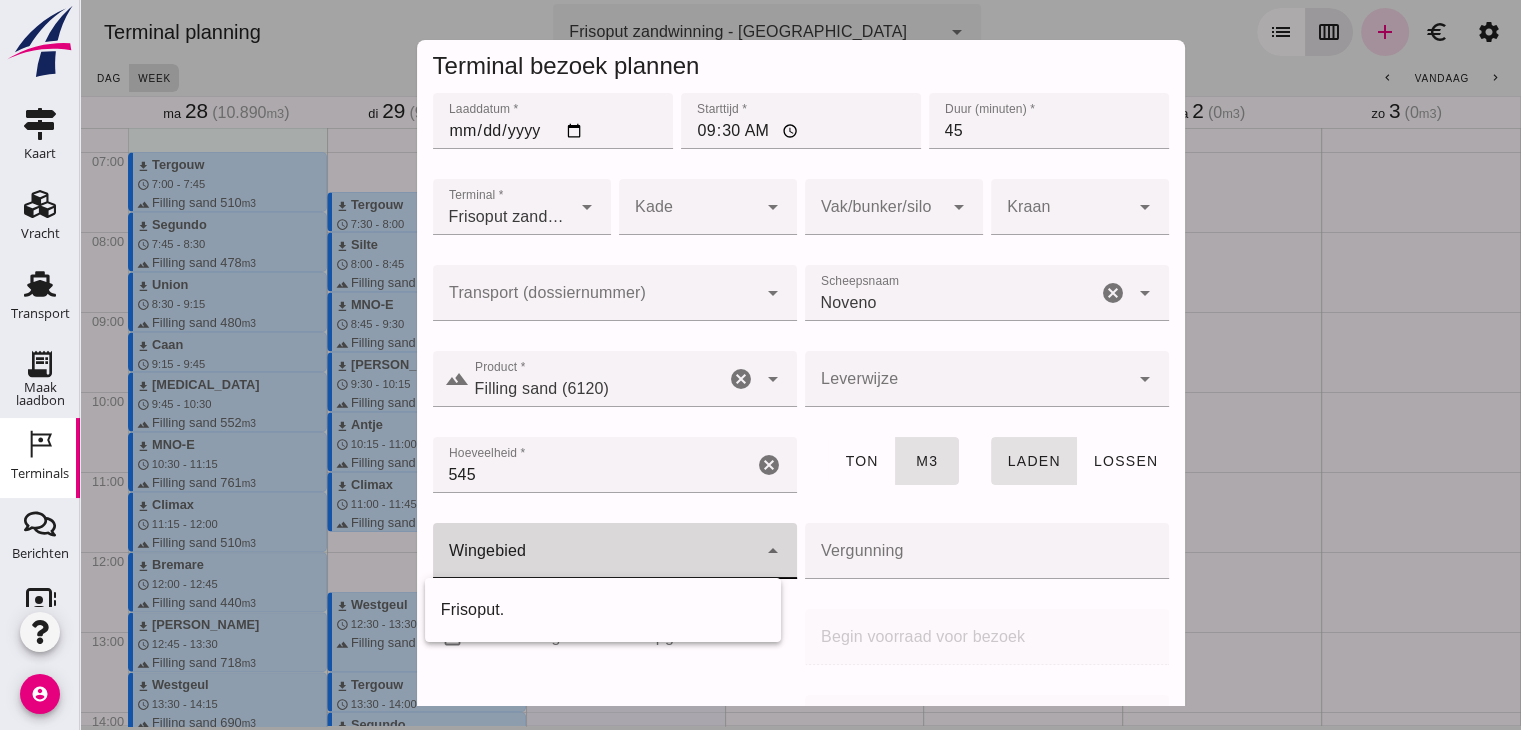 drag, startPoint x: 552, startPoint y: 554, endPoint x: 552, endPoint y: 600, distance: 46 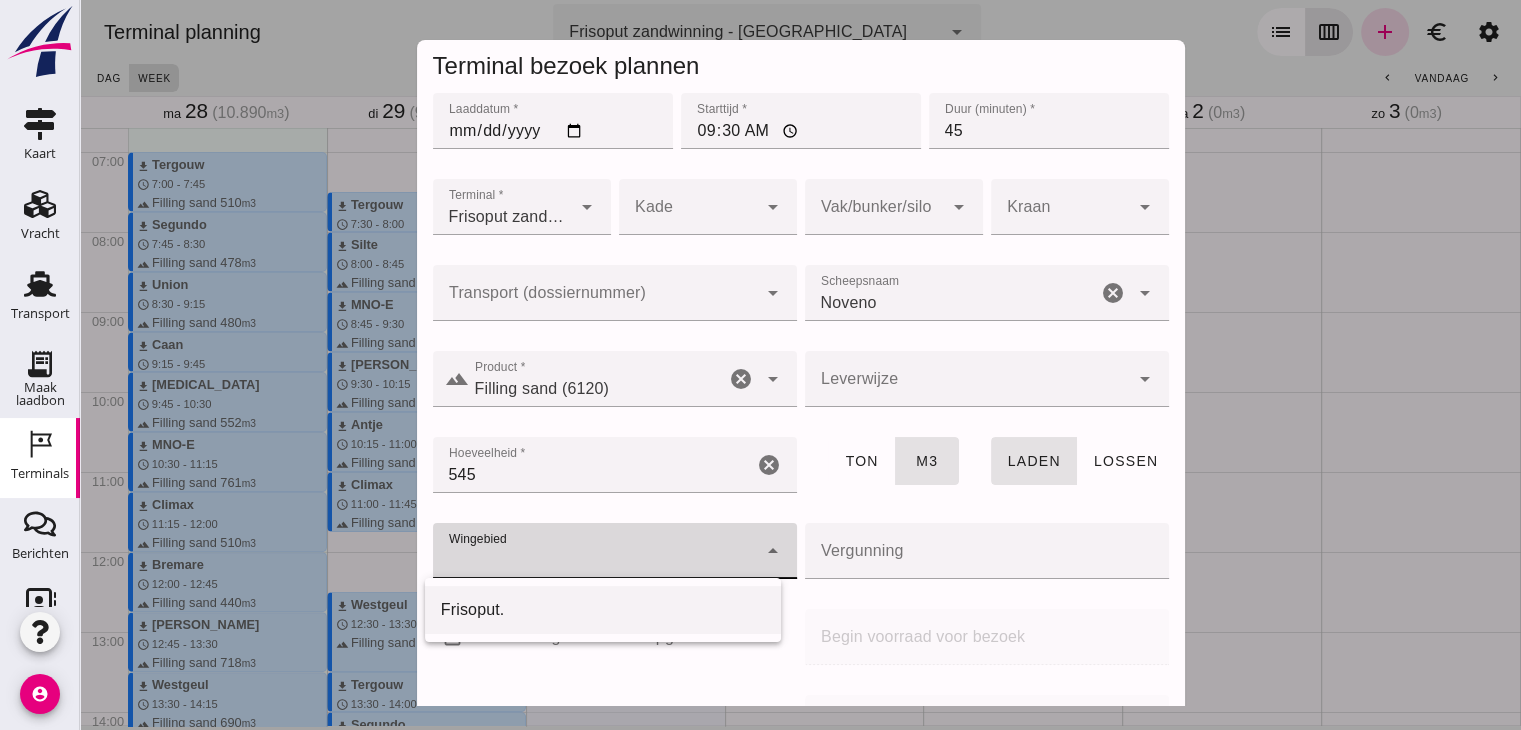 click on "Frisoput." at bounding box center (603, 610) 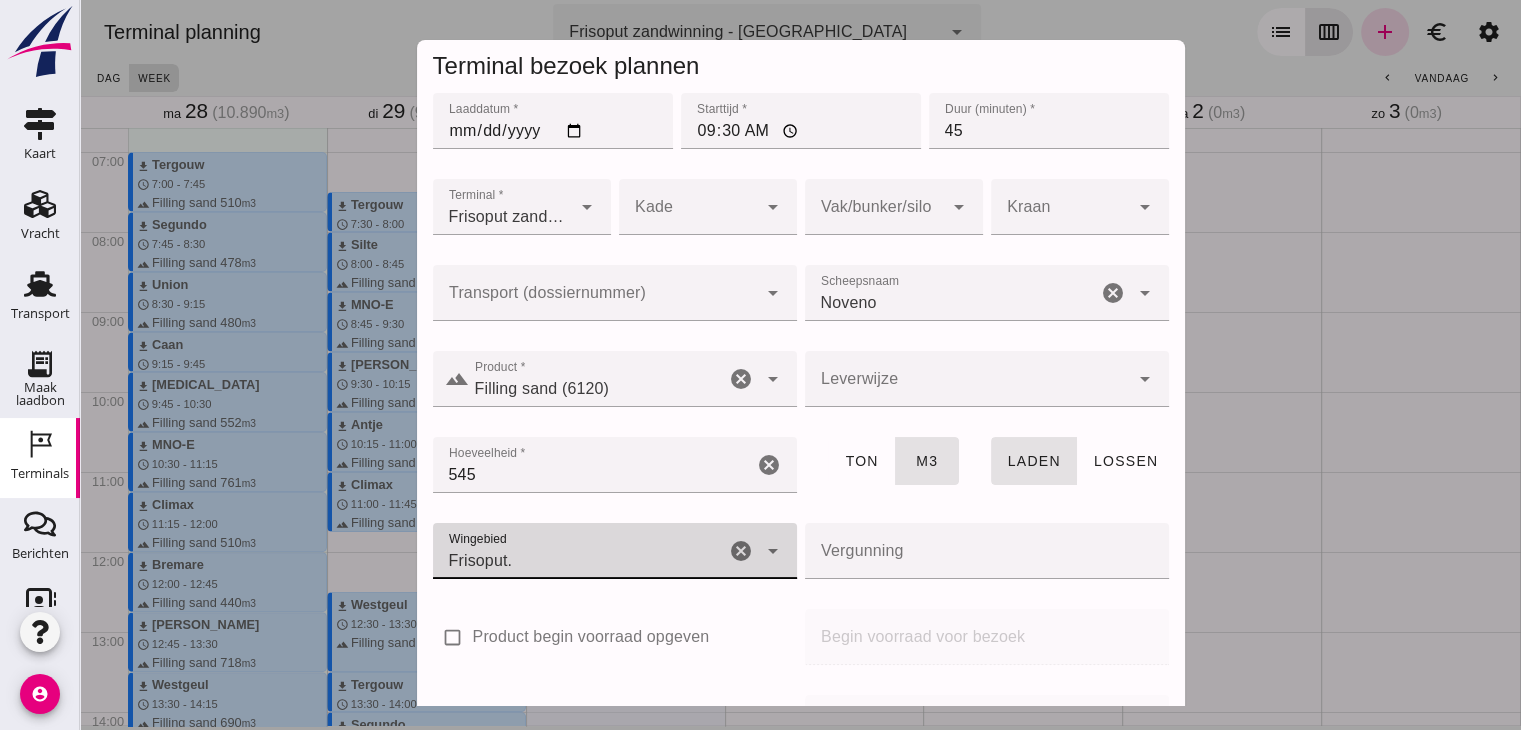scroll, scrollTop: 237, scrollLeft: 0, axis: vertical 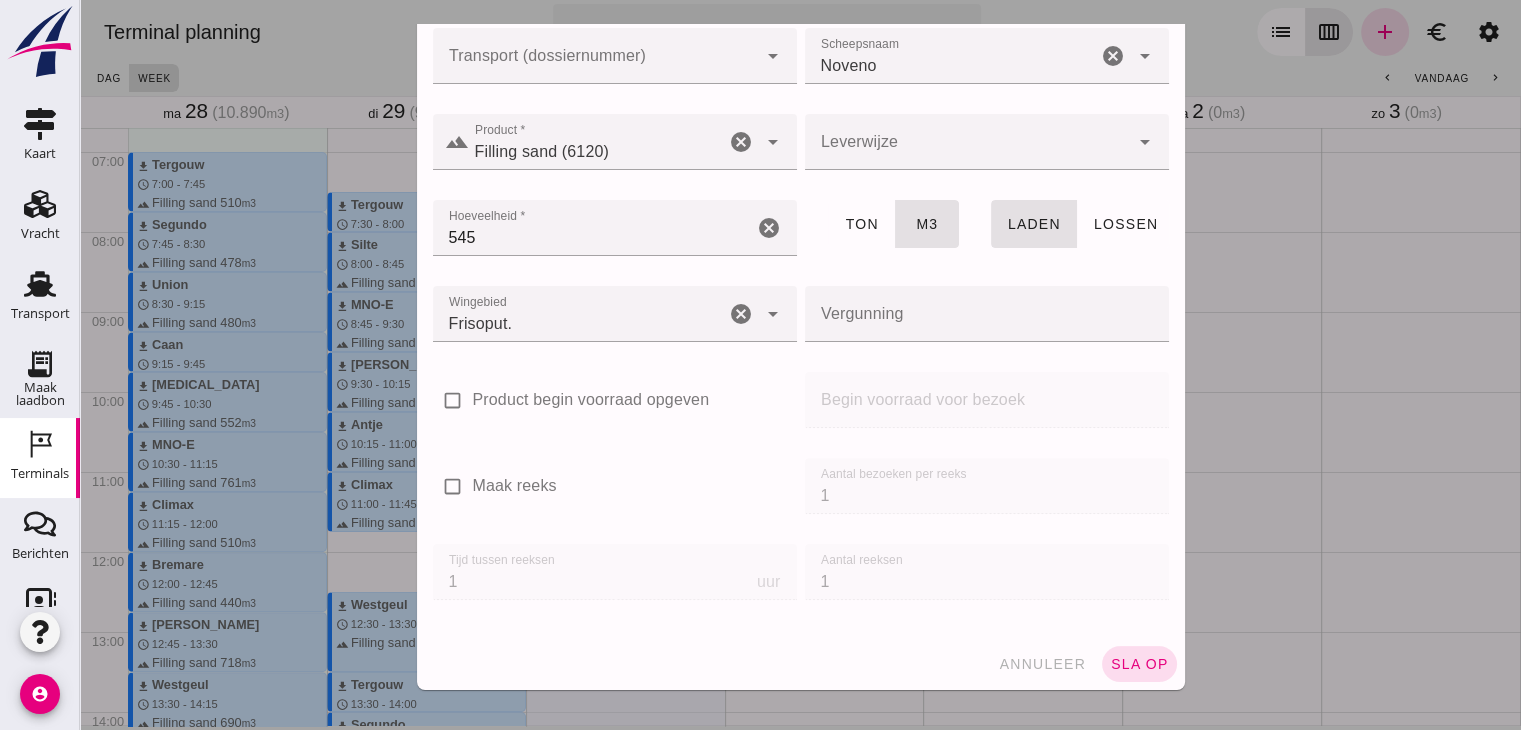 click on "Terminal bezoek plannen Laaddatum * Laaddatum * [DATE] Starttijd * Starttijd * 09:30 Duur (minuten) * Duur (minuten) * 45 Terminal * Terminal * Frisoput zandwinning - [GEOGRAPHIC_DATA] 22d9c4b0-3327-4848-a2e8-42b45b0cbf8b arrow_drop_down Kade Kade cancel arrow_drop_down Vak/bunker/silo Vak/bunker/silo cancel arrow_drop_down Kraan Kraan cancel arrow_drop_down Transport (dossiernummer) Transport (dossiernummer) cancel arrow_drop_down Scheepsnaam Scheepsnaam Noveno Noveno cancel arrow_drop_down landscape Product * Product * Filling sand (6120) Filling sand (6120) cancel arrow_drop_down Leverwijze Leverwijze cancel arrow_drop_down Hoeveelheid * Hoeveelheid * 545 cancel ton m3 laden lossen Wingebied Wingebied Frisoput. 143 cancel arrow_drop_down Vergunning Vergunning cancel check_box_outline_blank Product begin voorraad opgeven Begin voorraad voor bezoek Begin voorraad voor bezoek check_box_outline_blank Maak reeks Aantal bezoeken per reeks Aantal bezoeken per reeks 1 Tijd tussen reeksen Tijd tussen reeksen 1 uur 1" 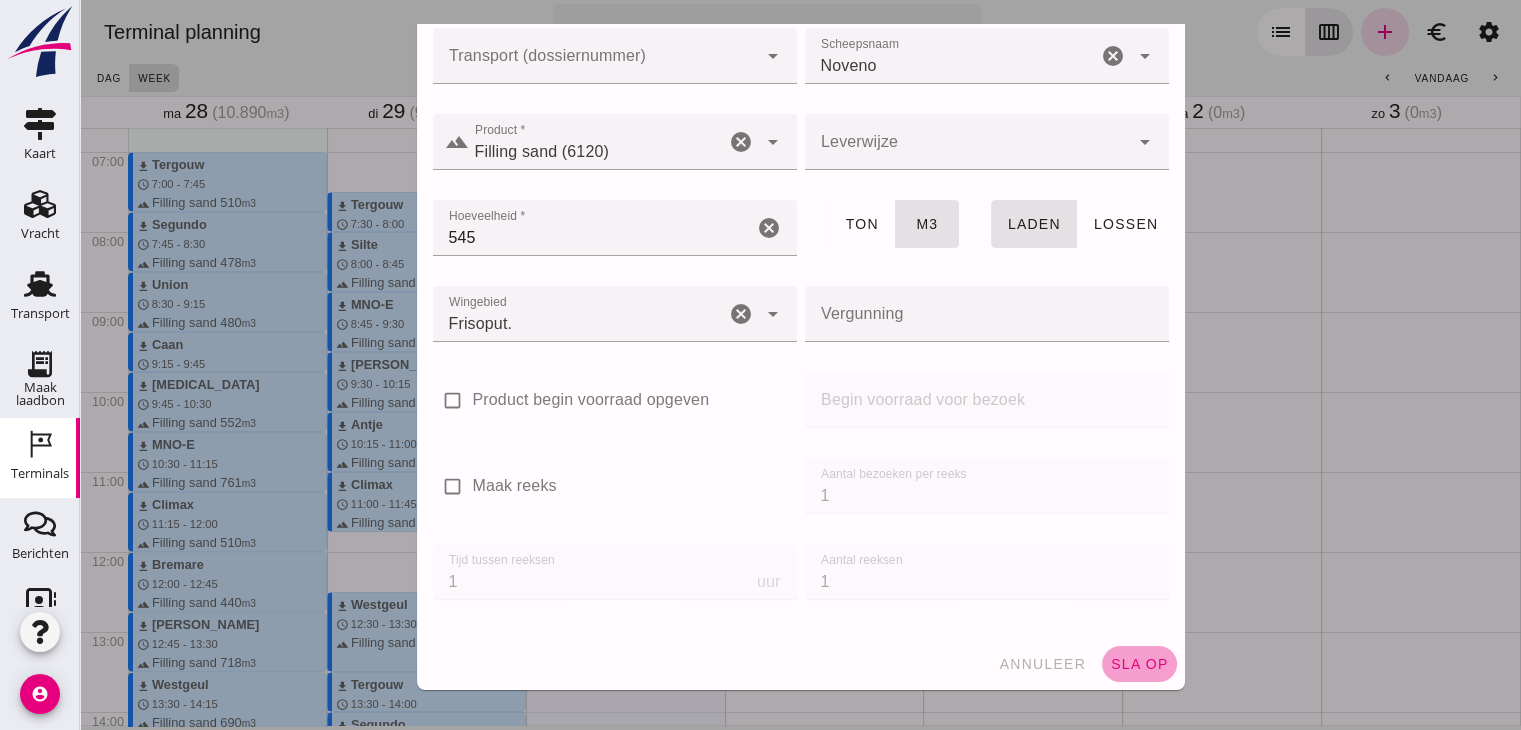 click on "sla op" 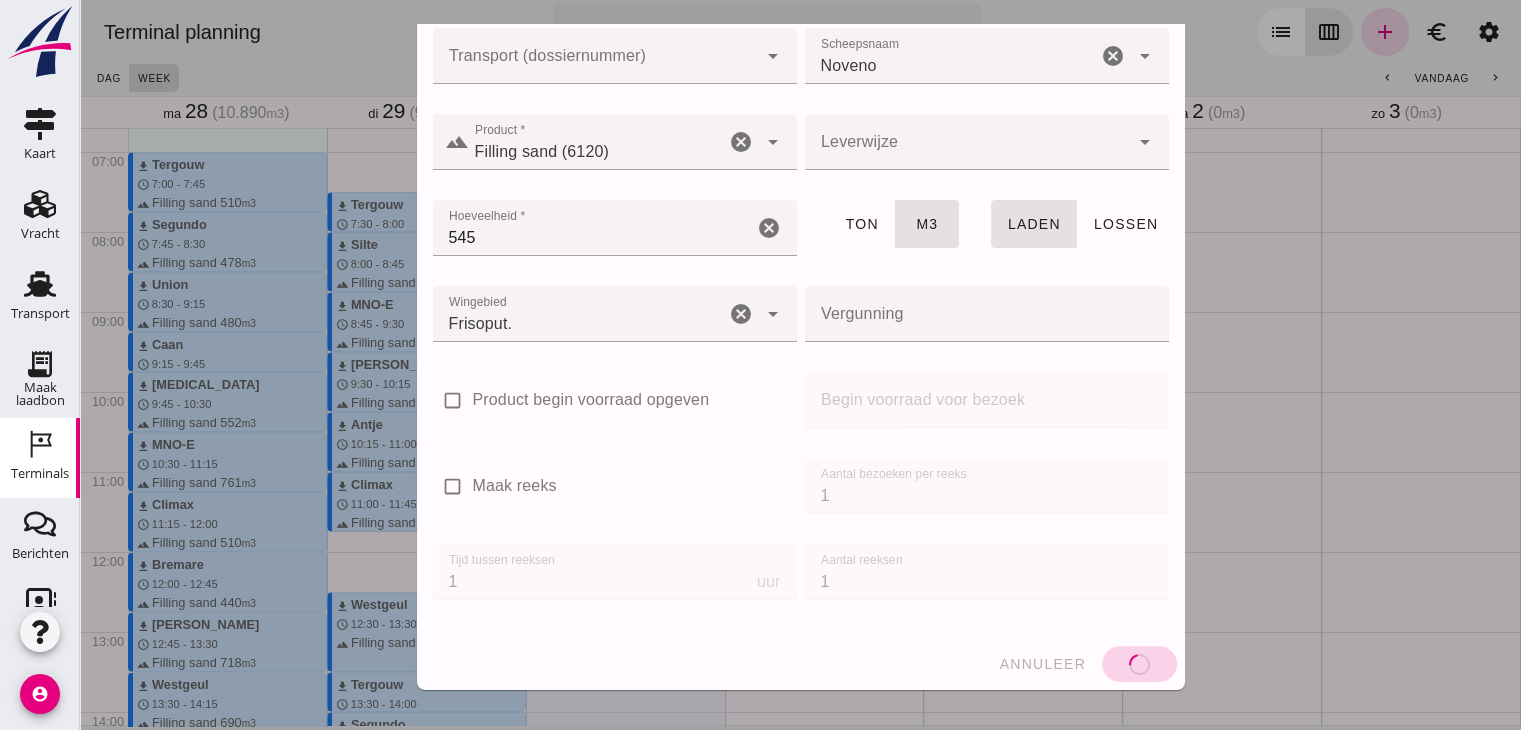 type 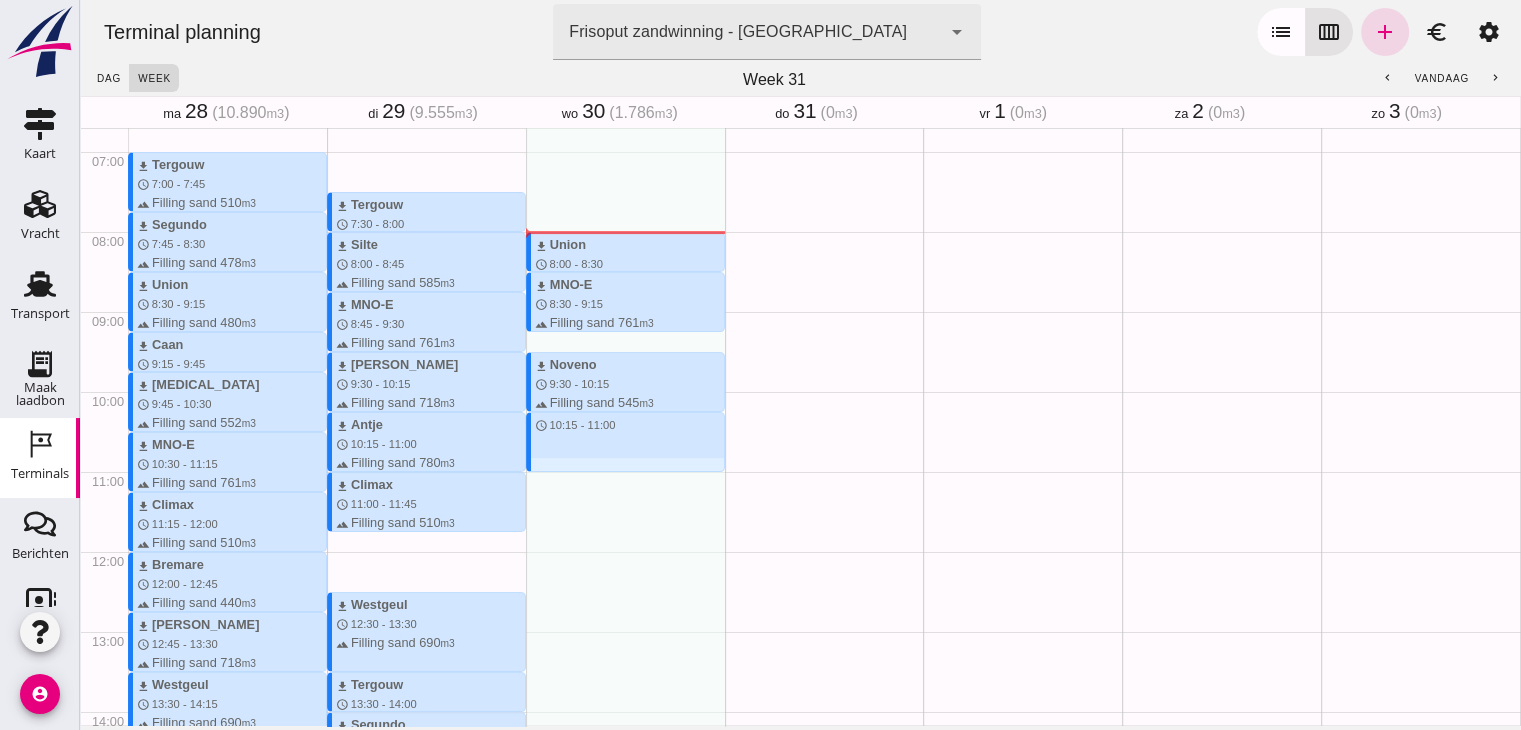 drag, startPoint x: 629, startPoint y: 413, endPoint x: 626, endPoint y: 461, distance: 48.09366 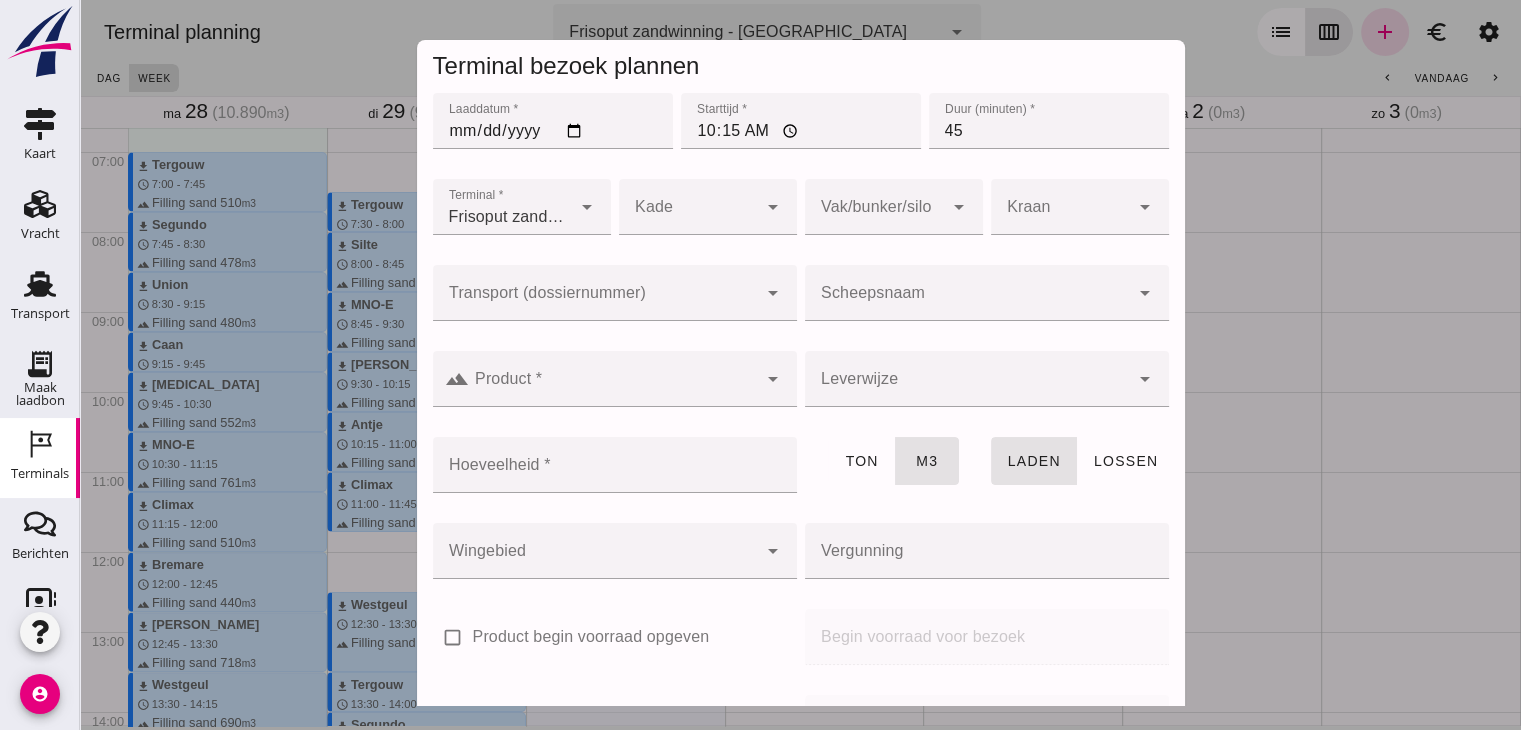 click on "Scheepsnaam" 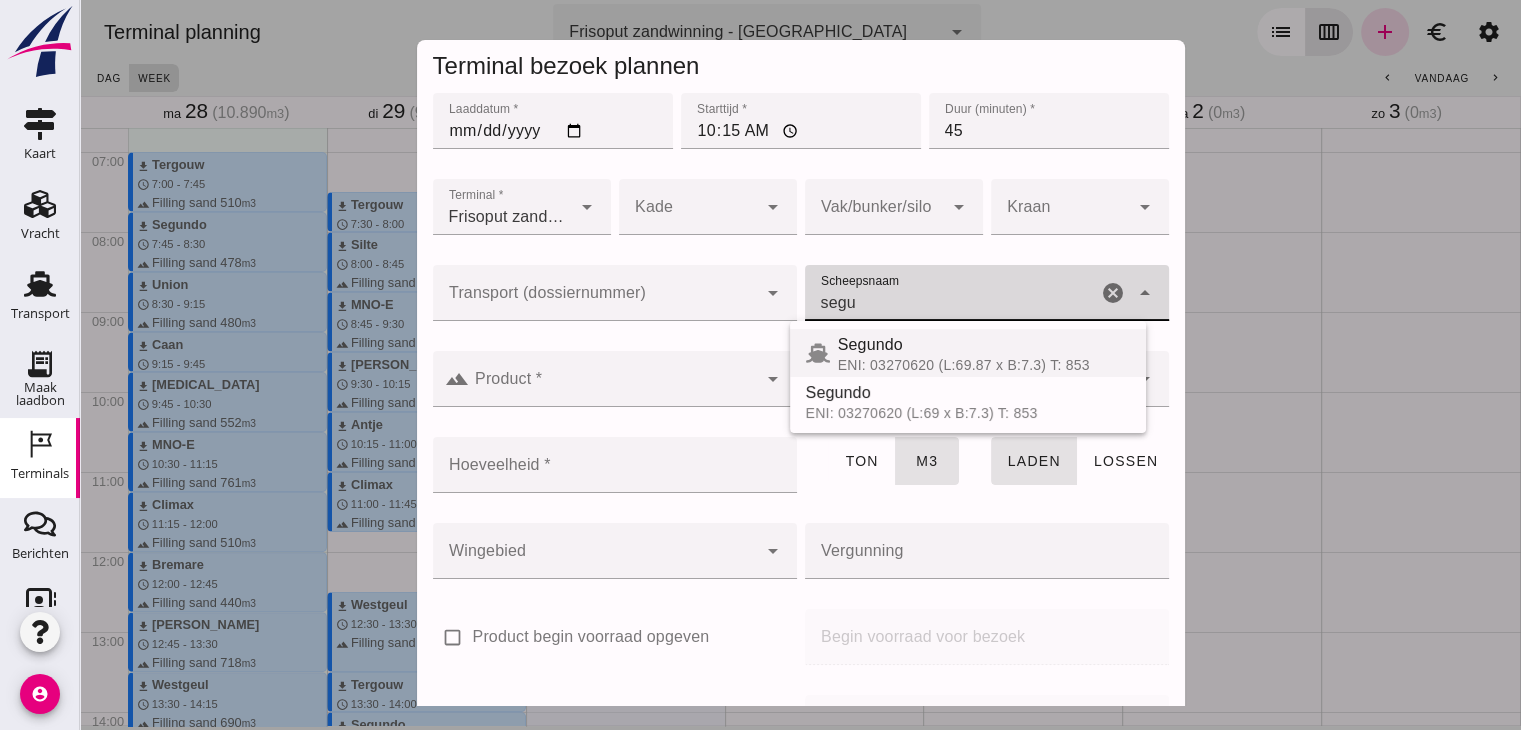 click on "Segundo" at bounding box center (984, 345) 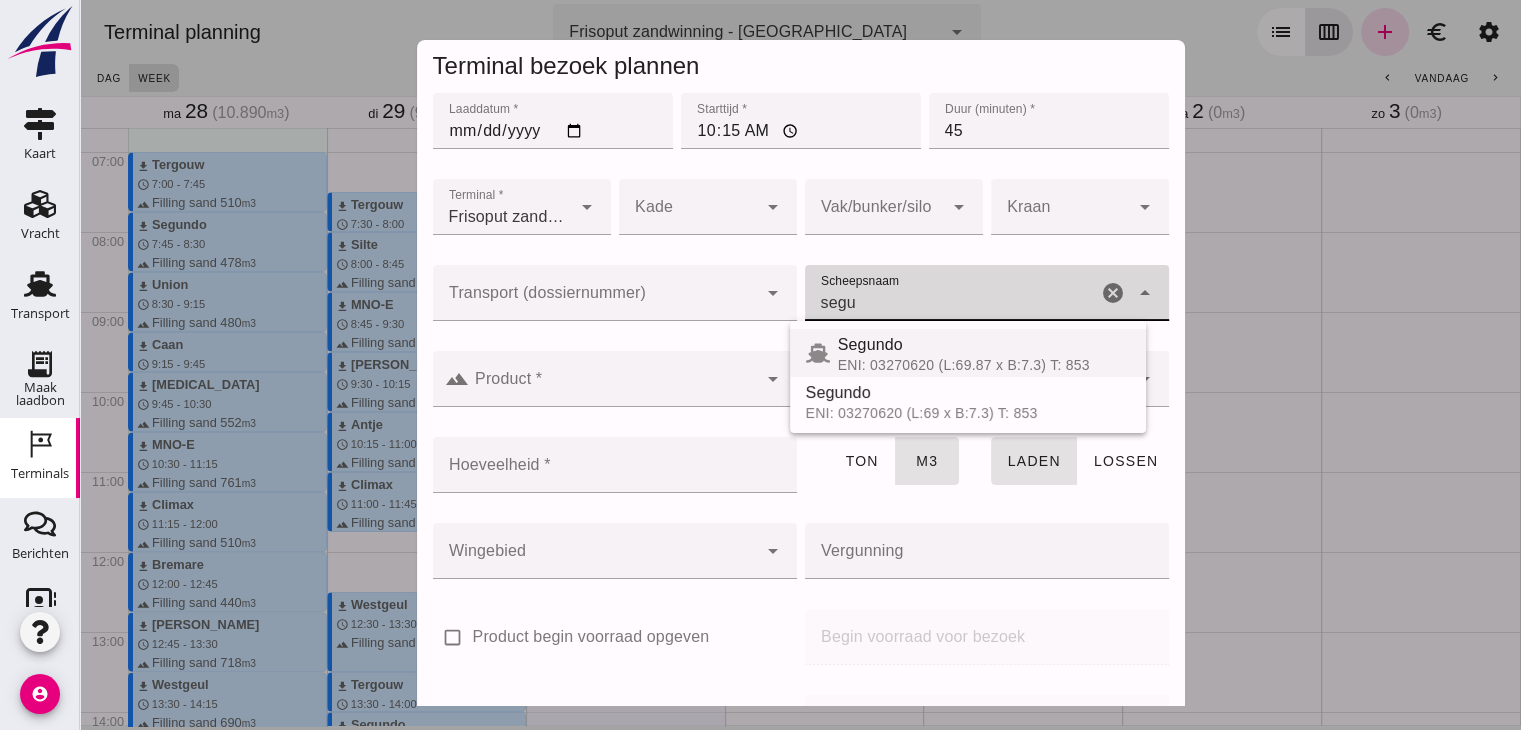 type on "Segundo" 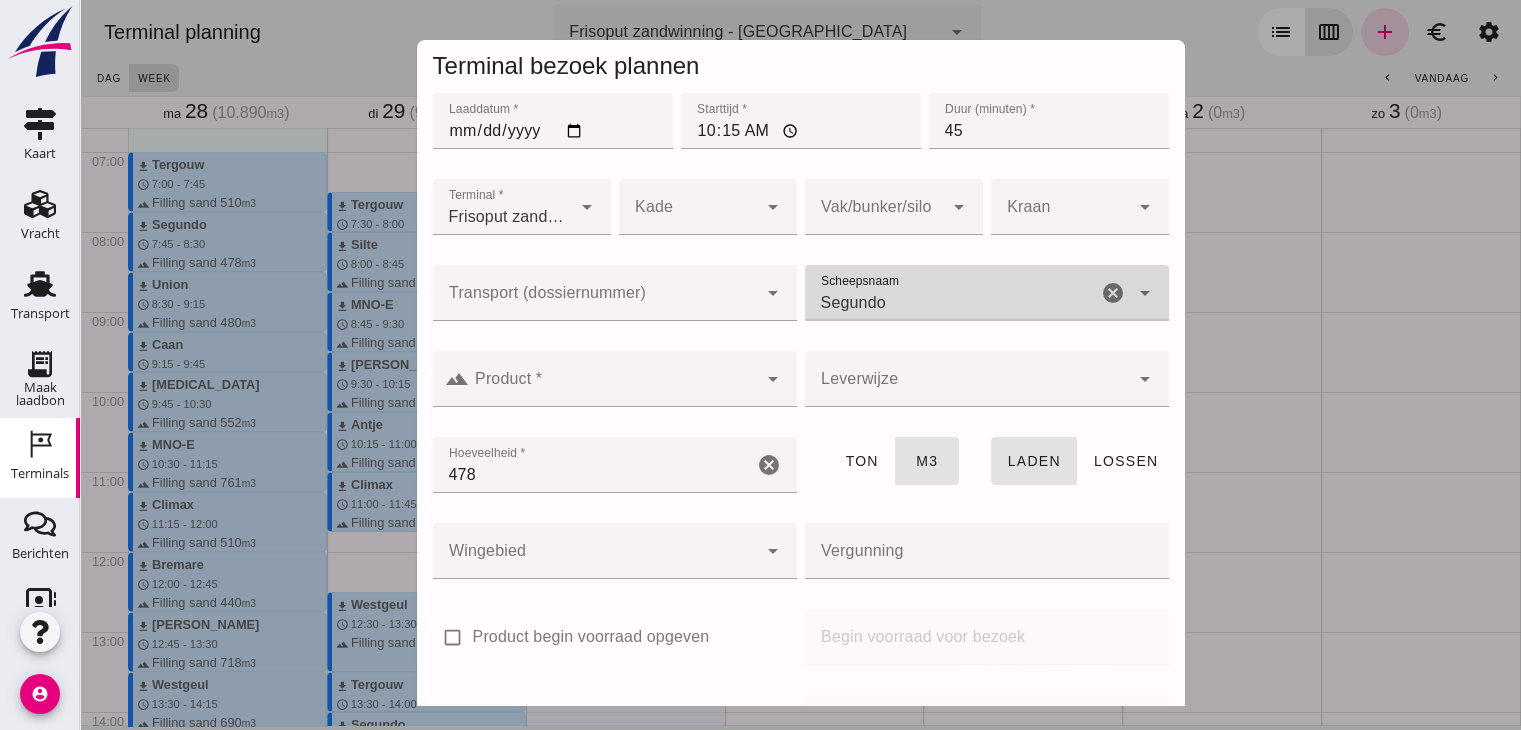 type on "Segundo" 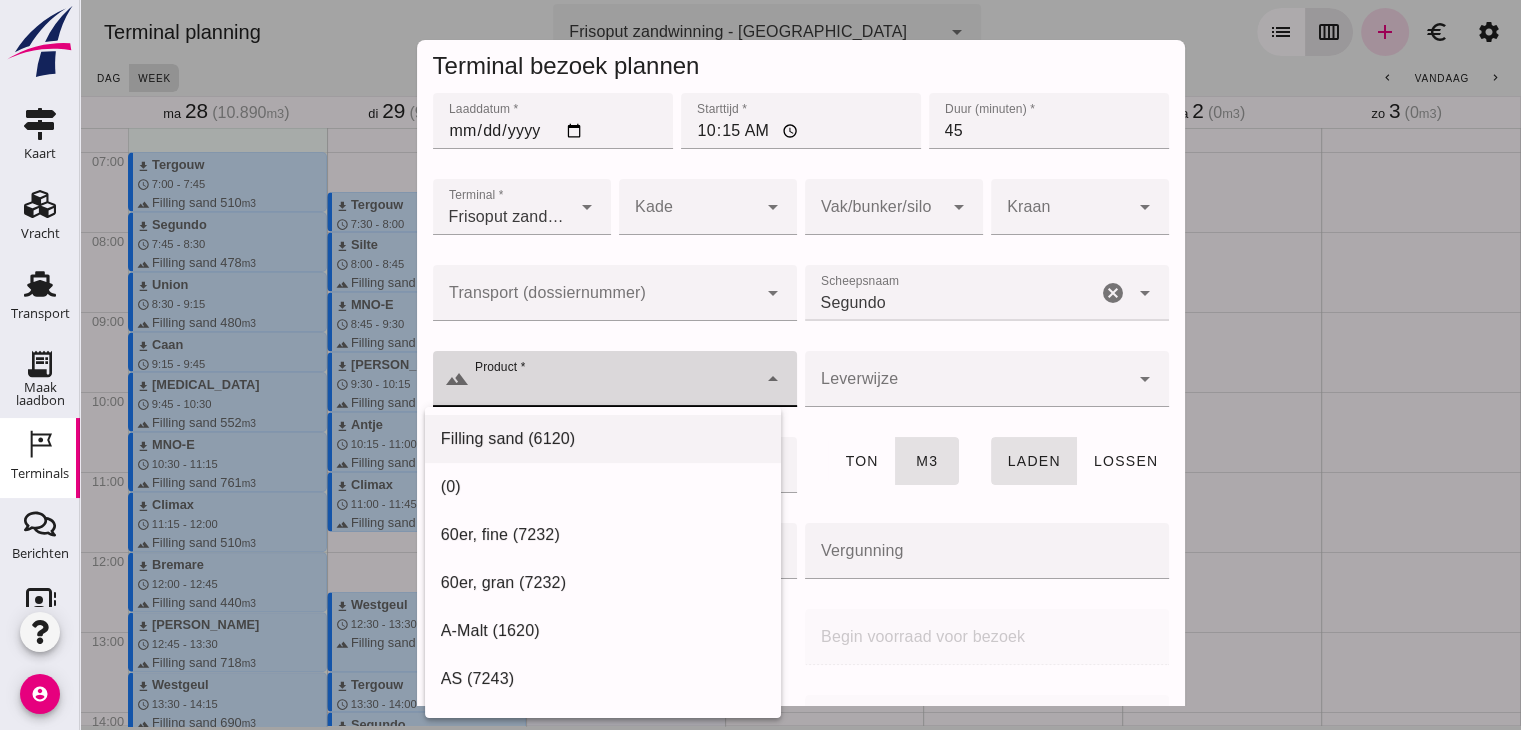 click on "Filling sand (6120)" 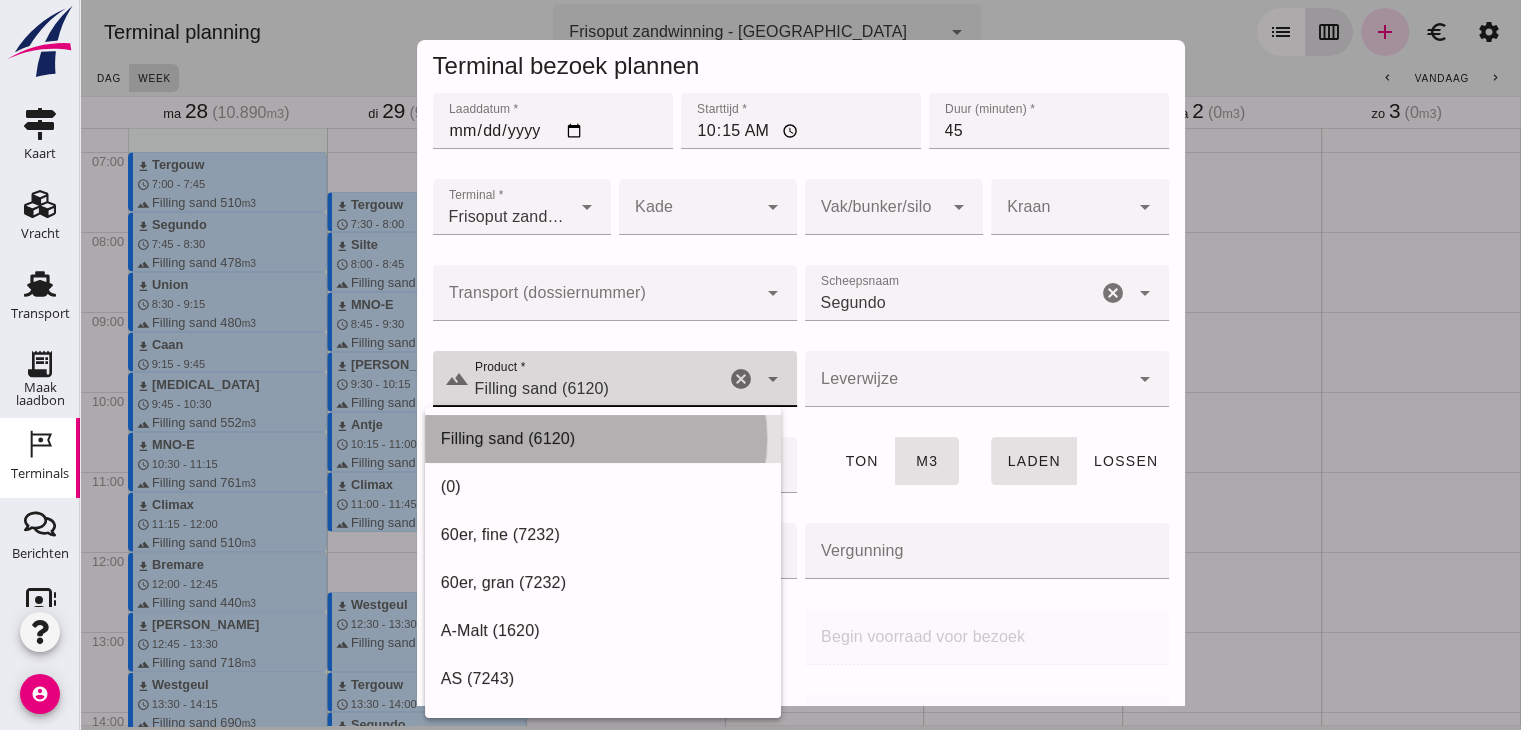 type on "Filling sand (6120)" 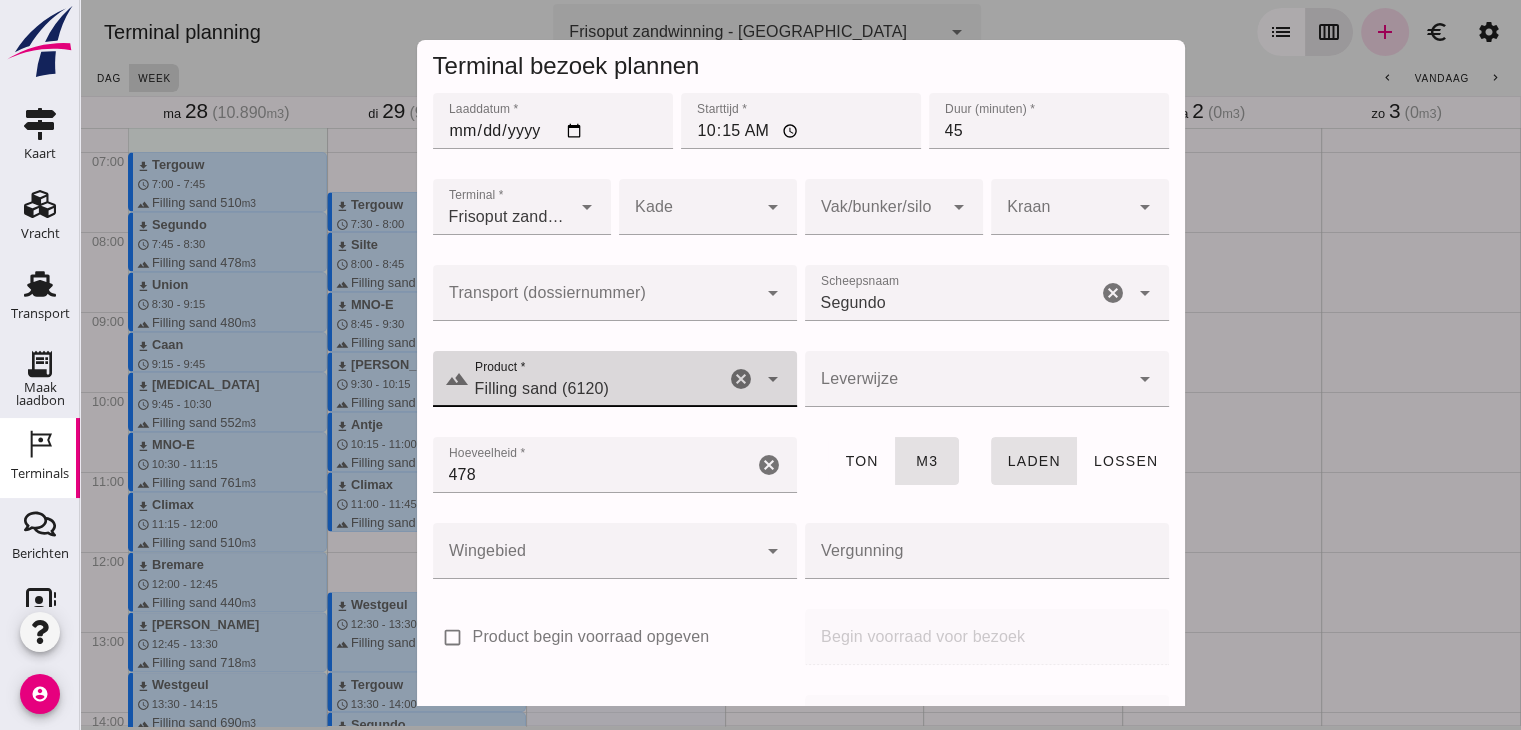 scroll, scrollTop: 237, scrollLeft: 0, axis: vertical 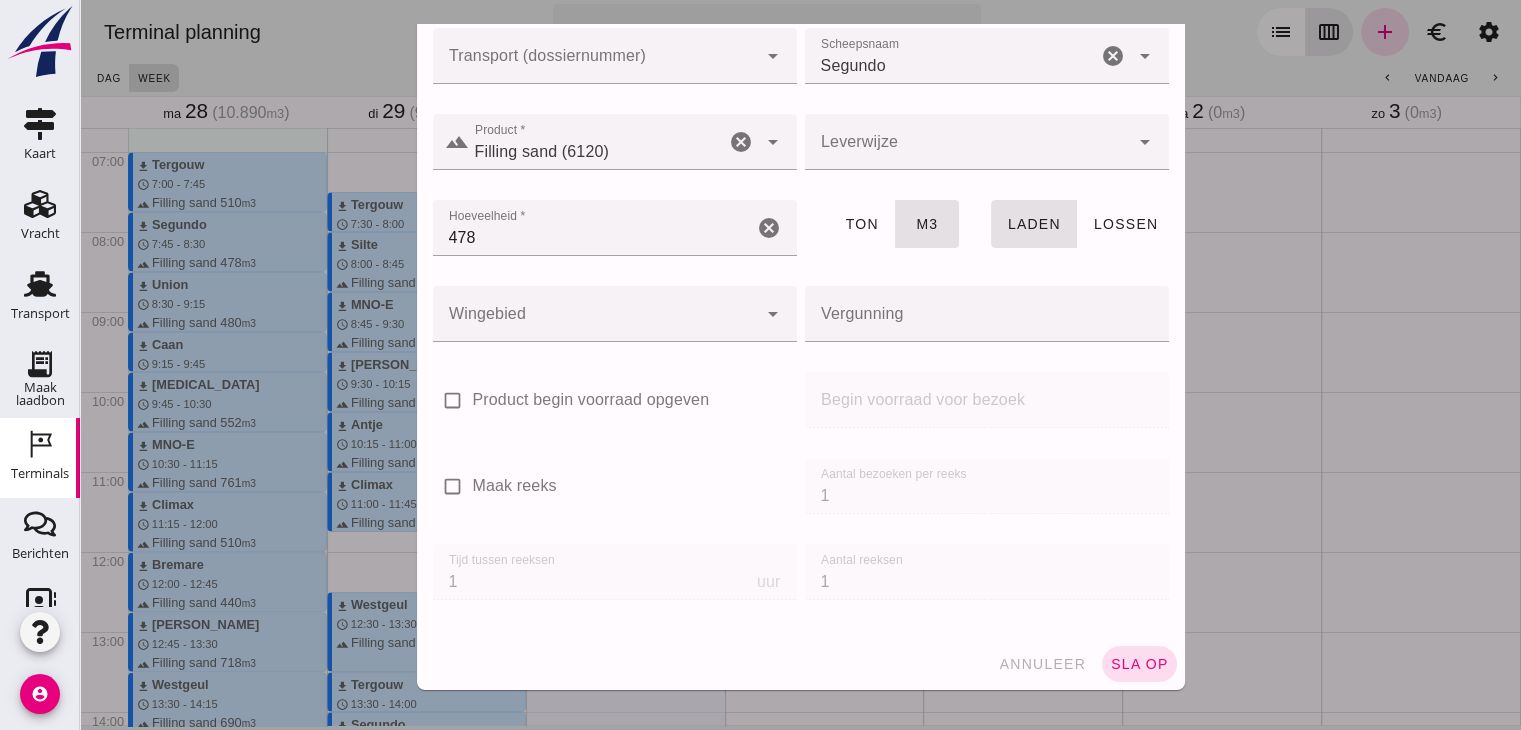 click on "annuleer sla op" 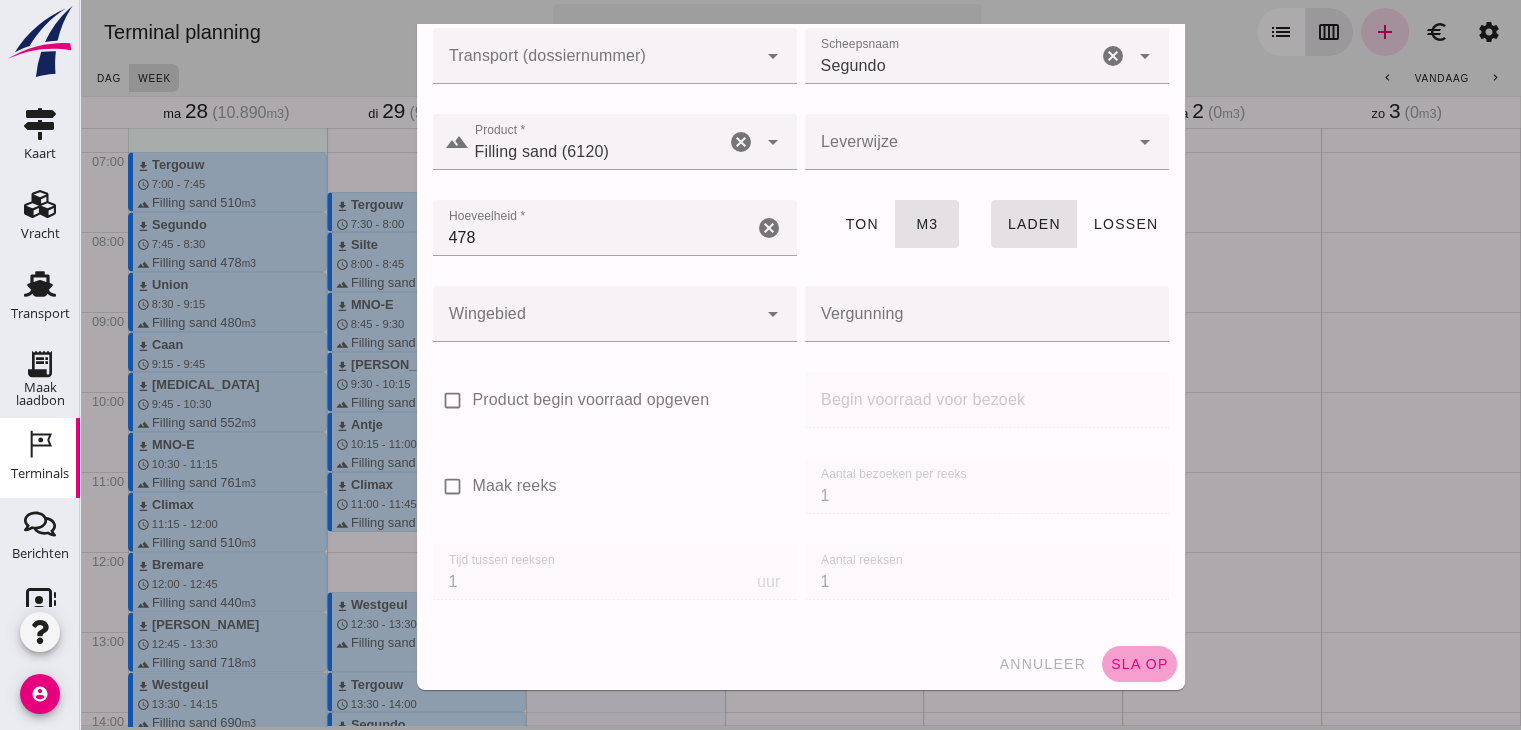 click on "sla op" 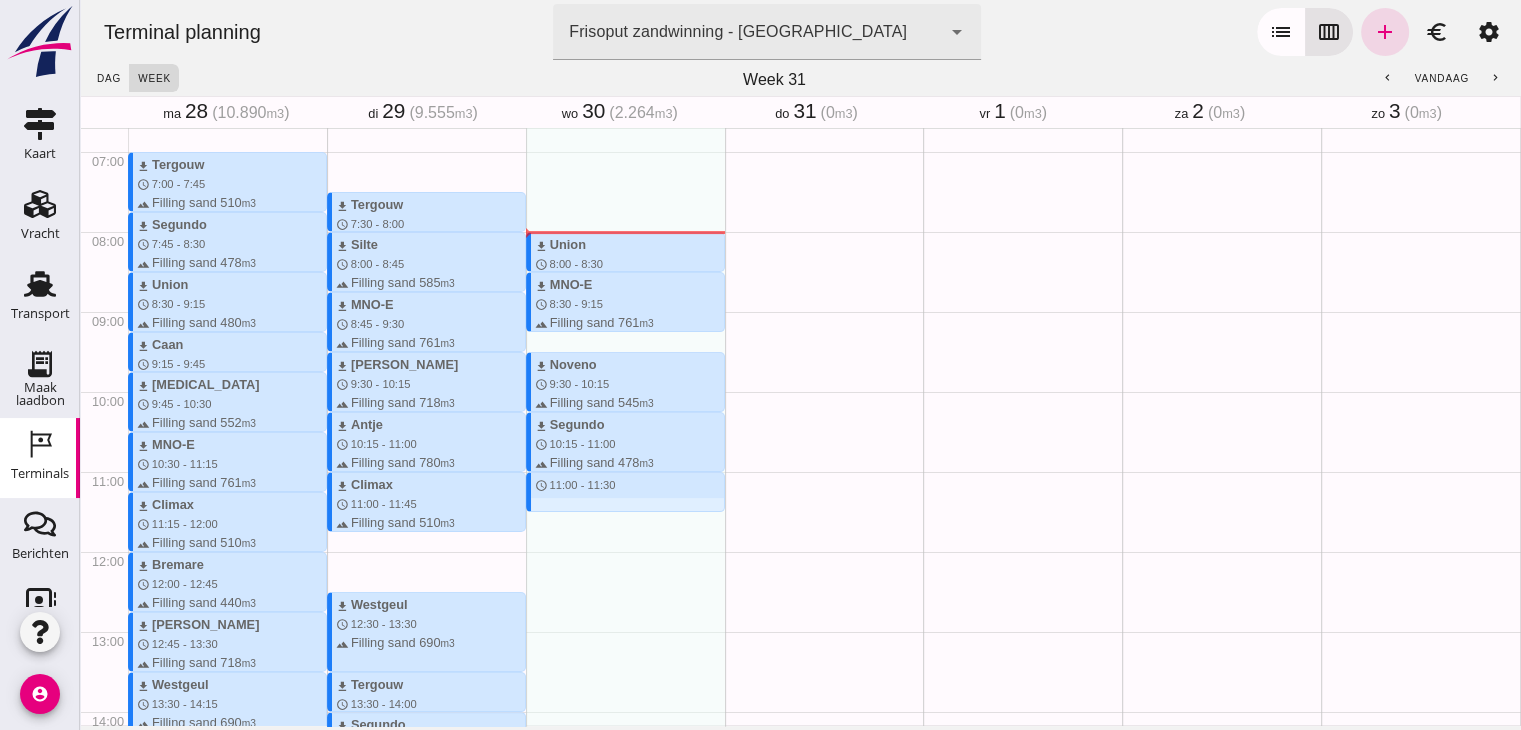 drag, startPoint x: 625, startPoint y: 477, endPoint x: 624, endPoint y: 519, distance: 42.0119 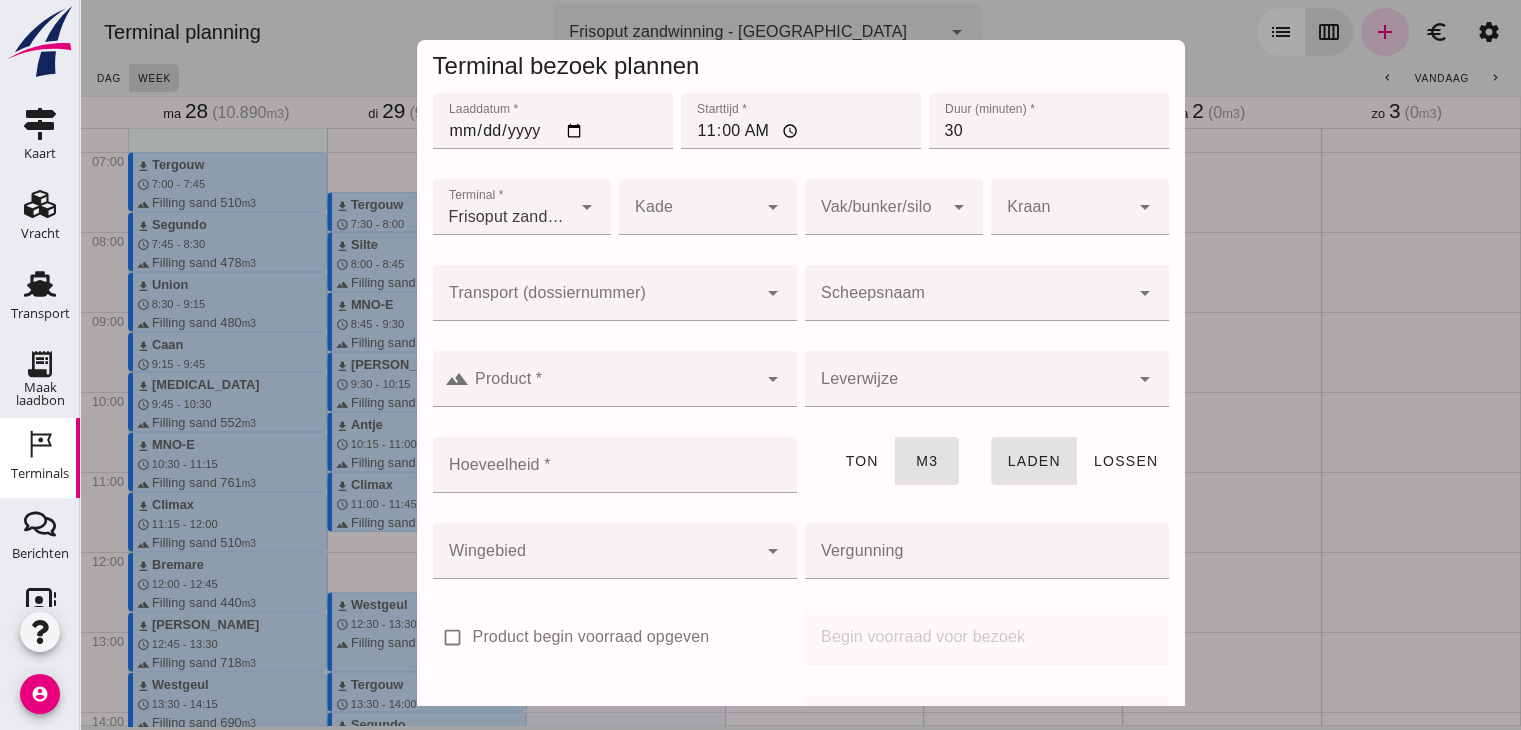 click 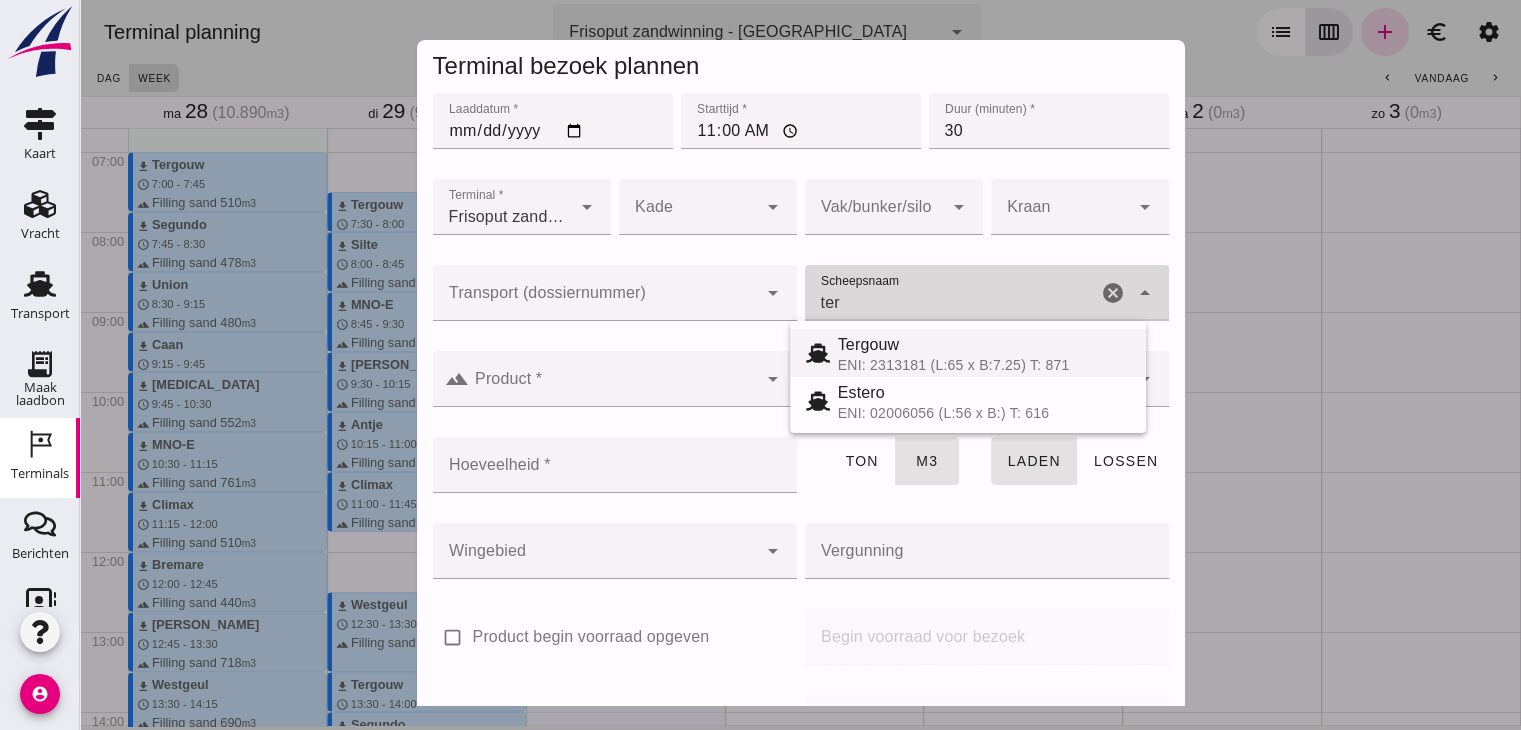 click on "ENI: 2313181 (L:65 x B:7.25) T: 871" at bounding box center (984, 365) 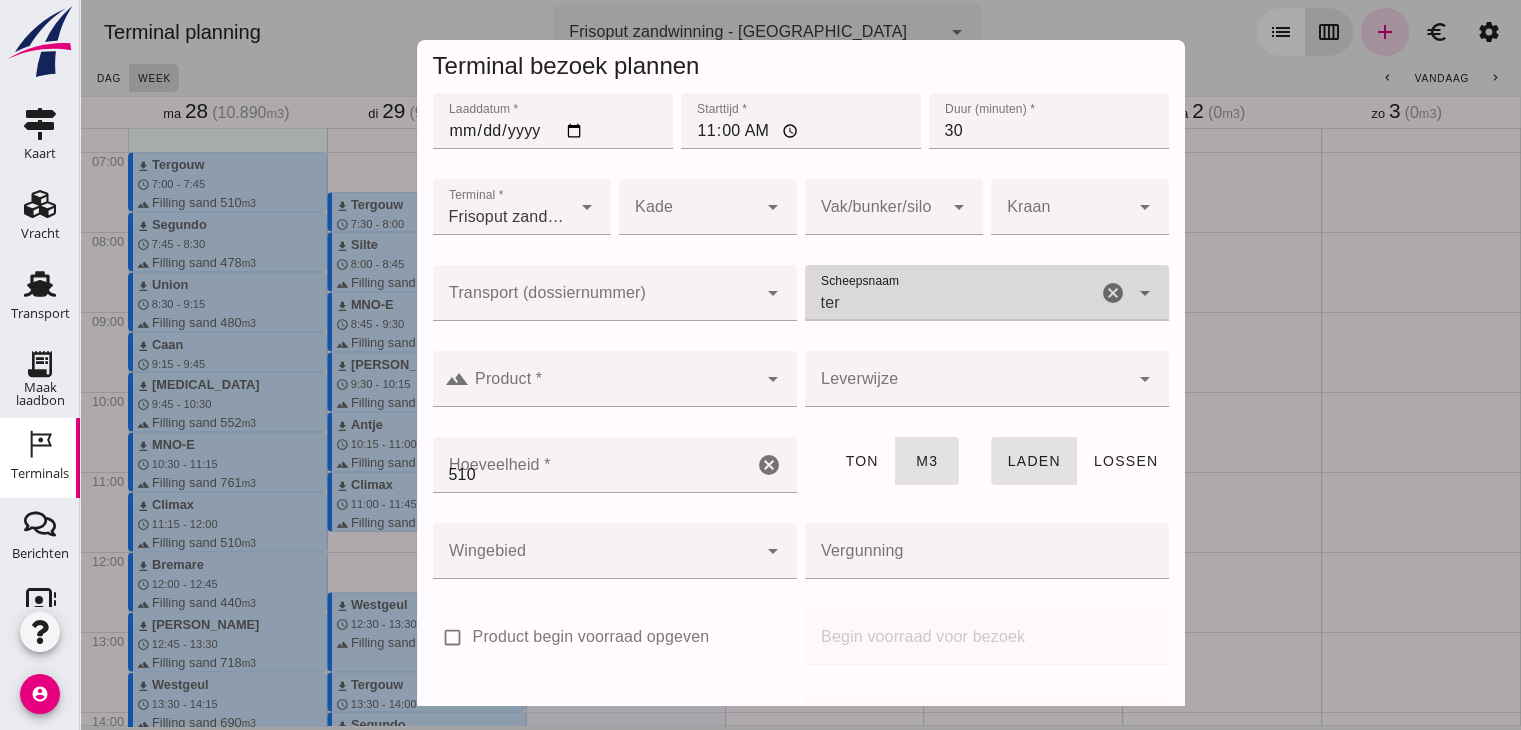 type on "Tergouw" 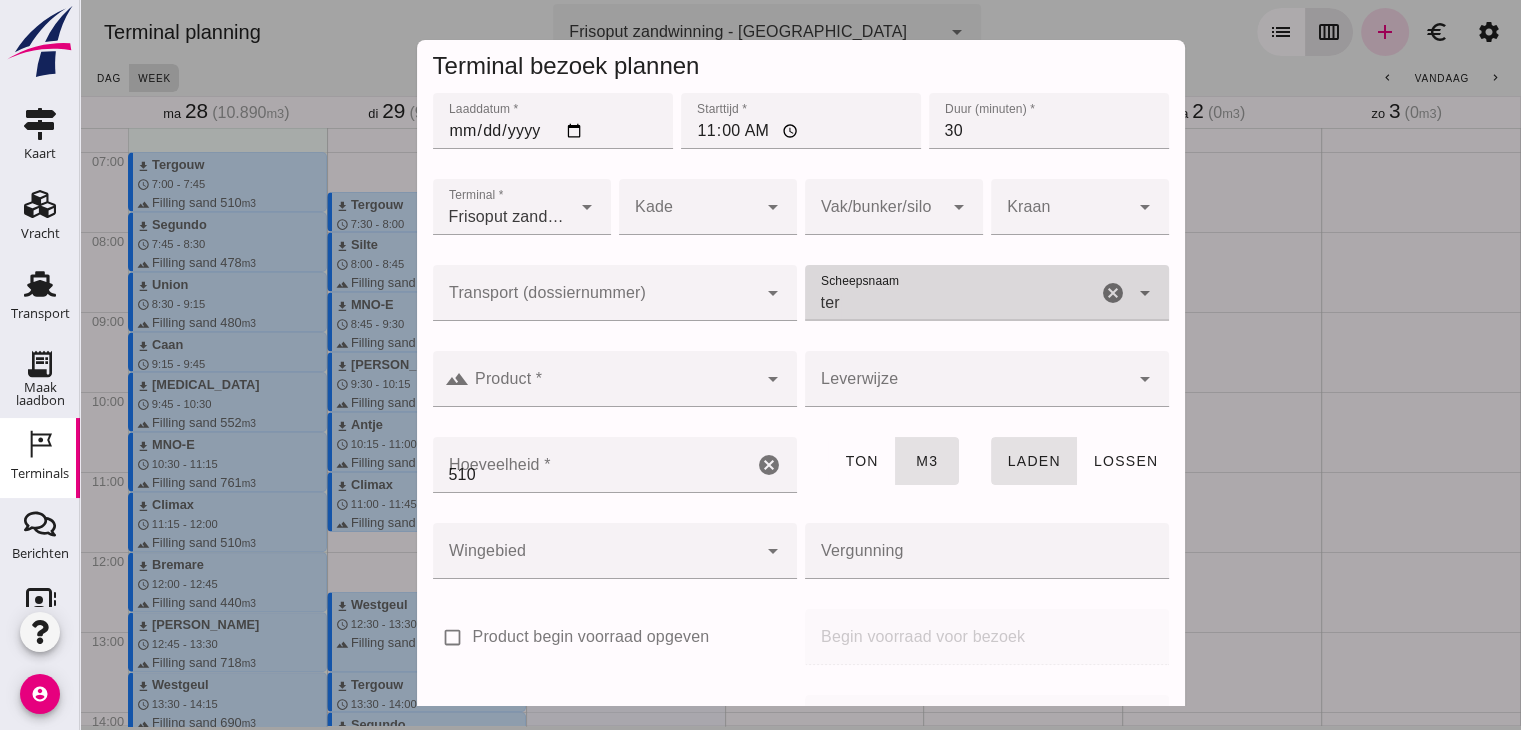 type on "510" 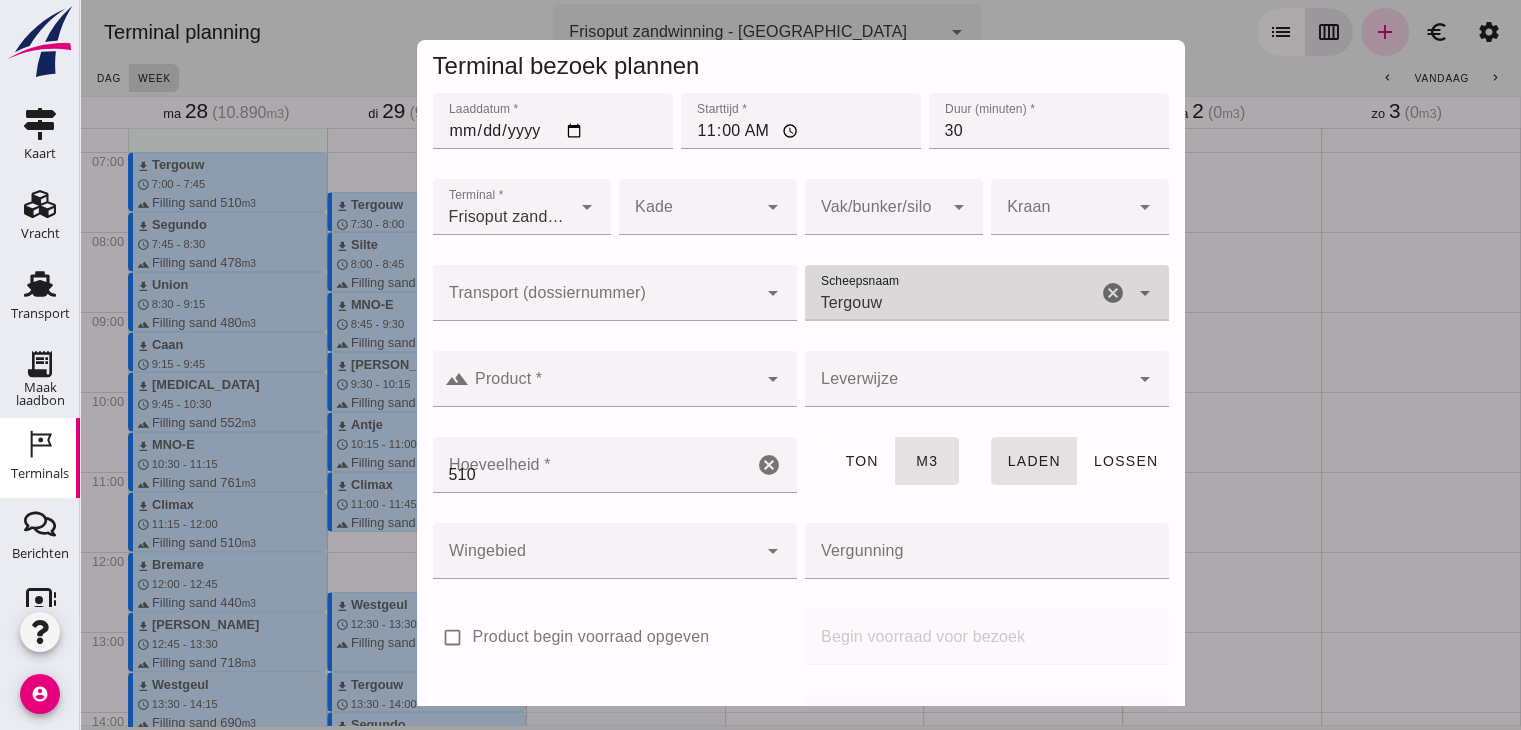 type on "Tergouw" 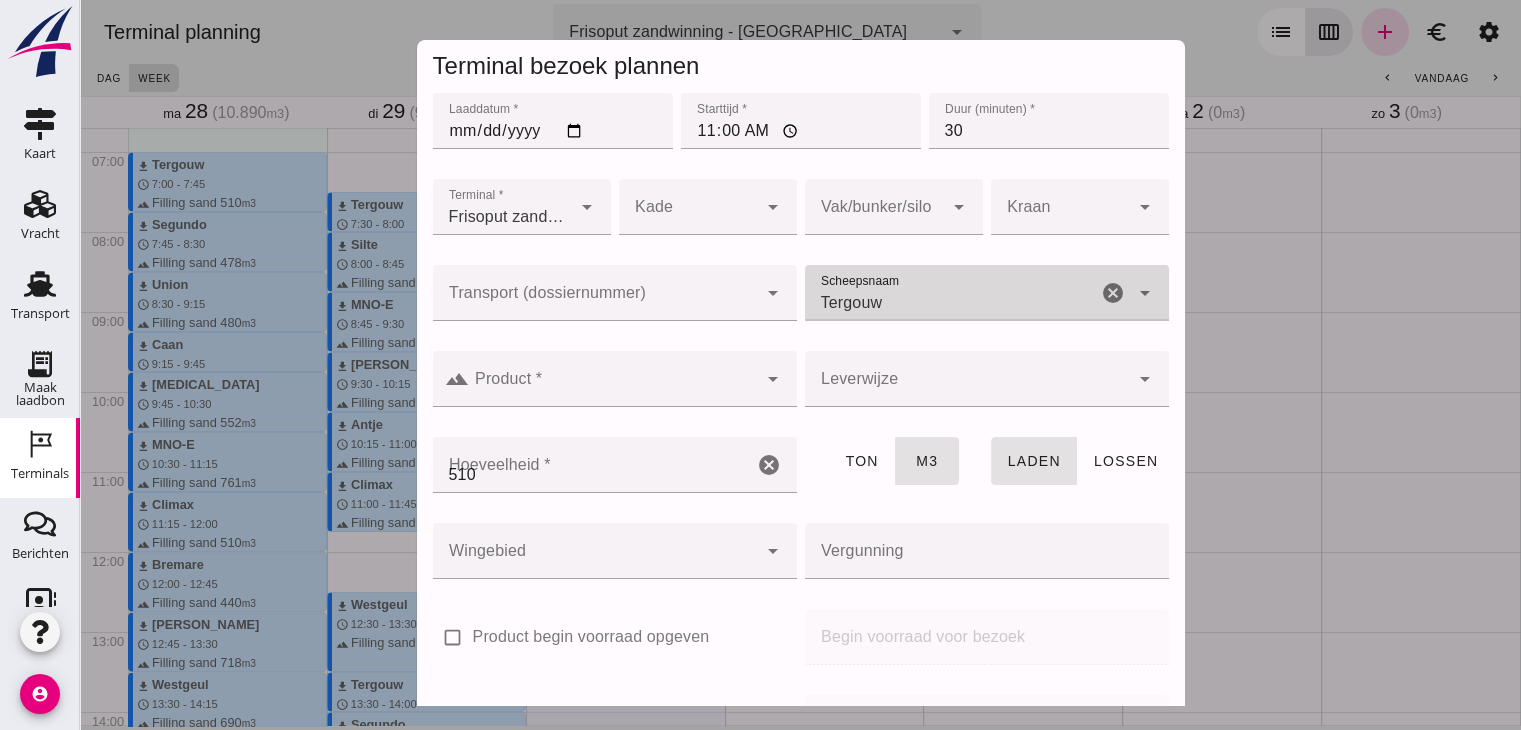 click 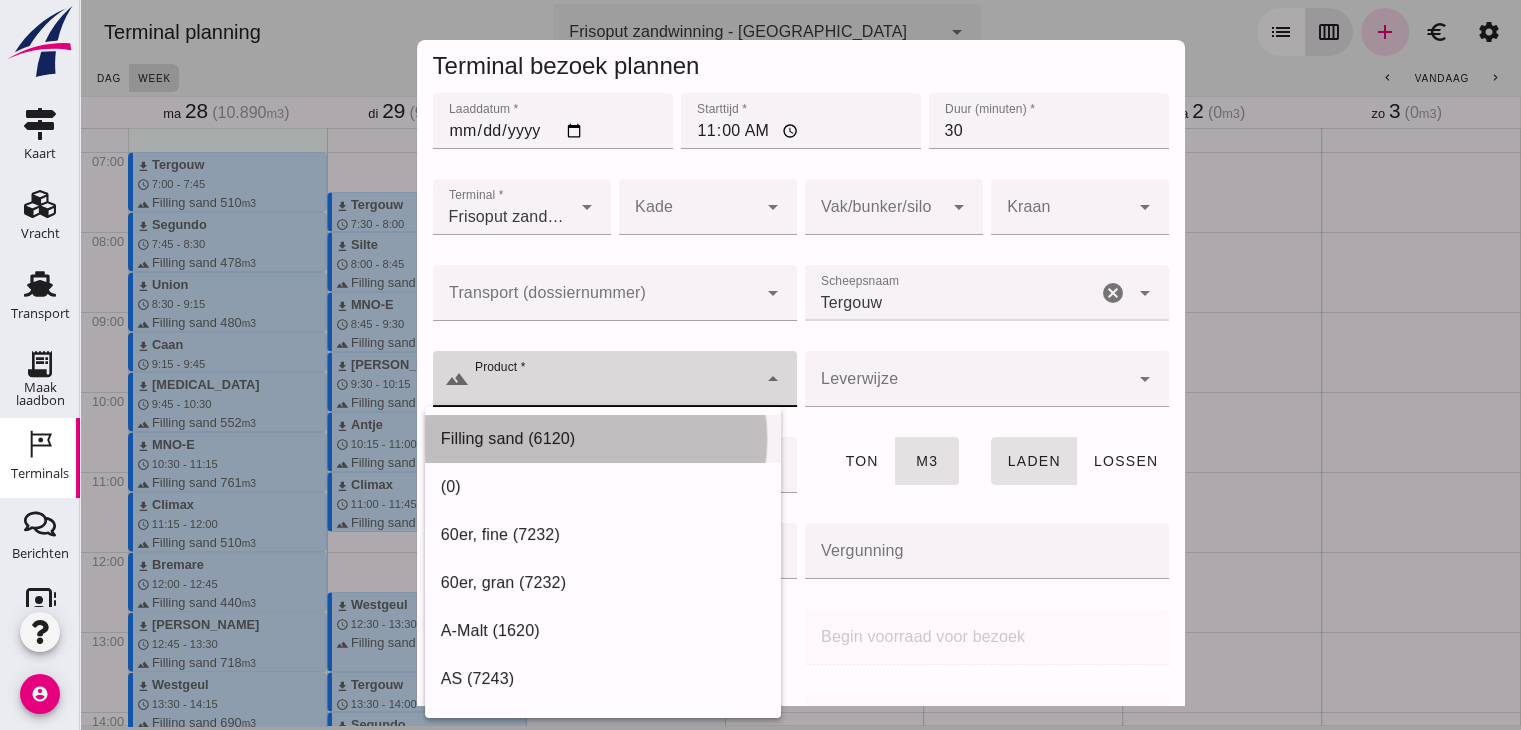 click on "Filling sand (6120)" 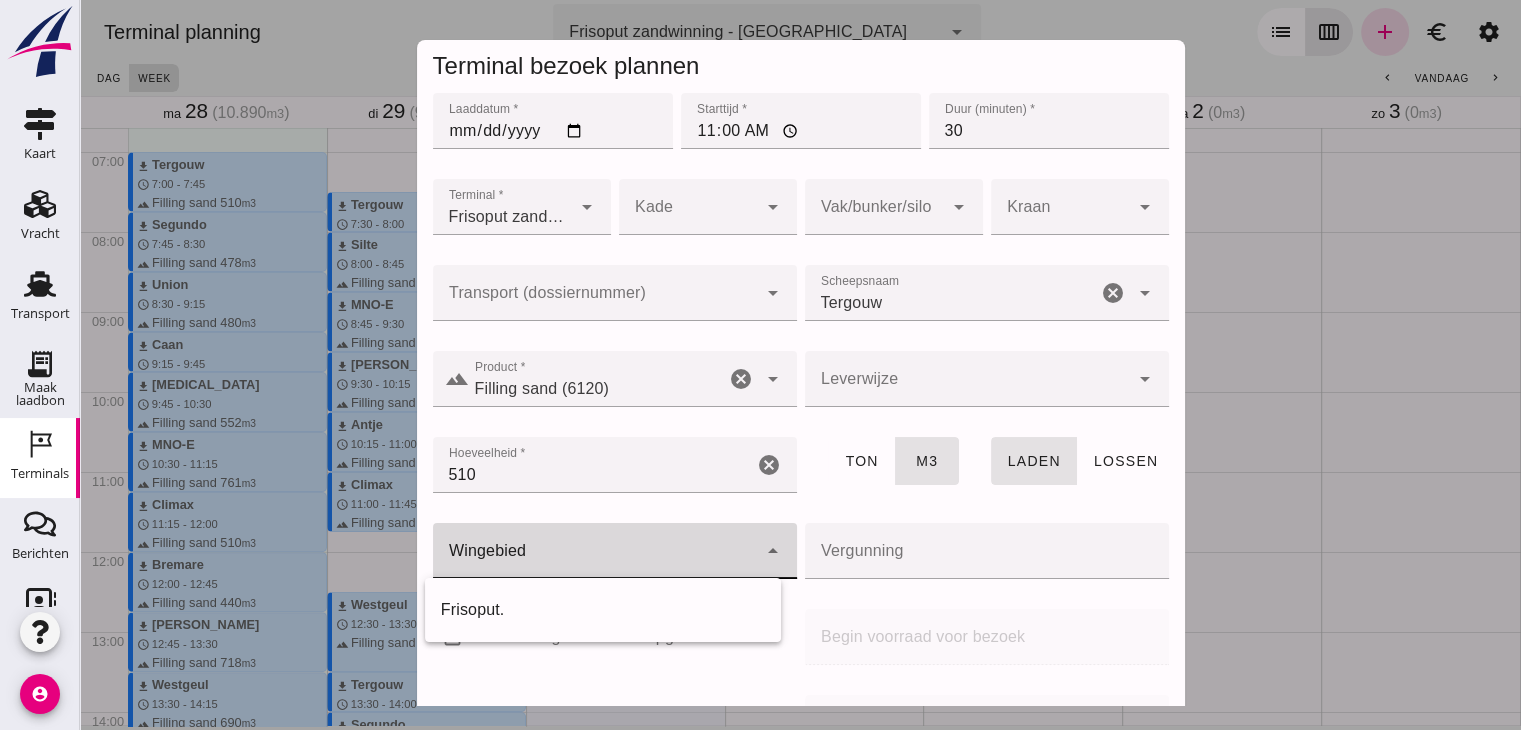 click 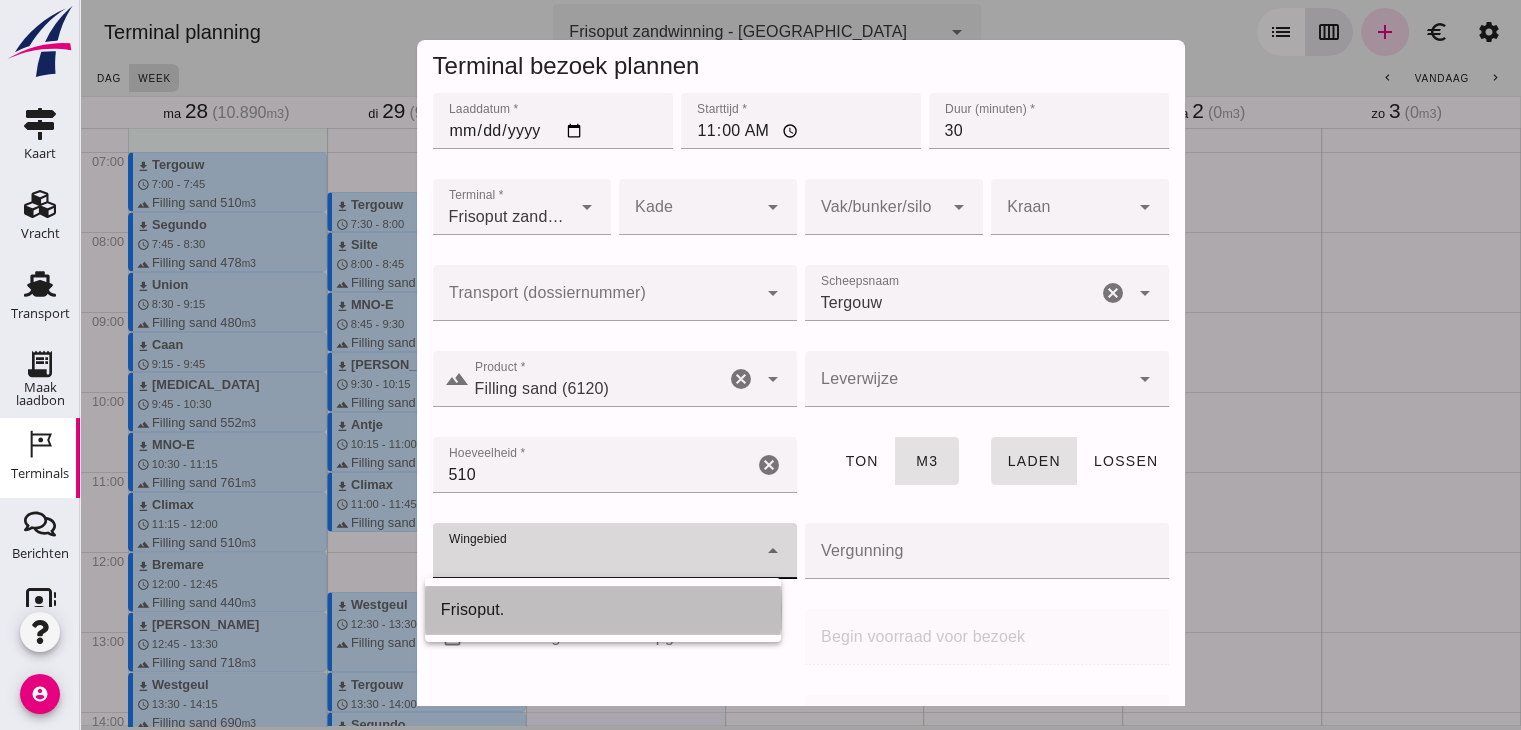 click on "Frisoput." at bounding box center (603, 610) 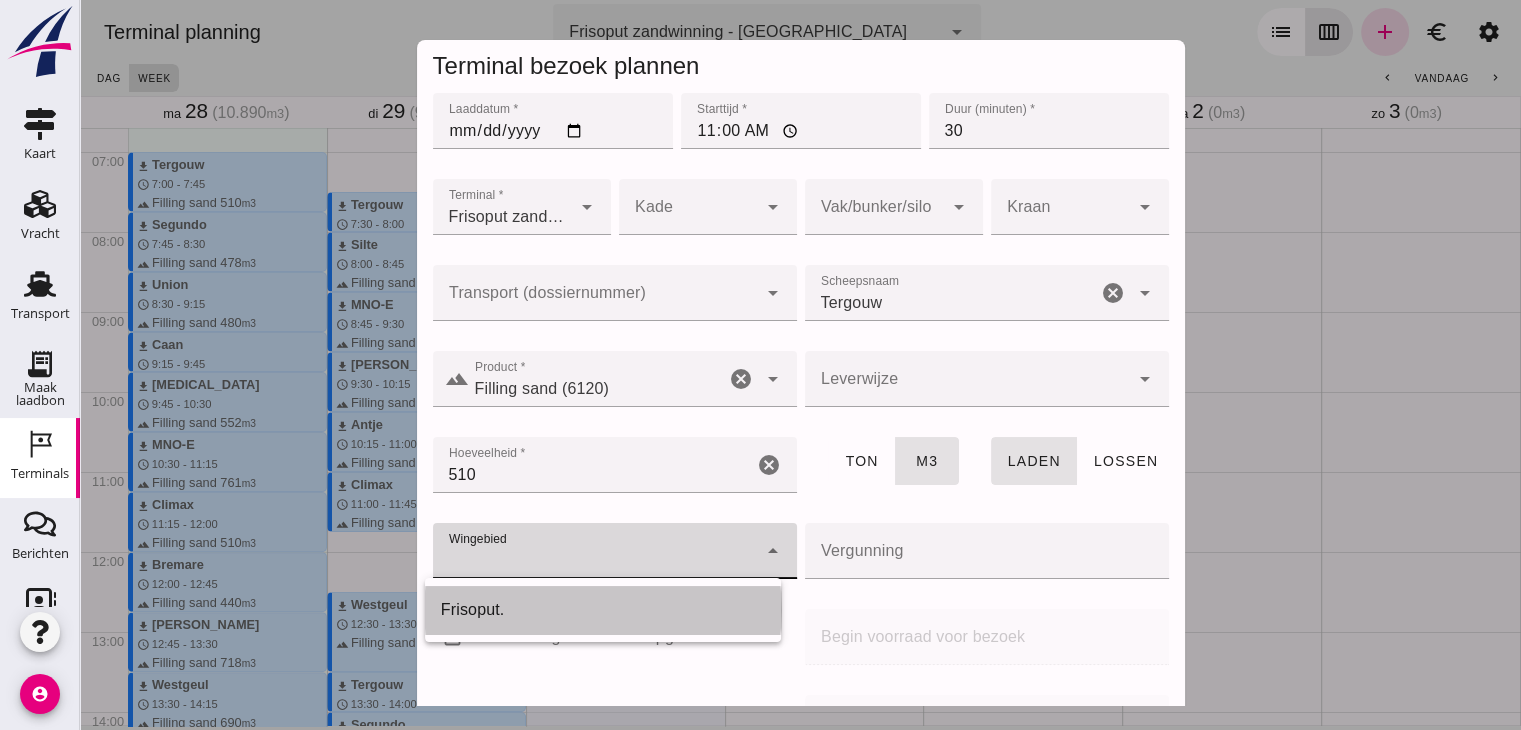 type on "143" 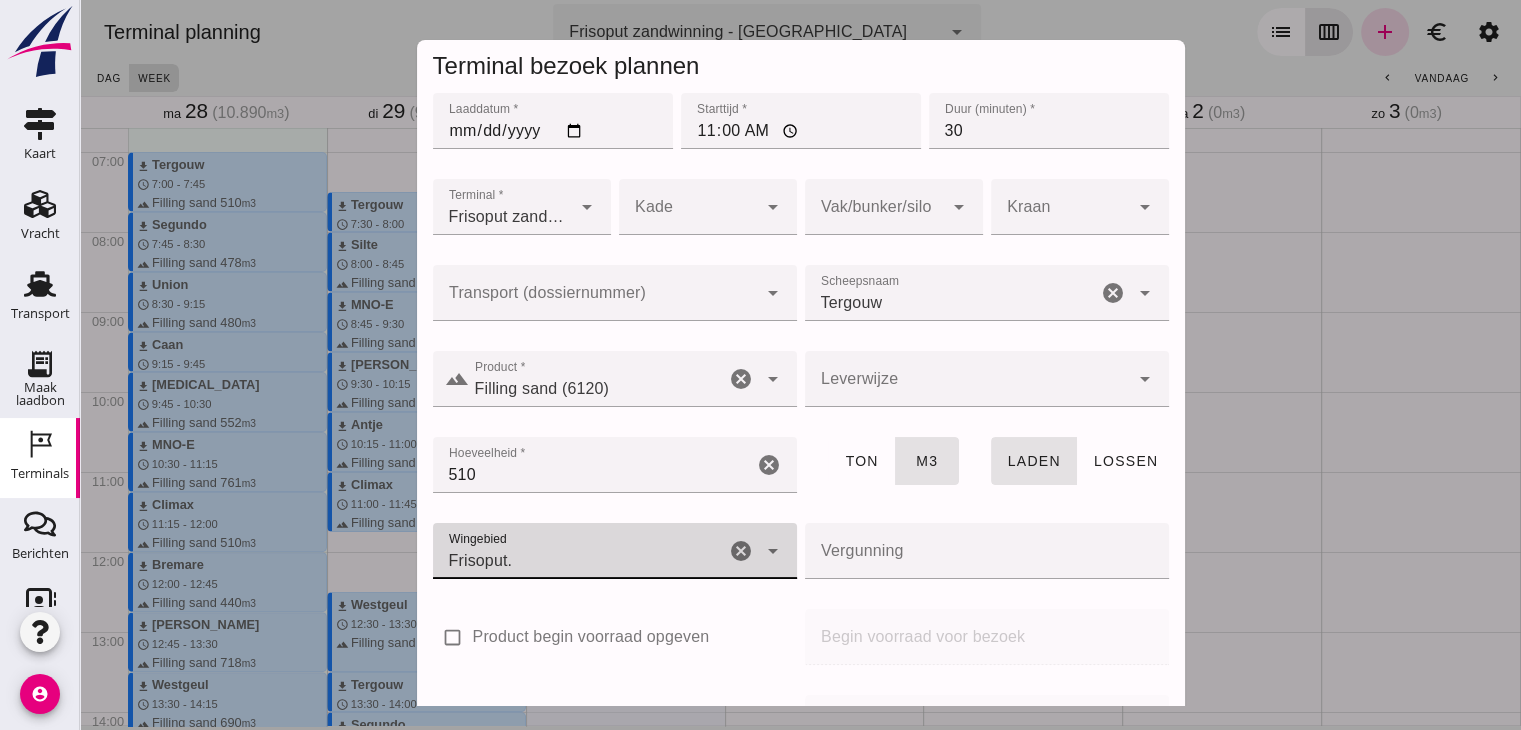 scroll, scrollTop: 237, scrollLeft: 0, axis: vertical 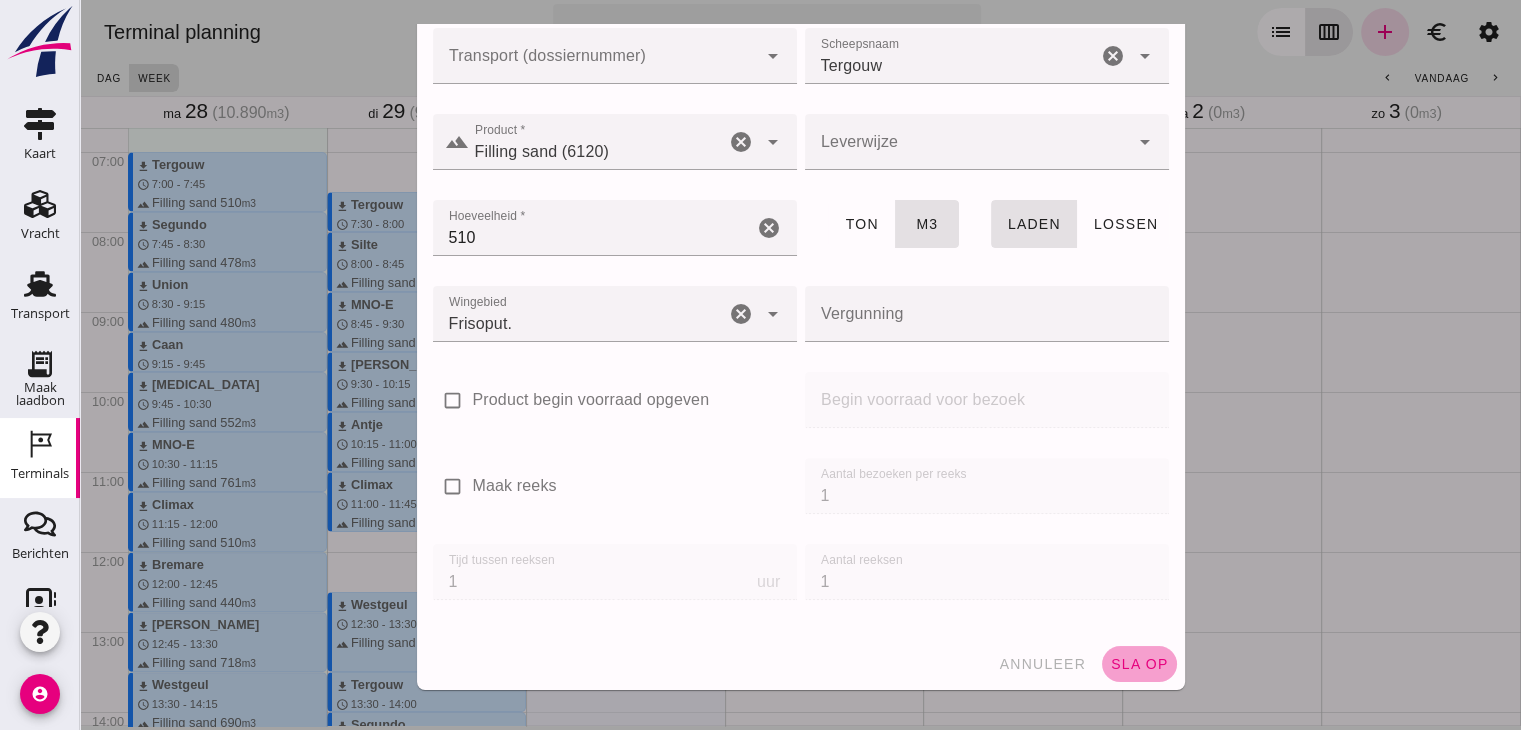 click on "sla op" 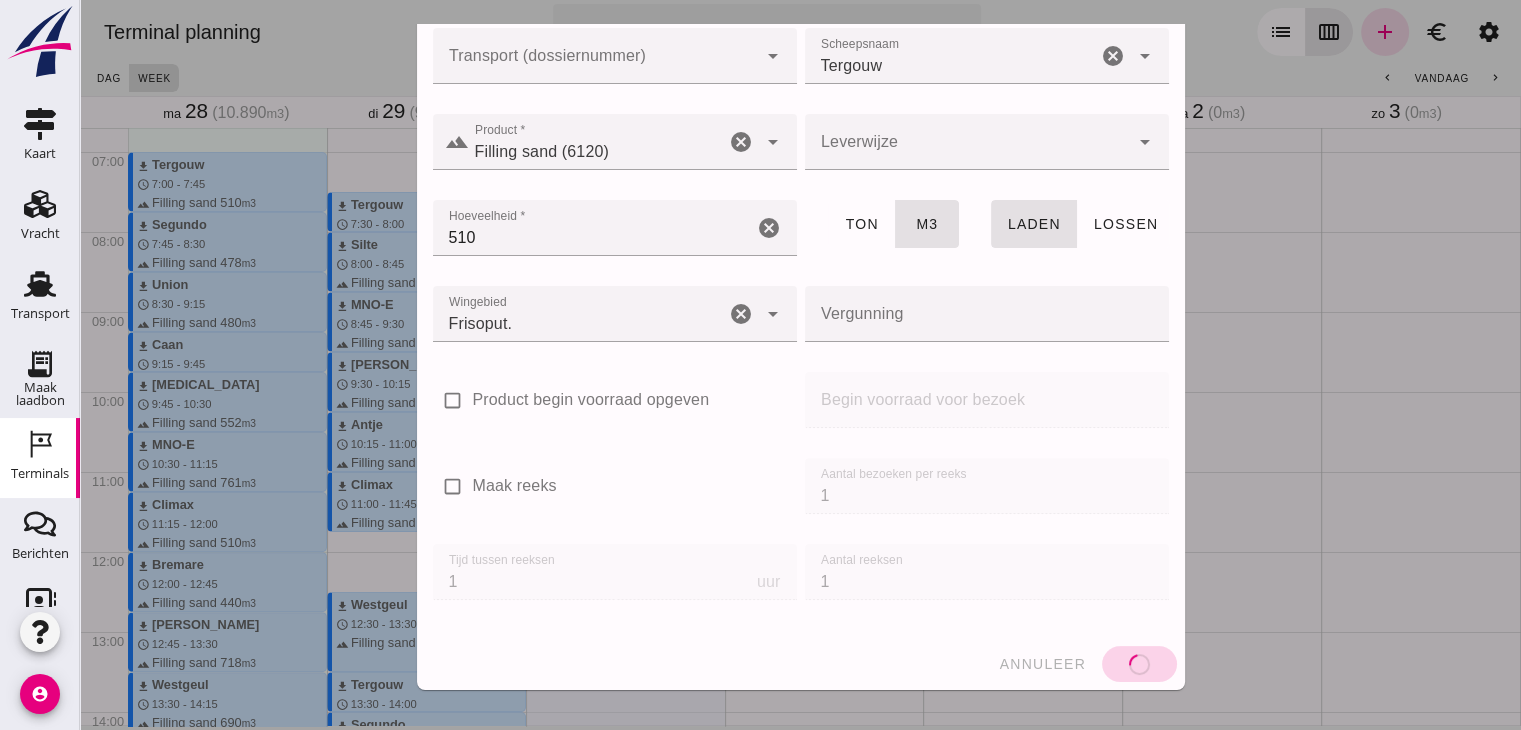 type 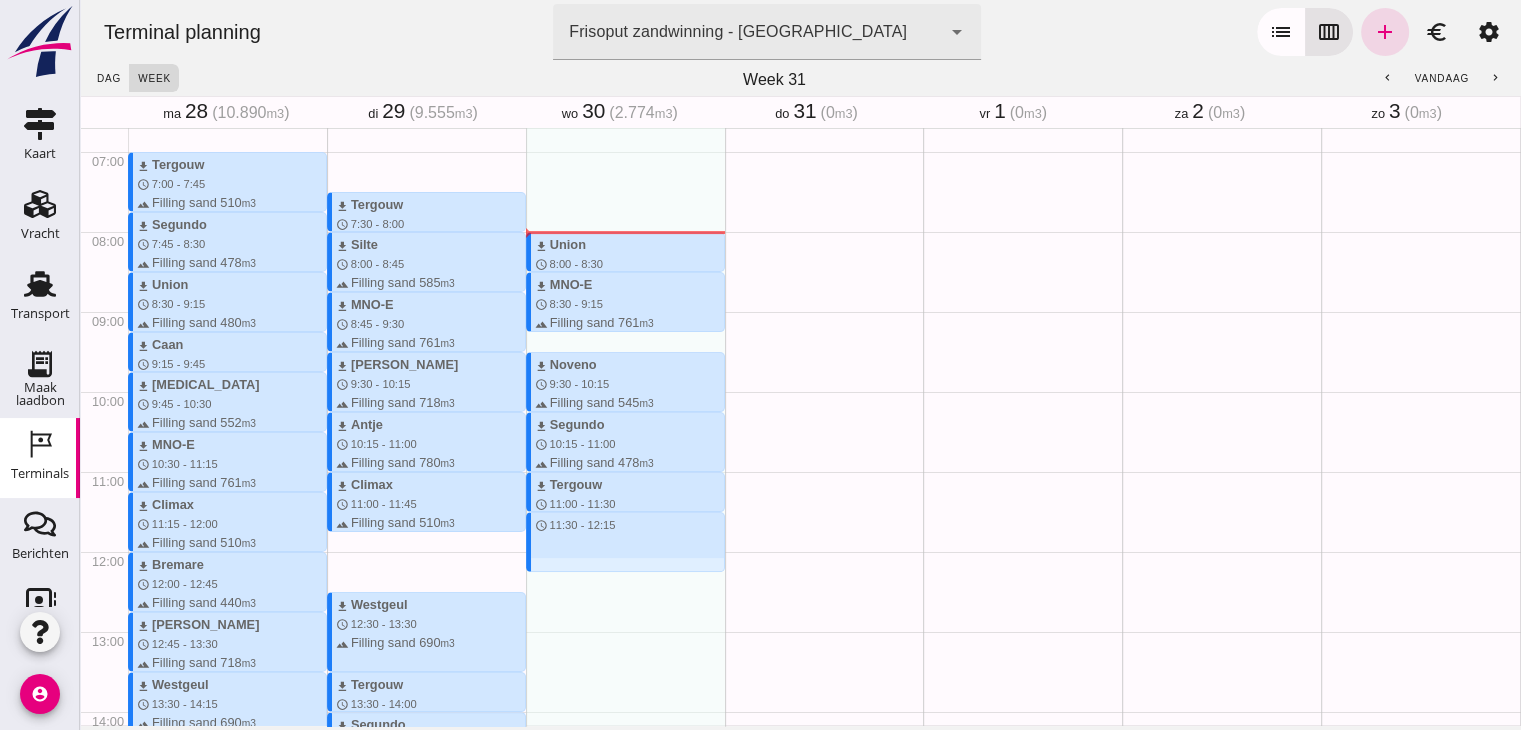drag, startPoint x: 666, startPoint y: 514, endPoint x: 660, endPoint y: 567, distance: 53.338543 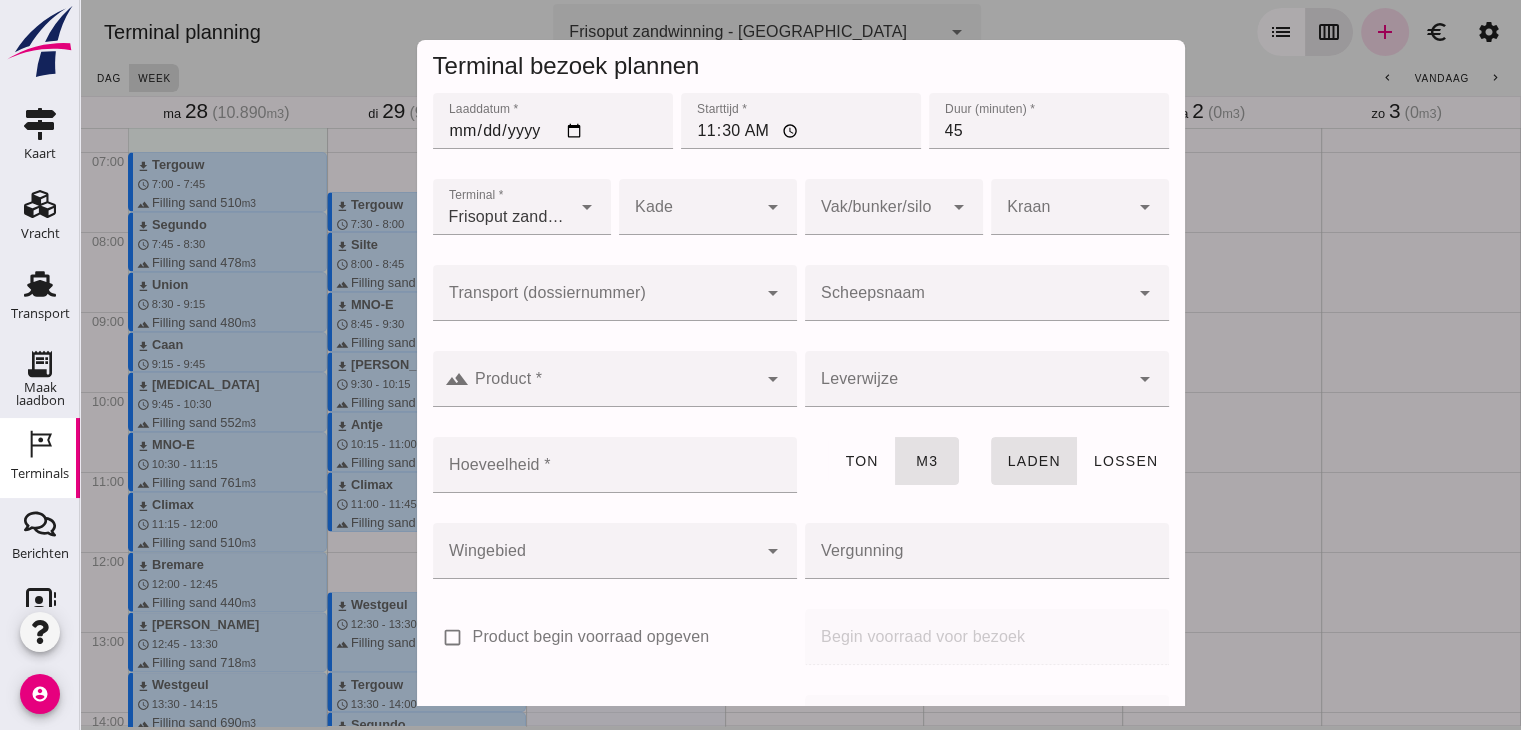 click on "Scheepsnaam" 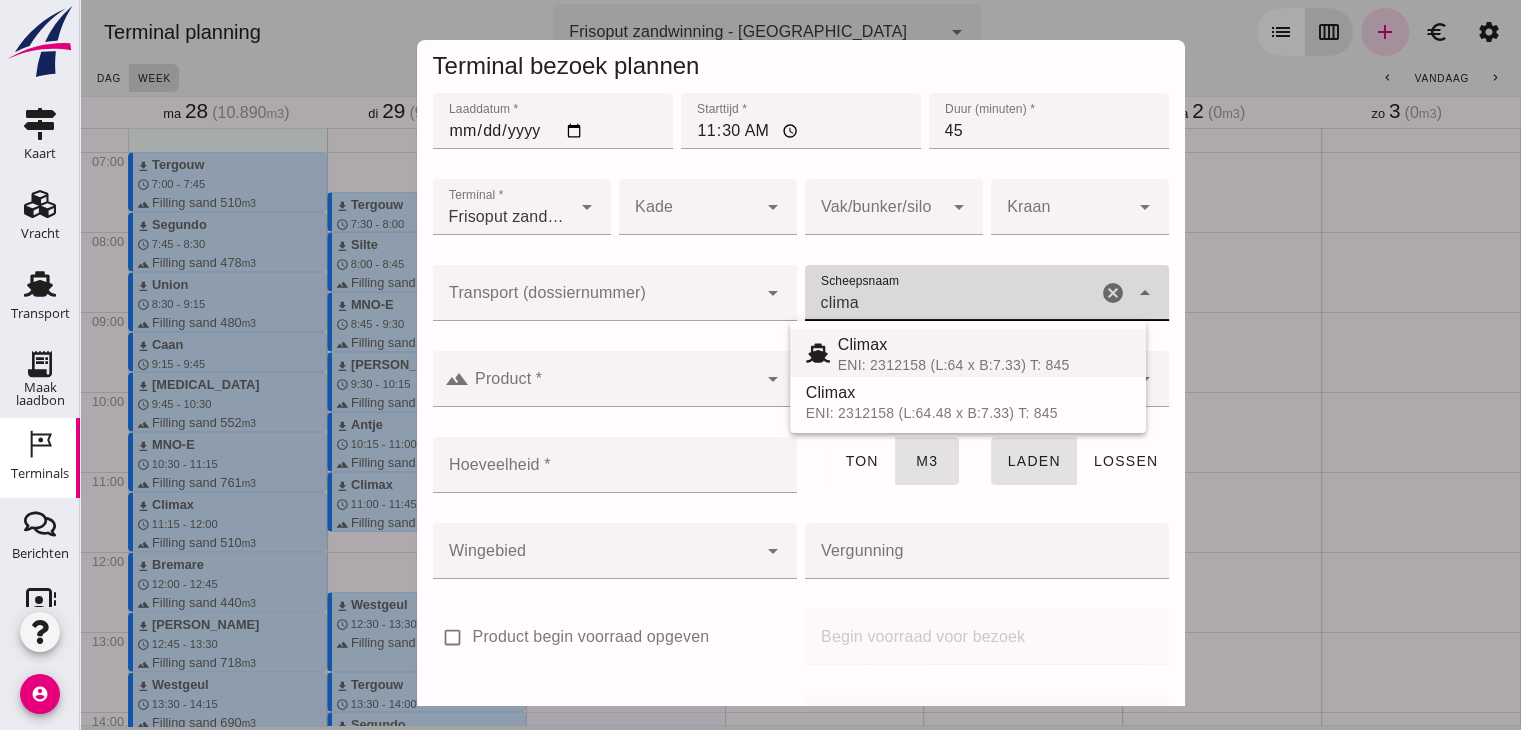 click on "ENI: 2312158 (L:64 x B:7.33) T: 845" at bounding box center [984, 365] 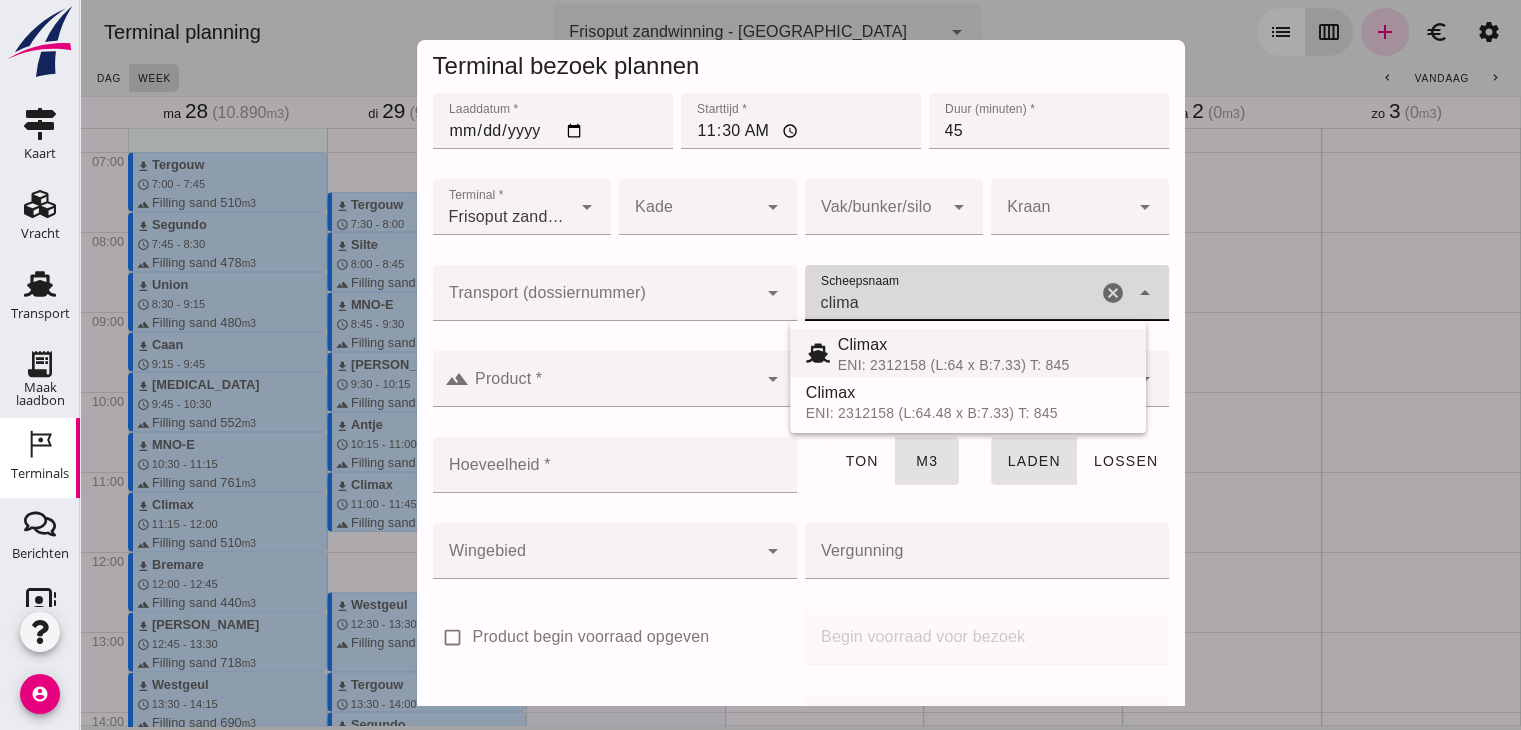 type on "Climax" 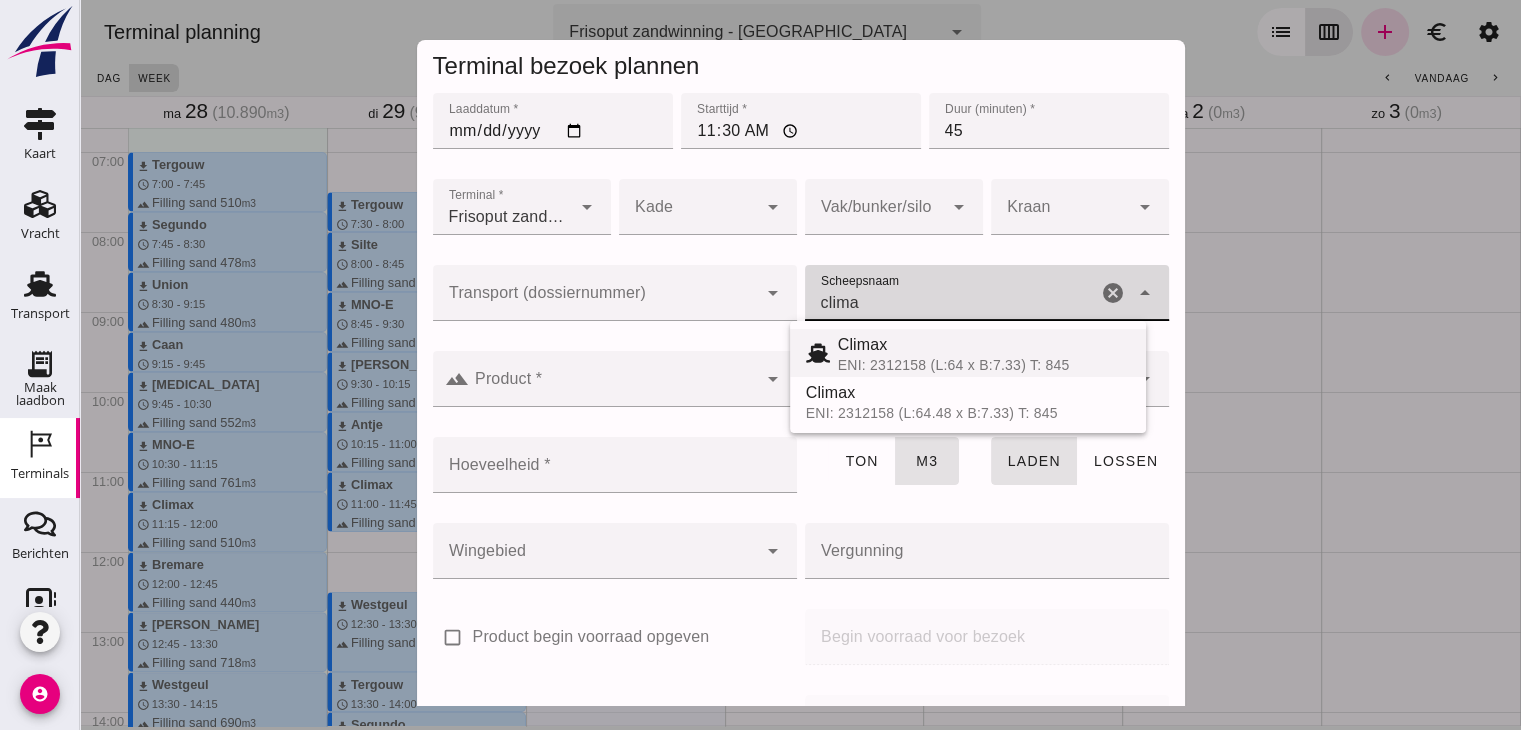 type on "510" 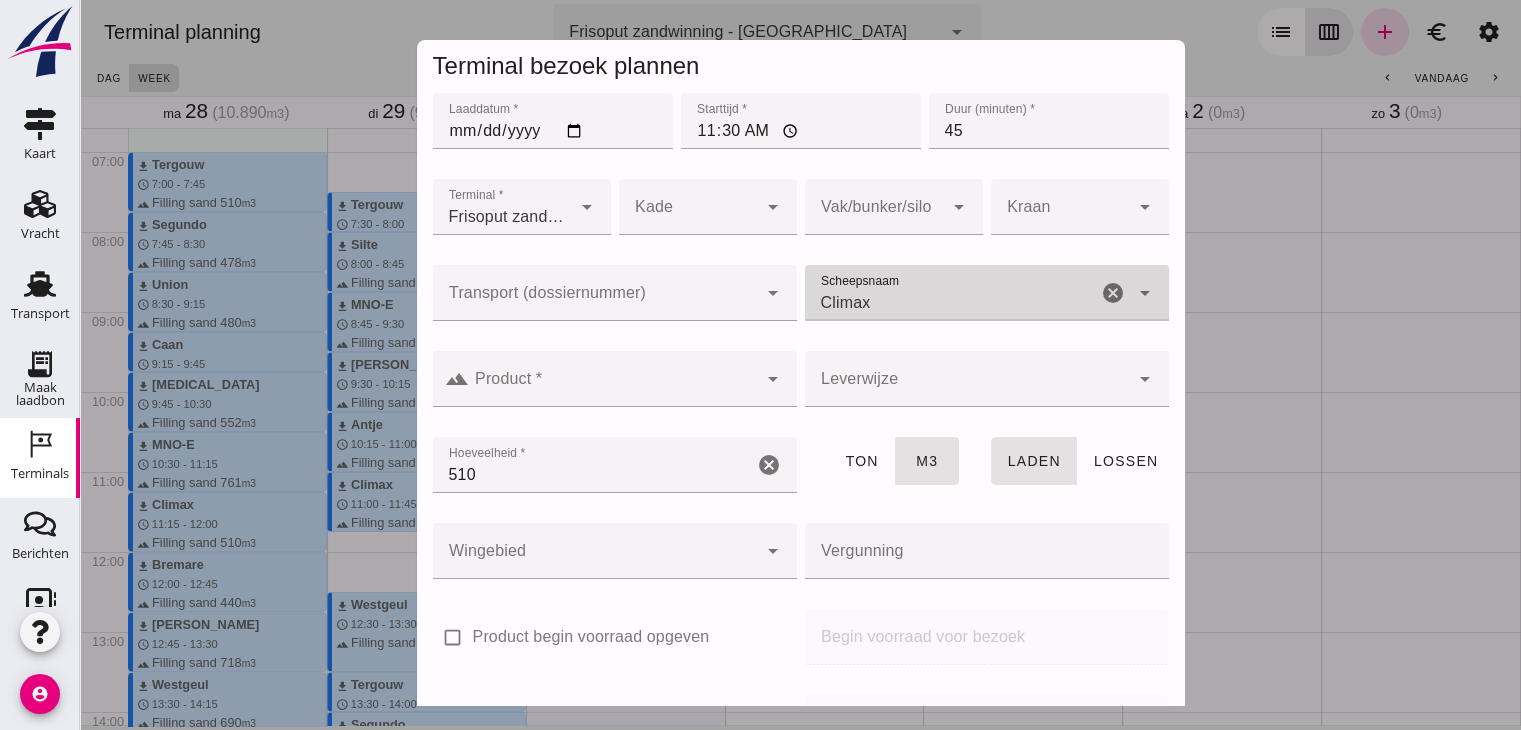 type on "Climax" 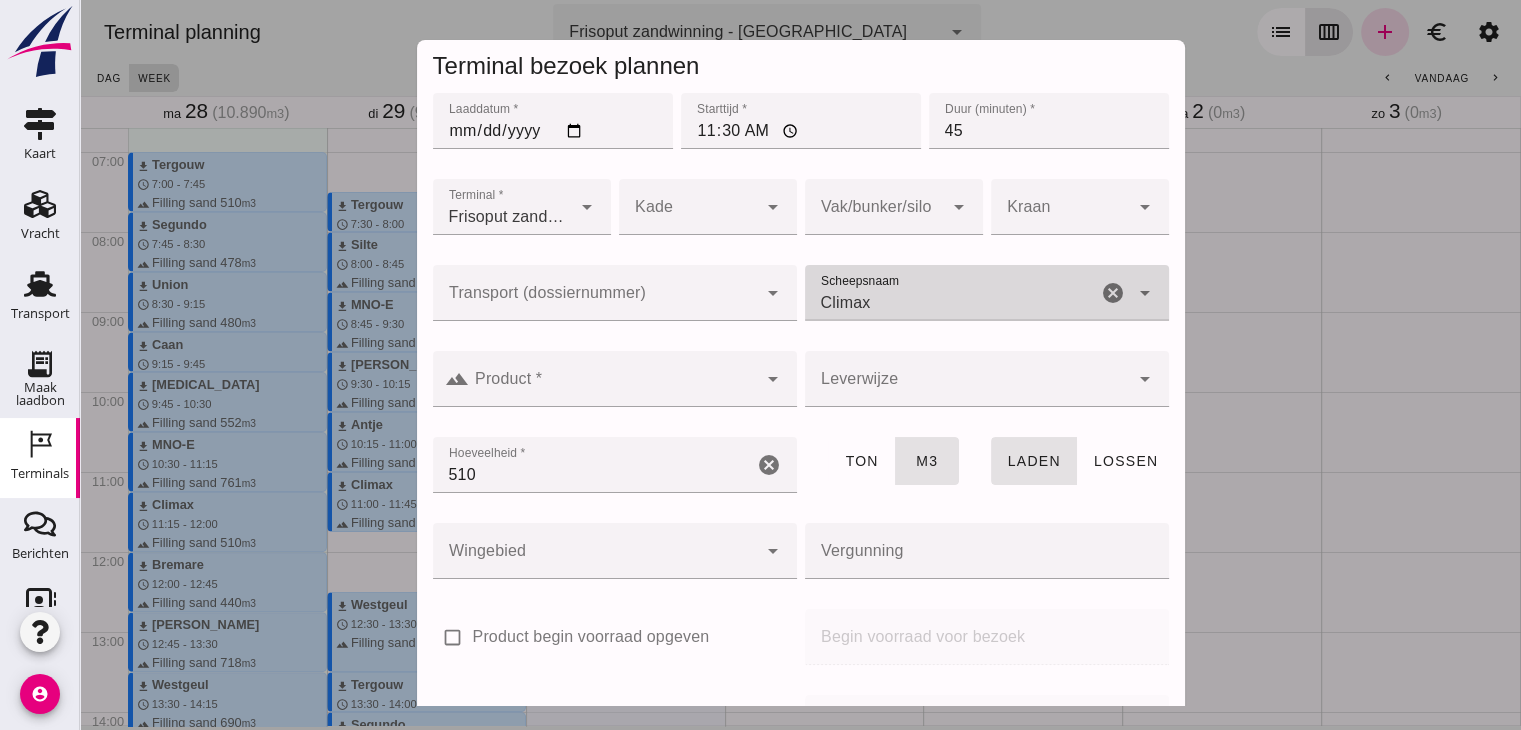 click on "Product *" 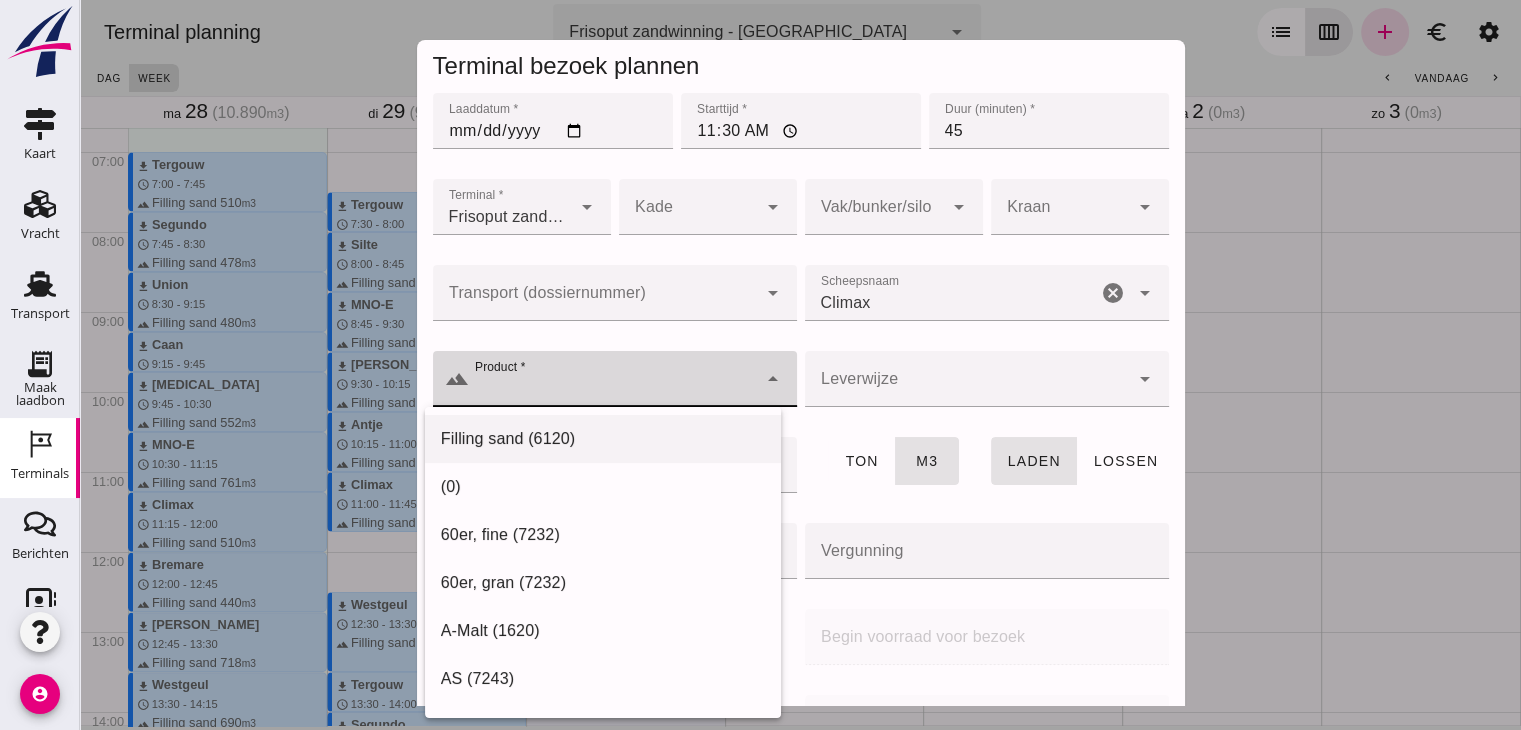 click on "Filling sand (6120)" at bounding box center [603, 439] 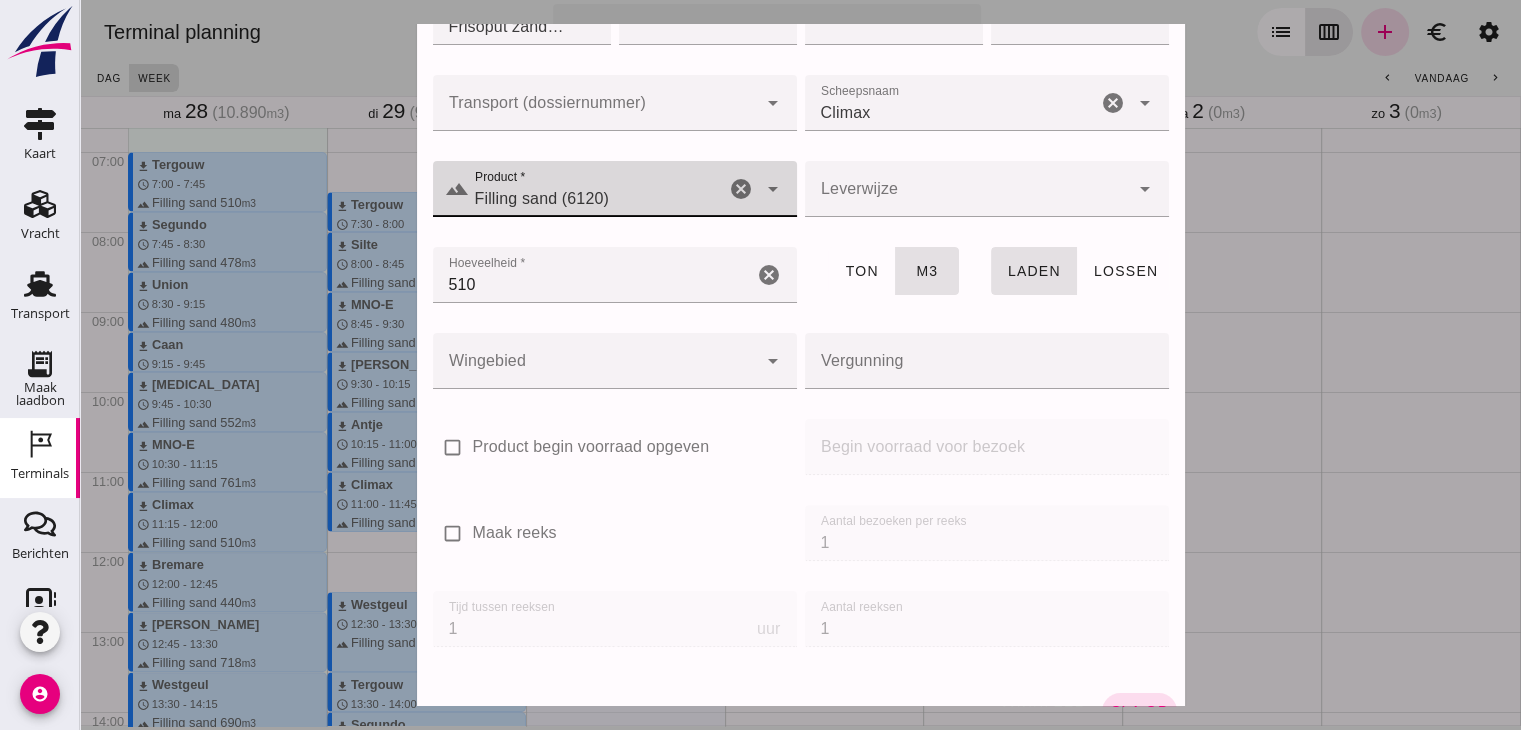 scroll, scrollTop: 214, scrollLeft: 0, axis: vertical 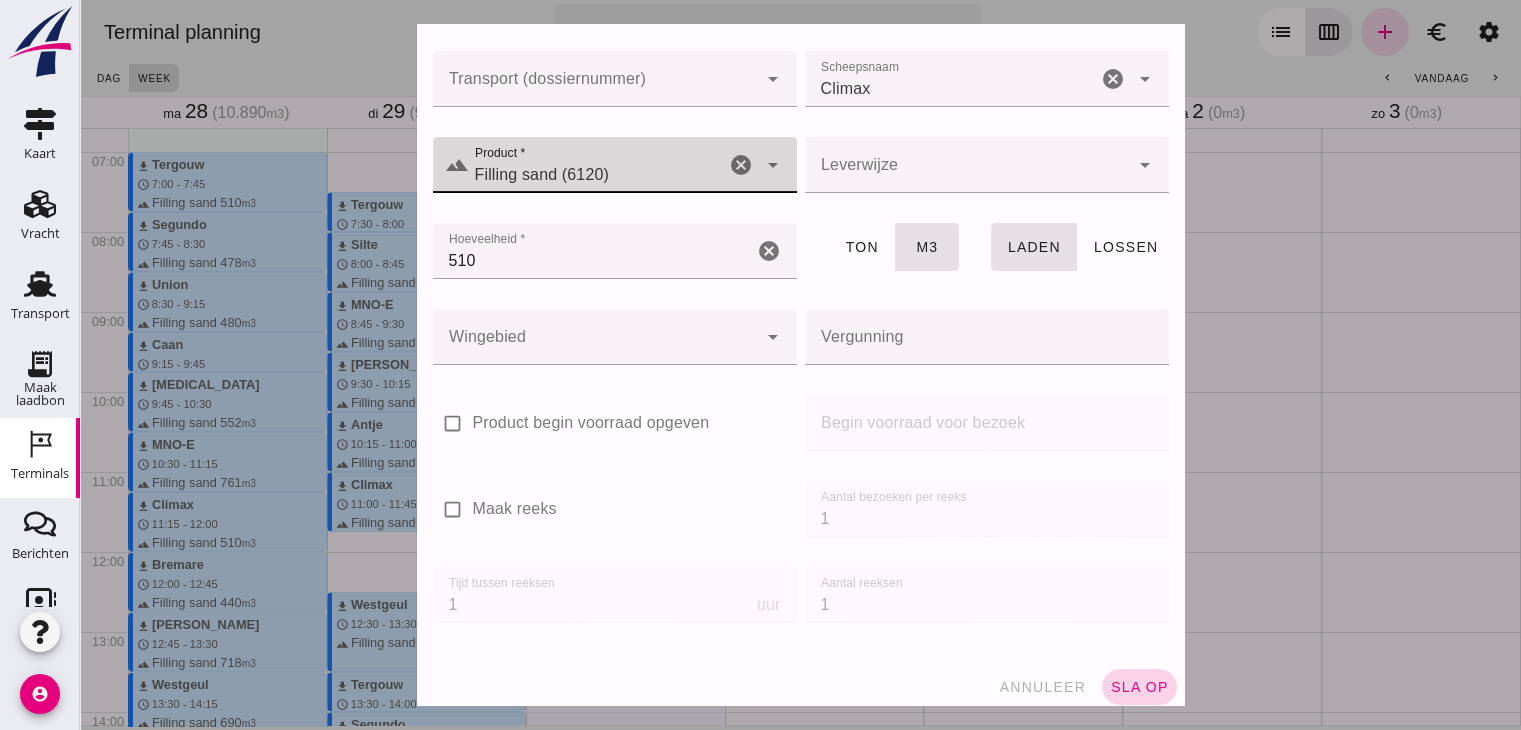 click on "sla op" 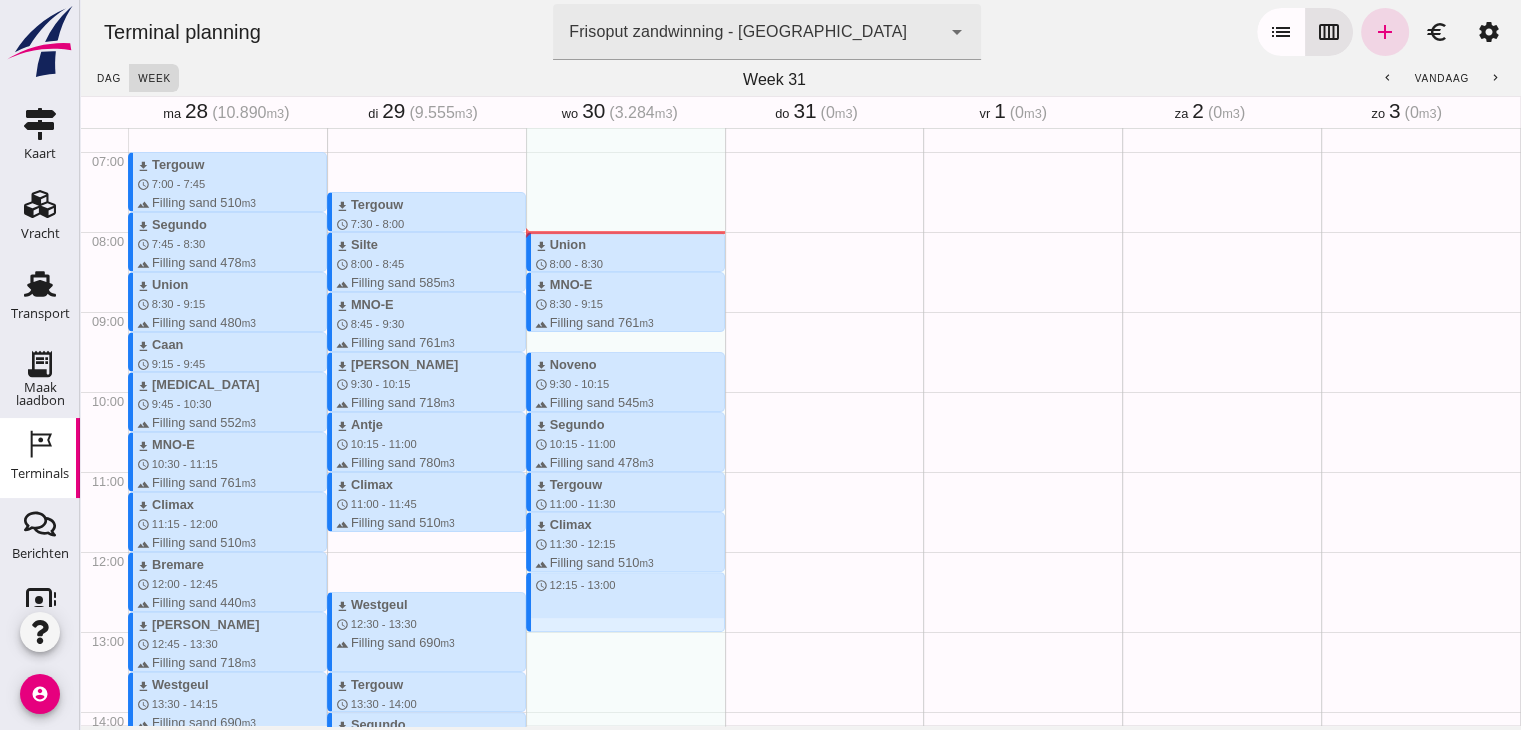 drag, startPoint x: 636, startPoint y: 577, endPoint x: 648, endPoint y: 630, distance: 54.34151 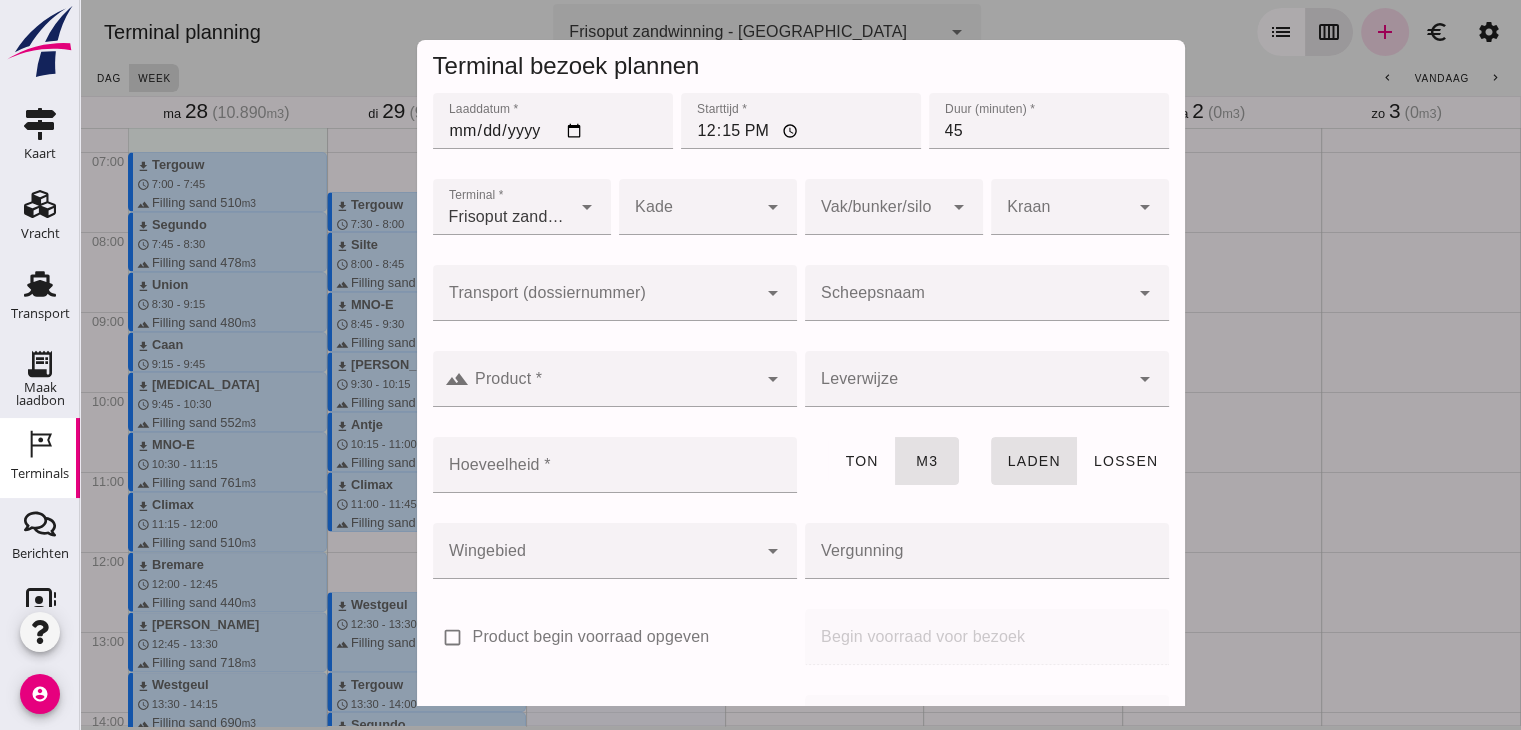 click on "Scheepsnaam" 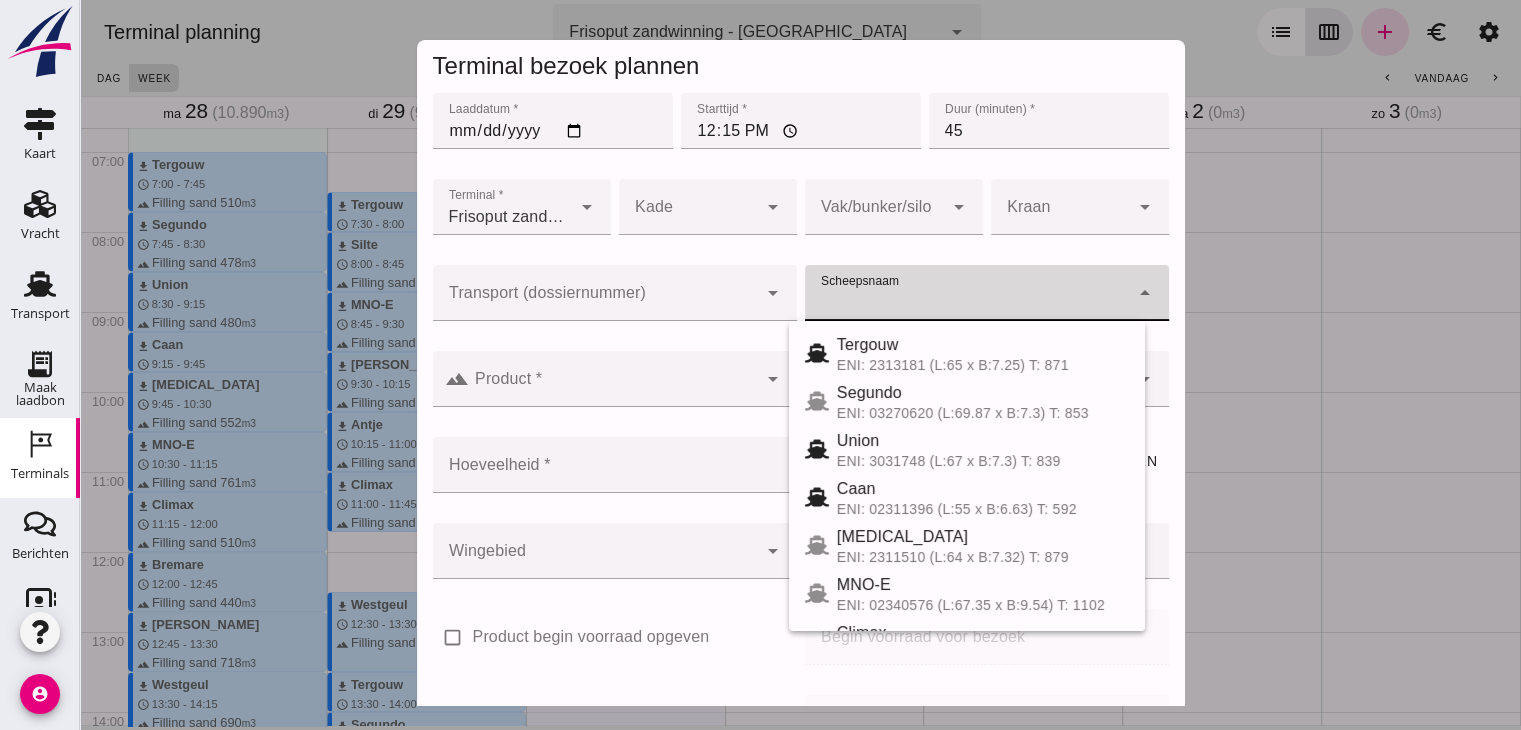 click 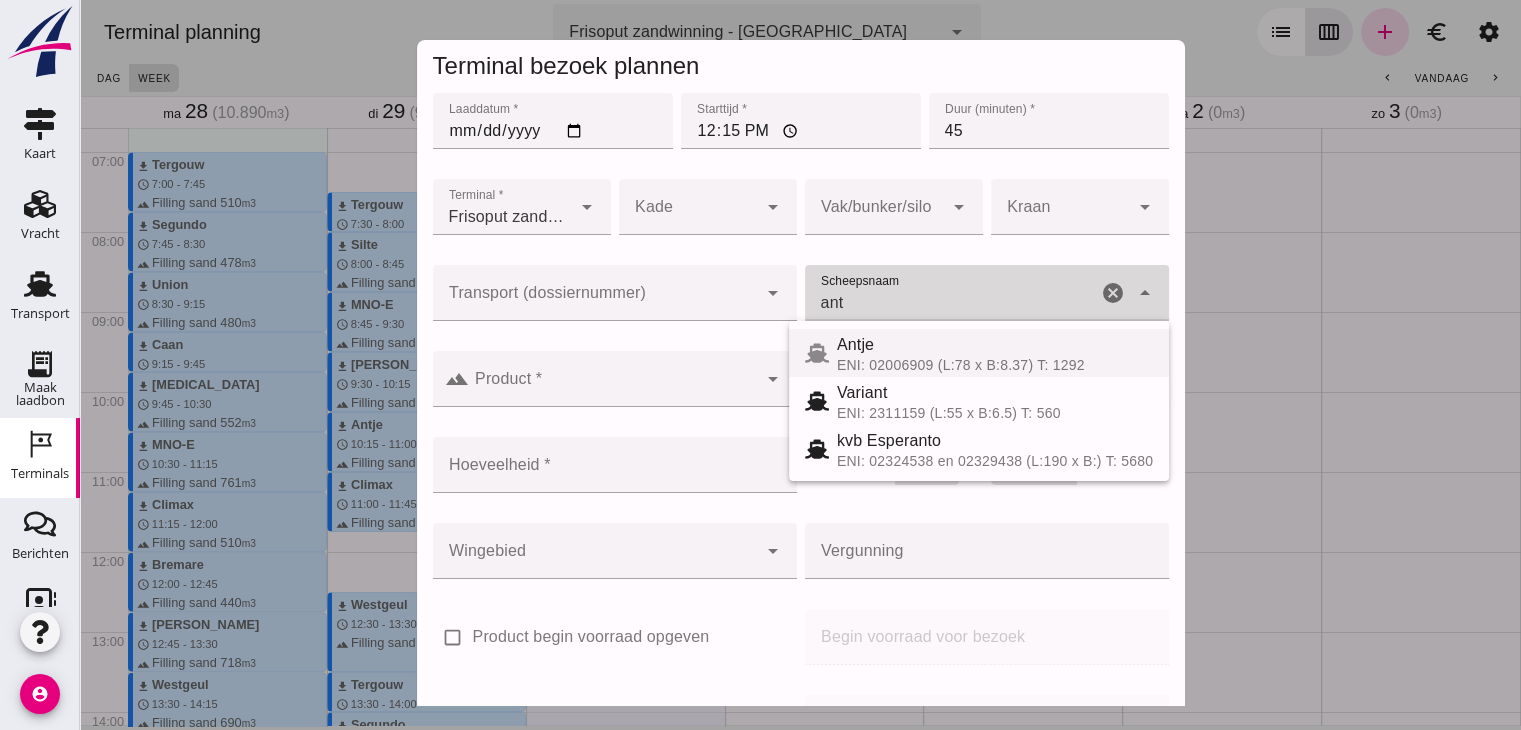 click on "ENI: 02006909 (L:78 x B:8.37) T: 1292" at bounding box center (995, 365) 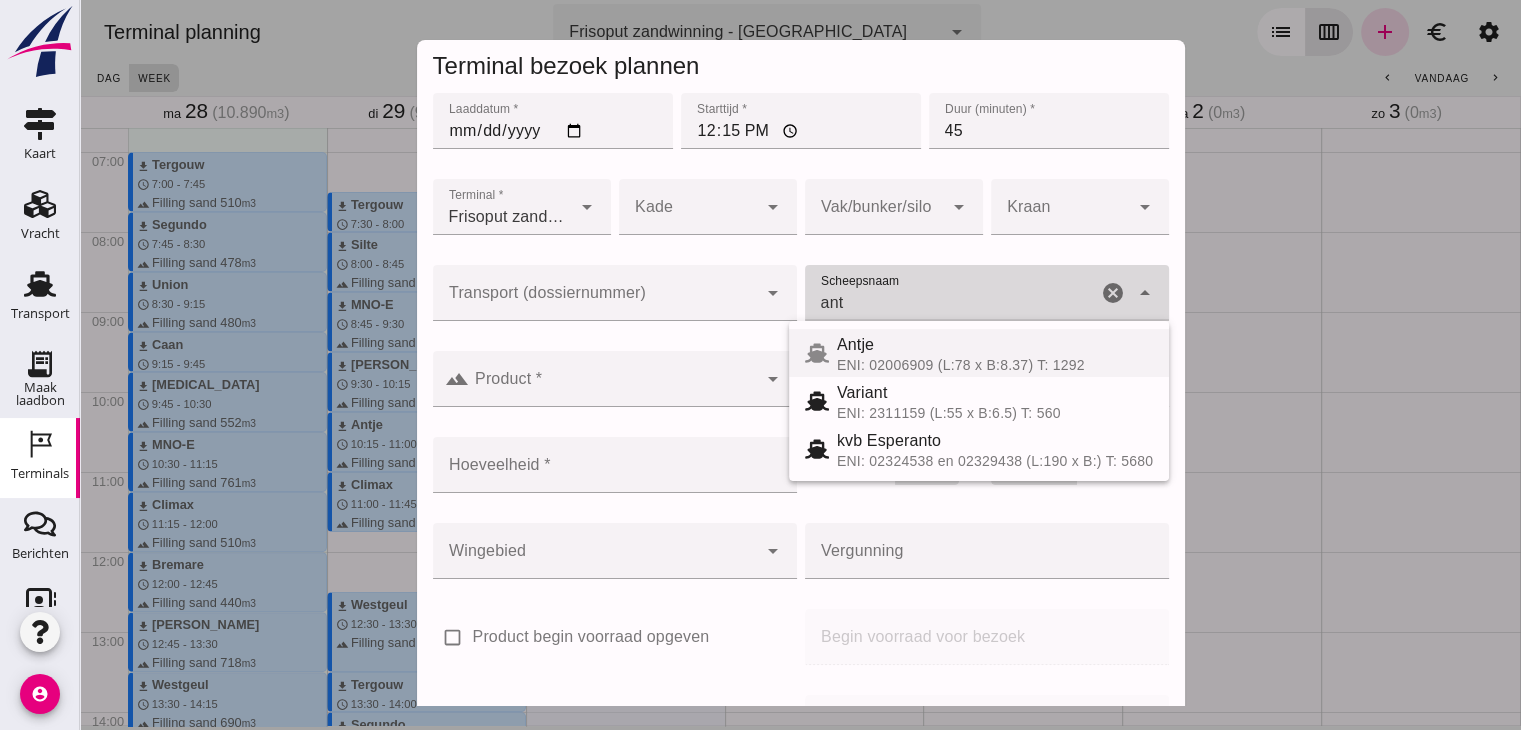 type on "Antje" 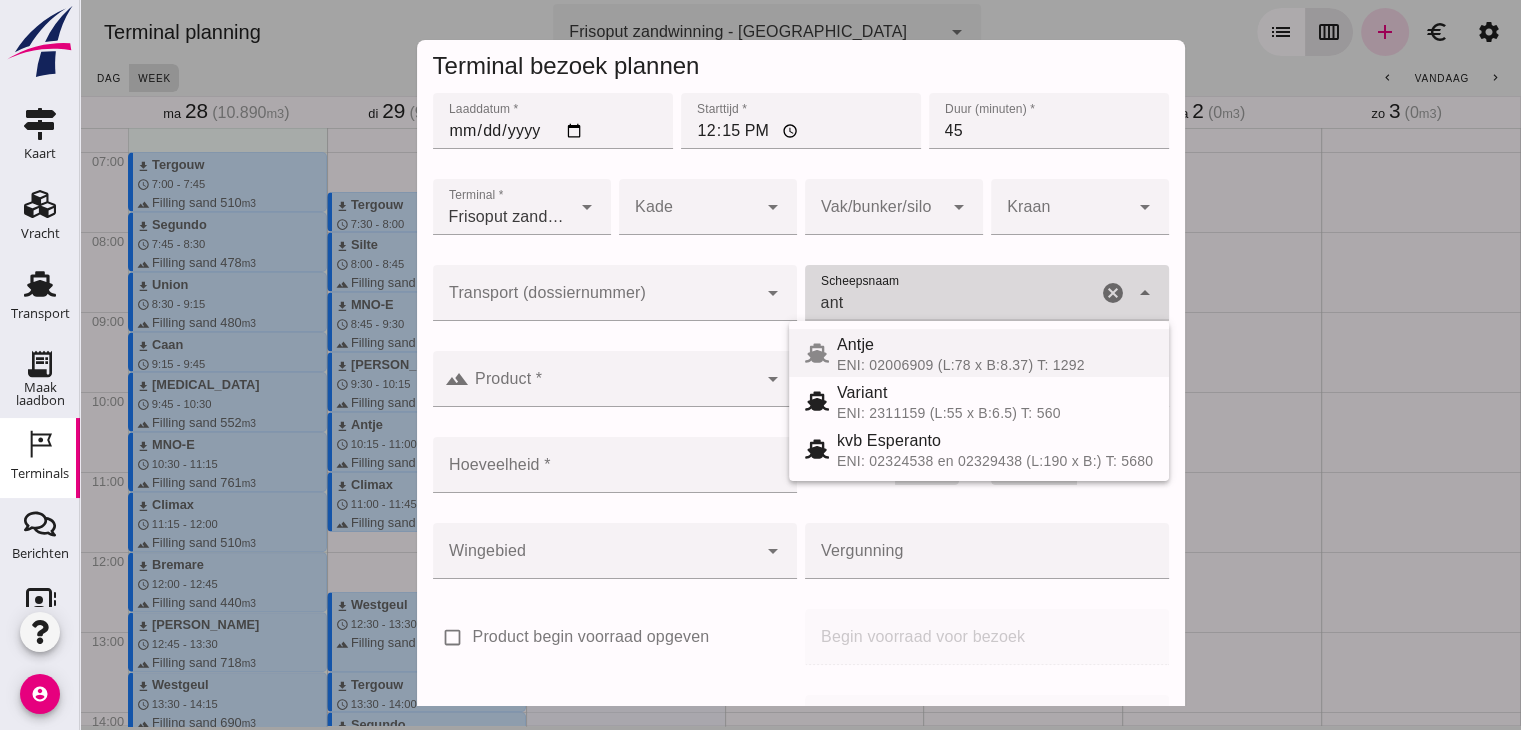 type on "780" 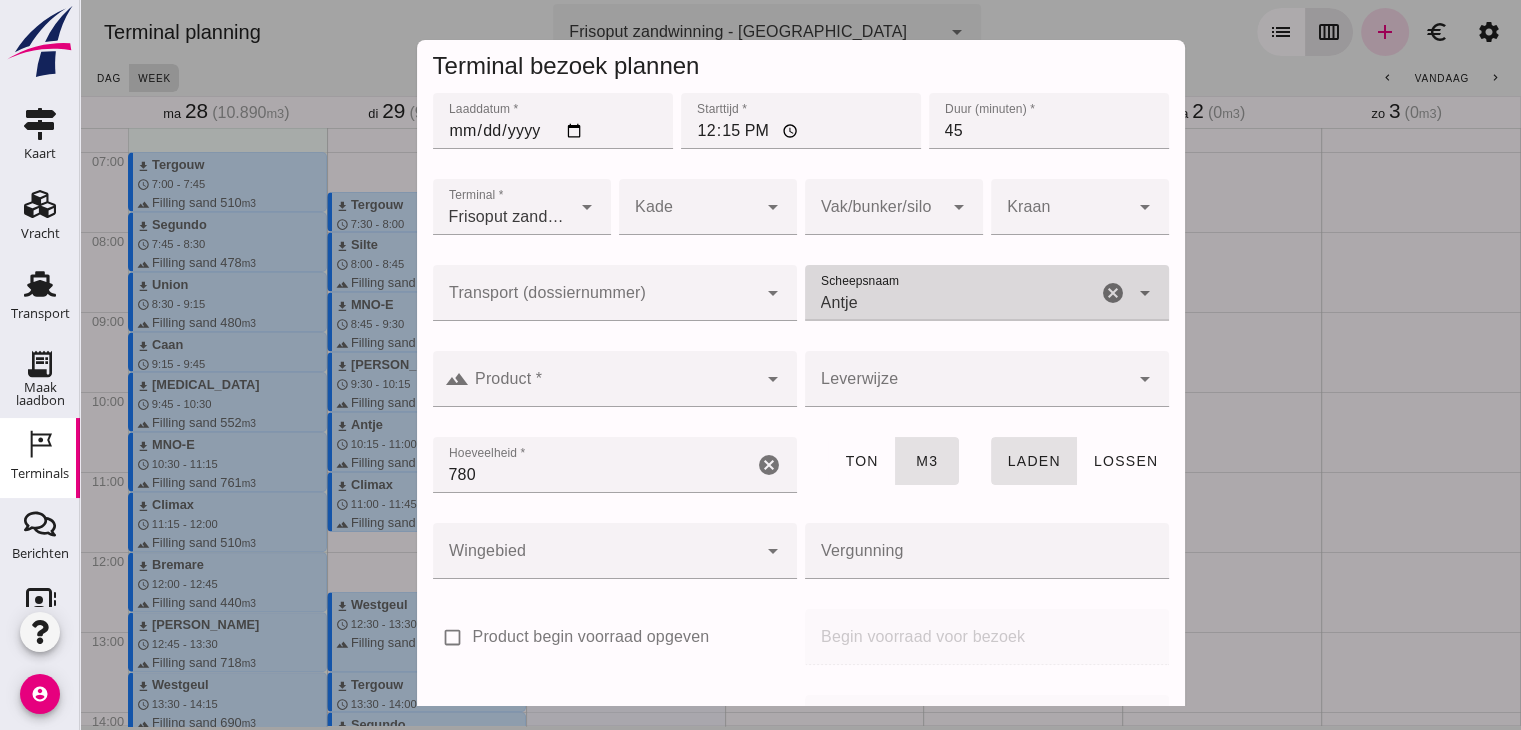 type on "Antje" 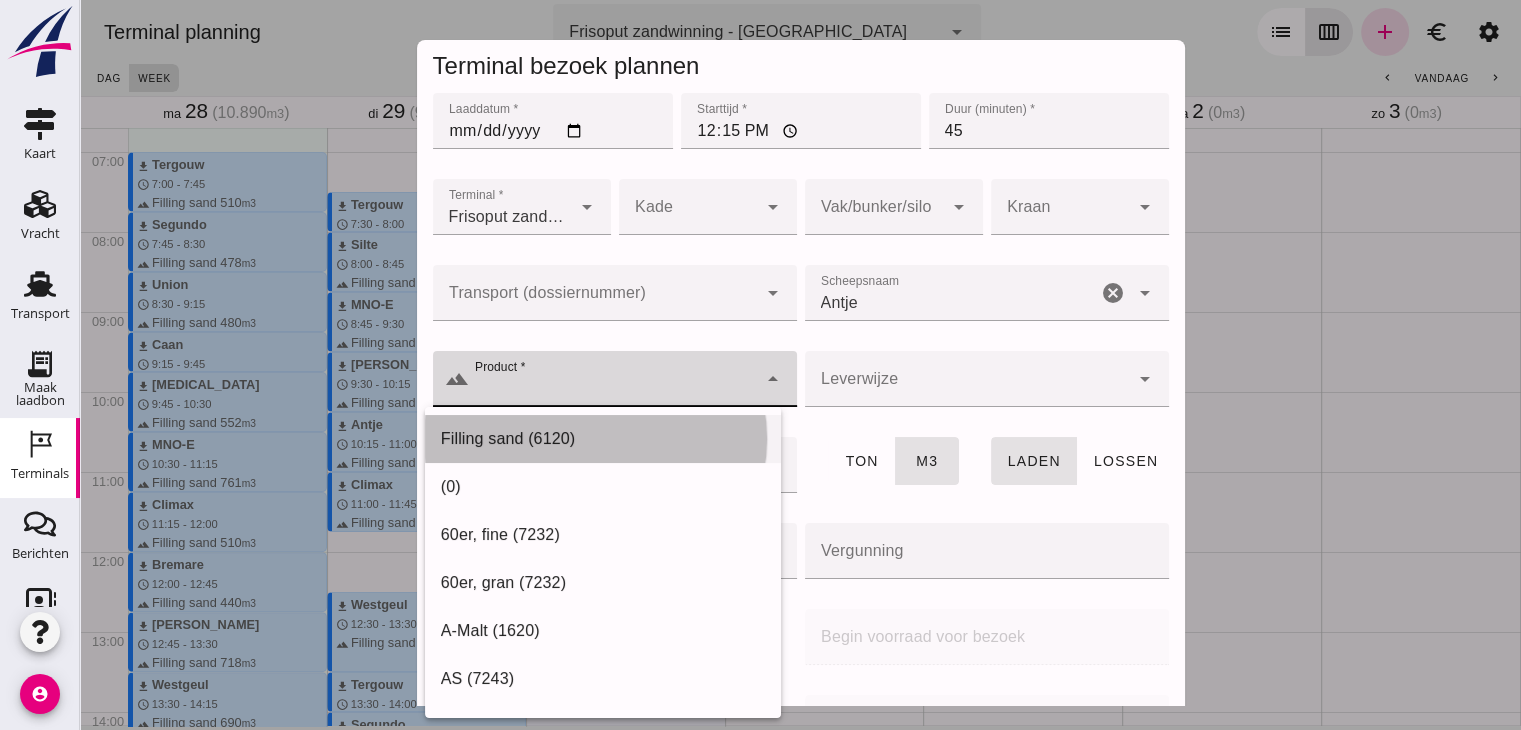 click on "Filling sand (6120)" at bounding box center [603, 439] 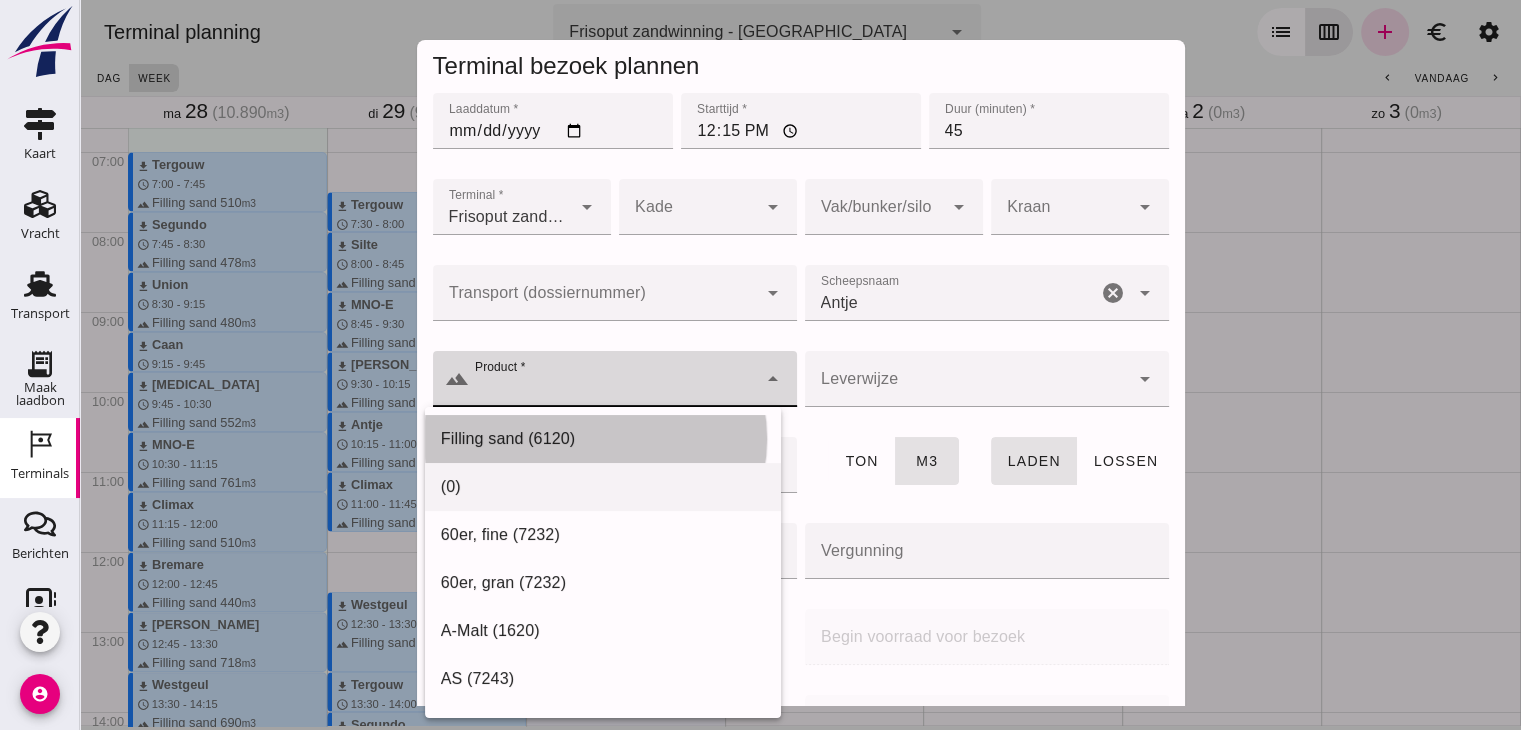 type on "Filling sand (6120)" 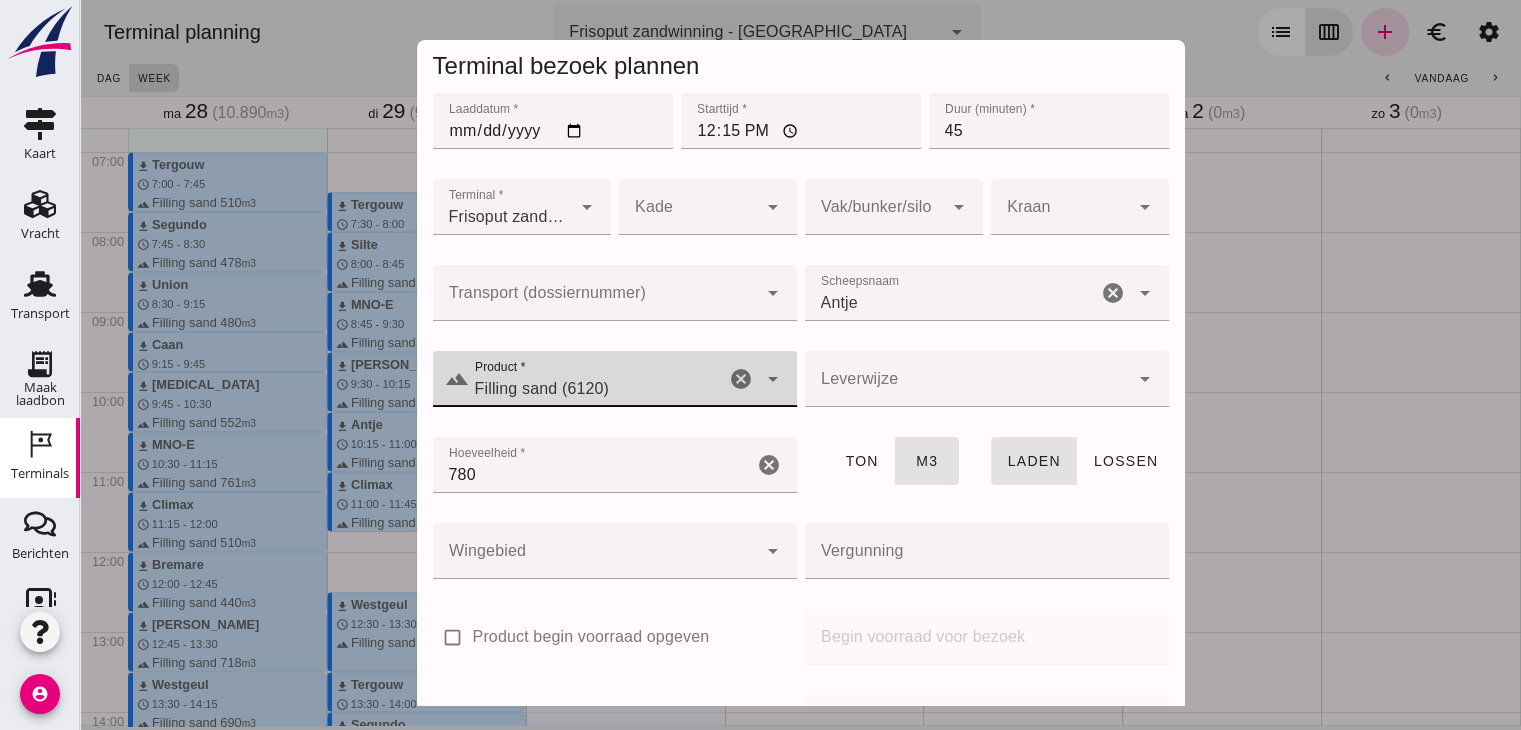 scroll, scrollTop: 237, scrollLeft: 0, axis: vertical 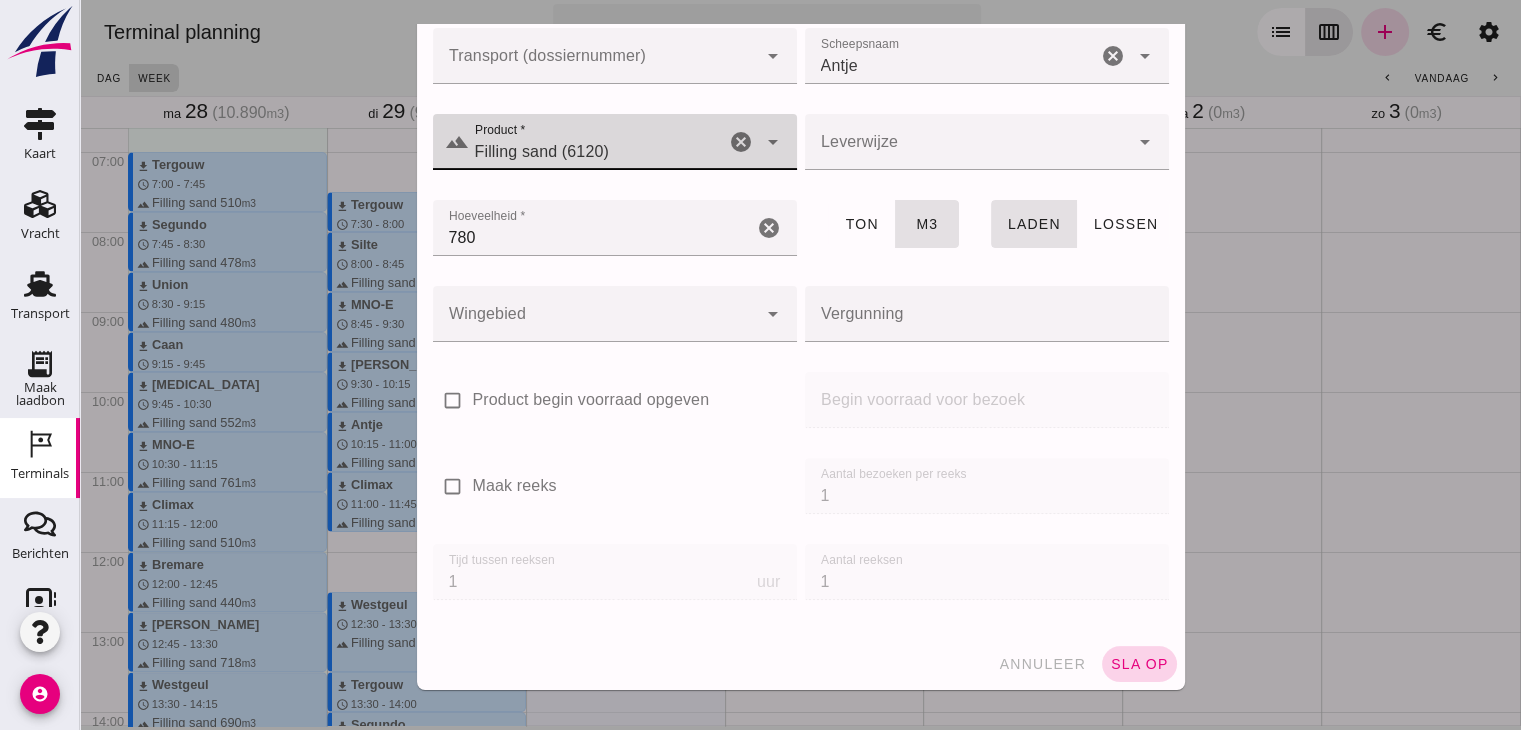 click on "sla op" 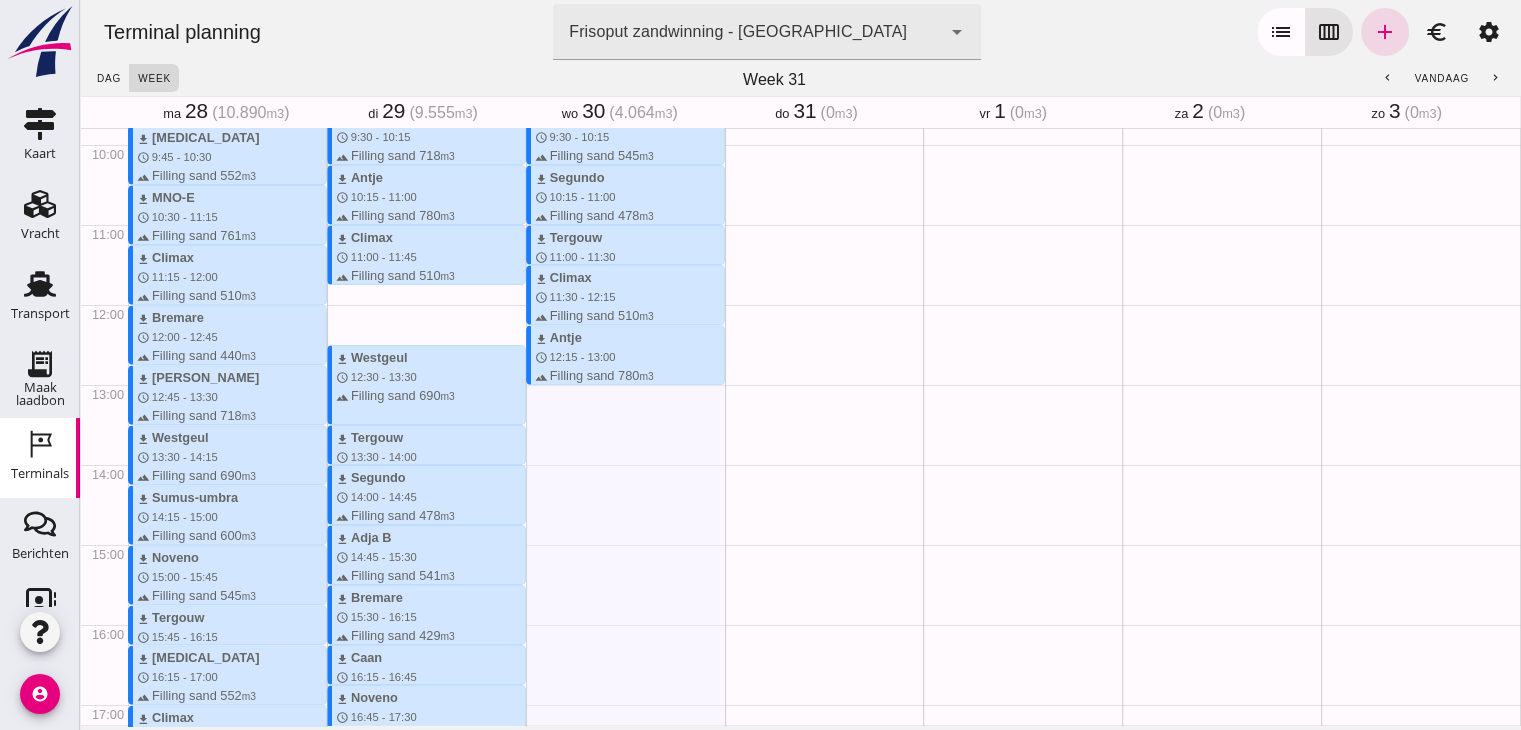 scroll, scrollTop: 792, scrollLeft: 0, axis: vertical 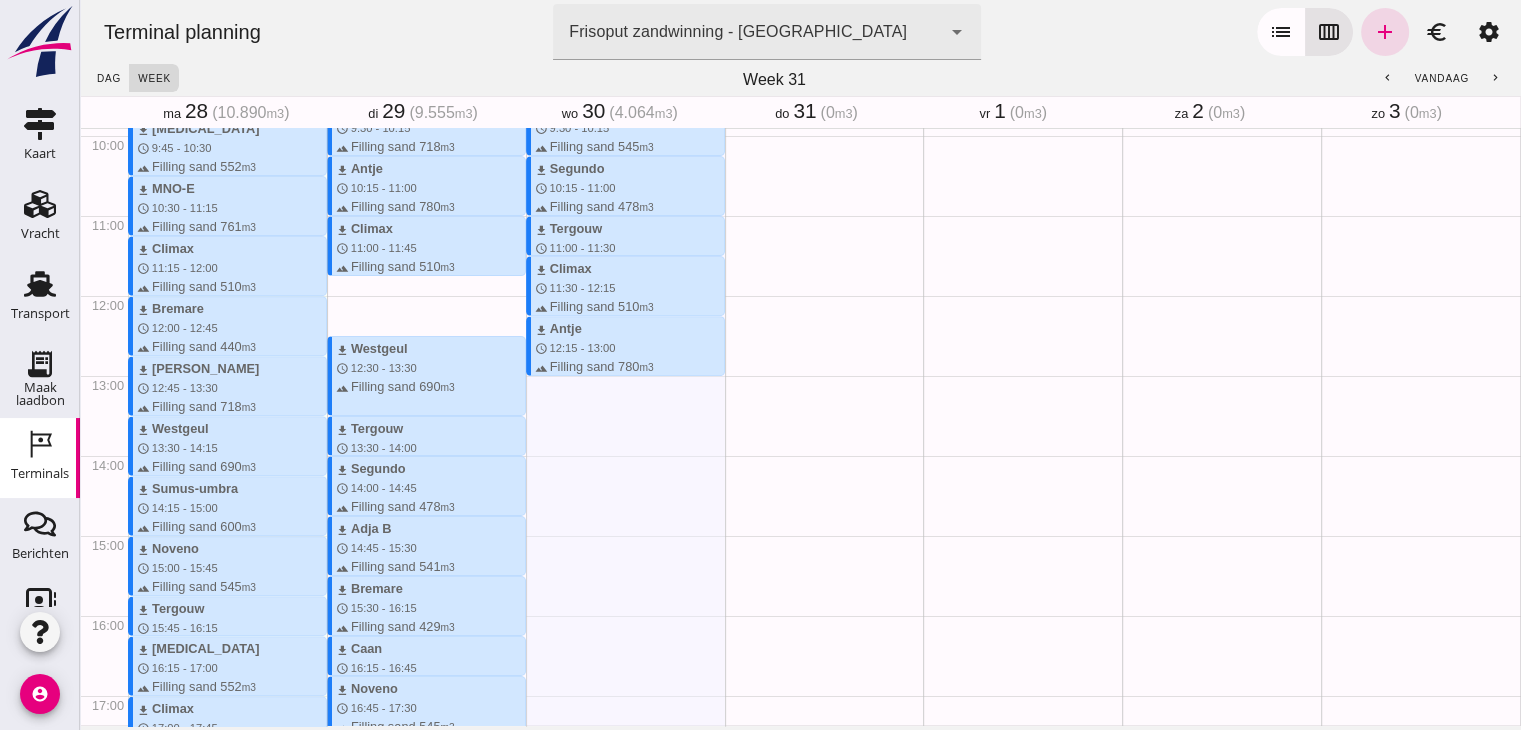 drag, startPoint x: 595, startPoint y: 380, endPoint x: 593, endPoint y: 415, distance: 35.057095 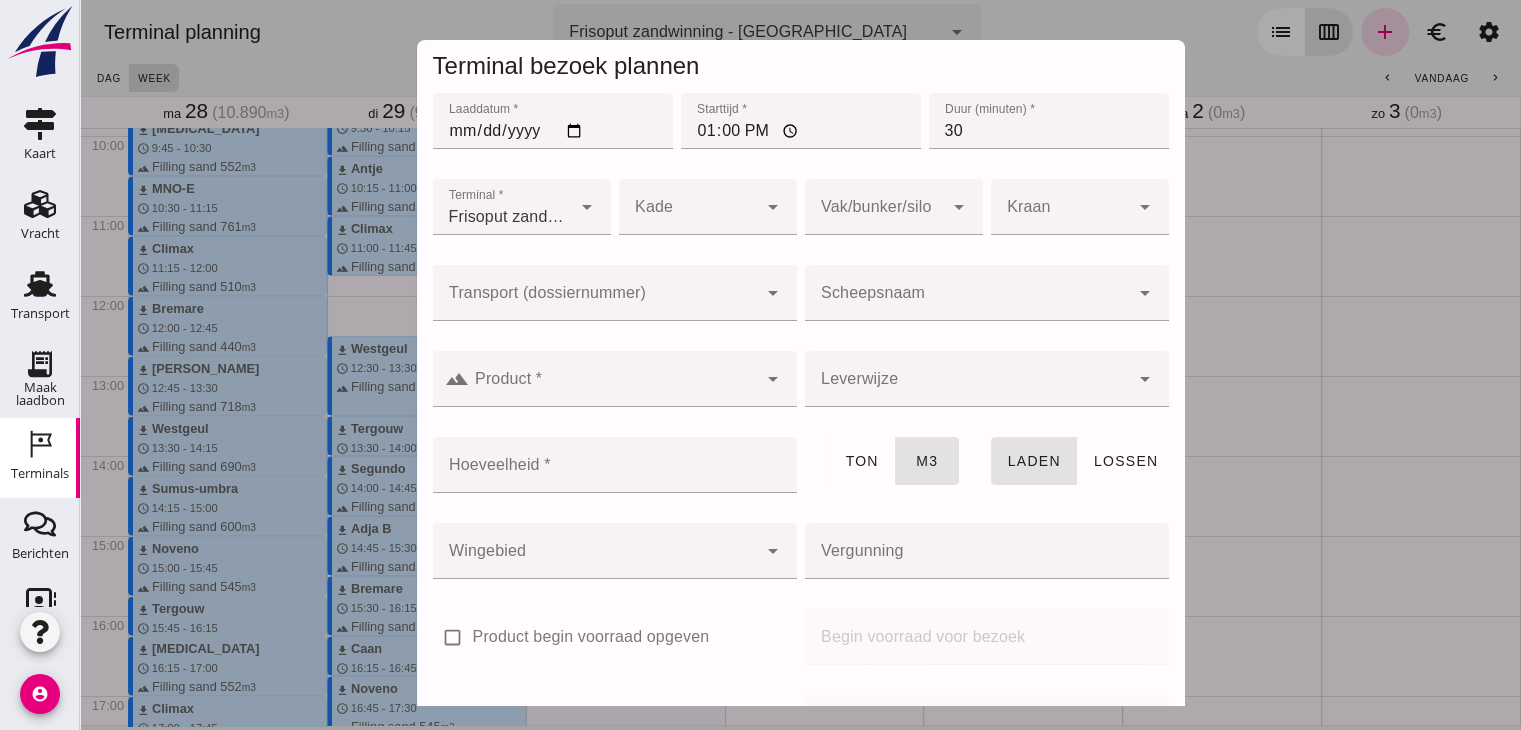 click 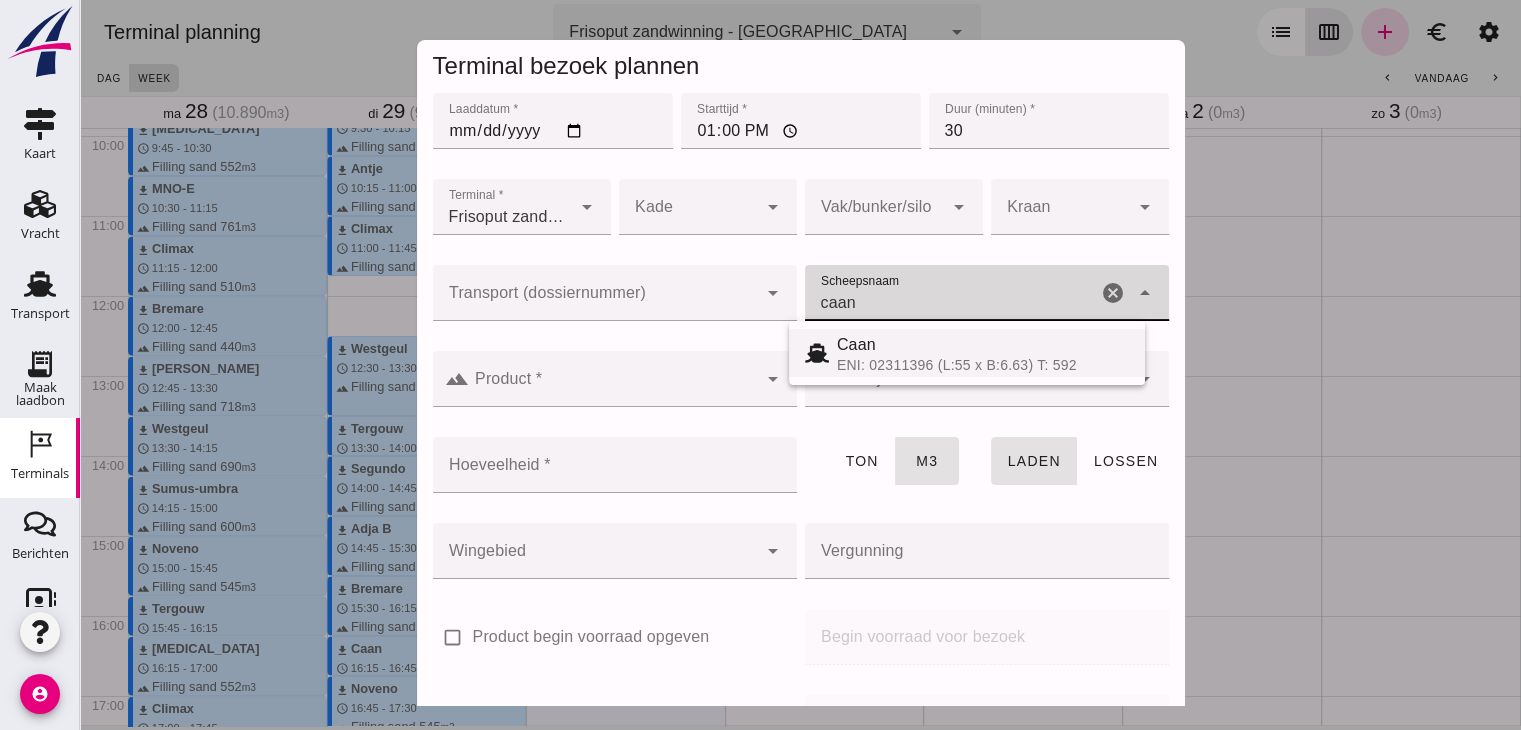 click on "ENI: 02311396 (L:55 x B:6.63) T: 592" at bounding box center (983, 365) 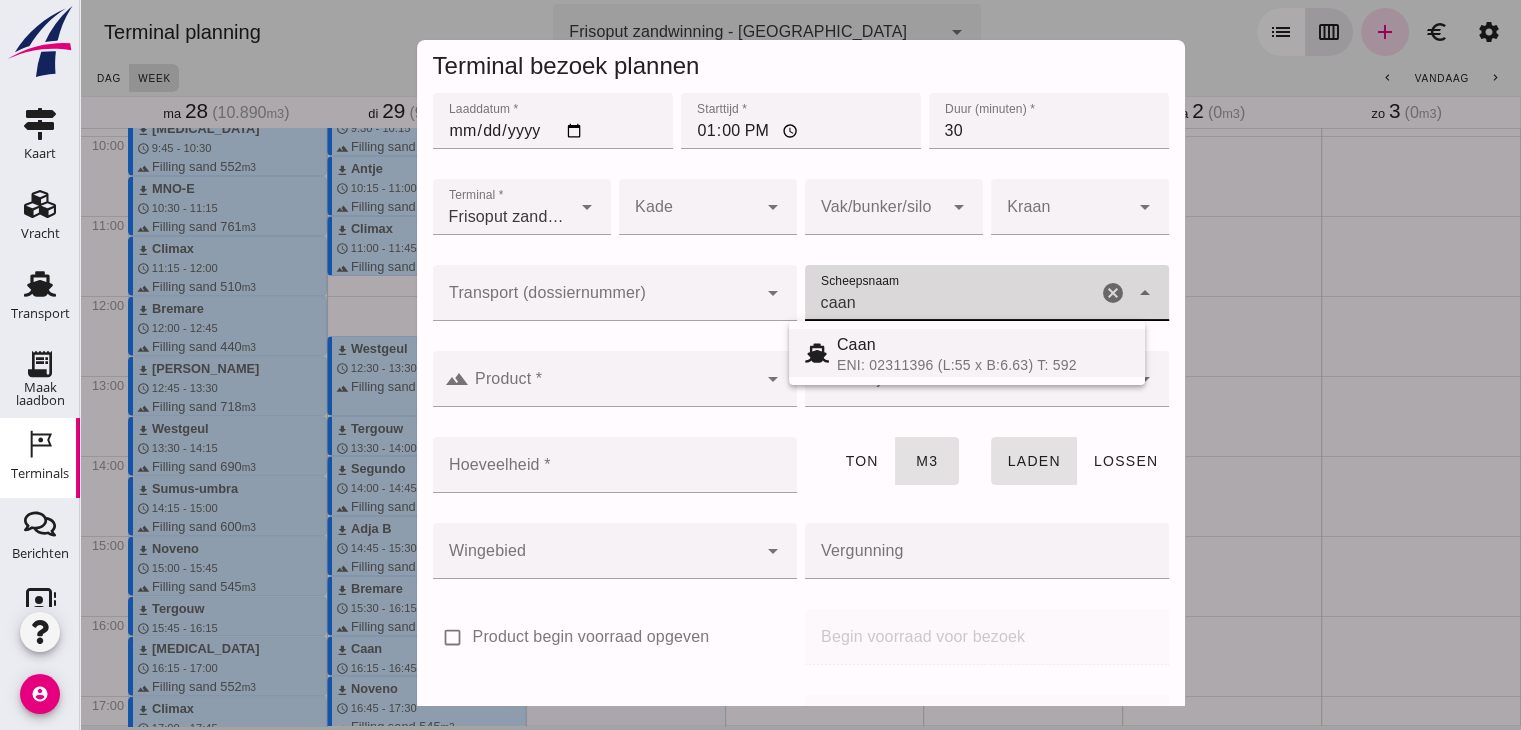 type on "Caan" 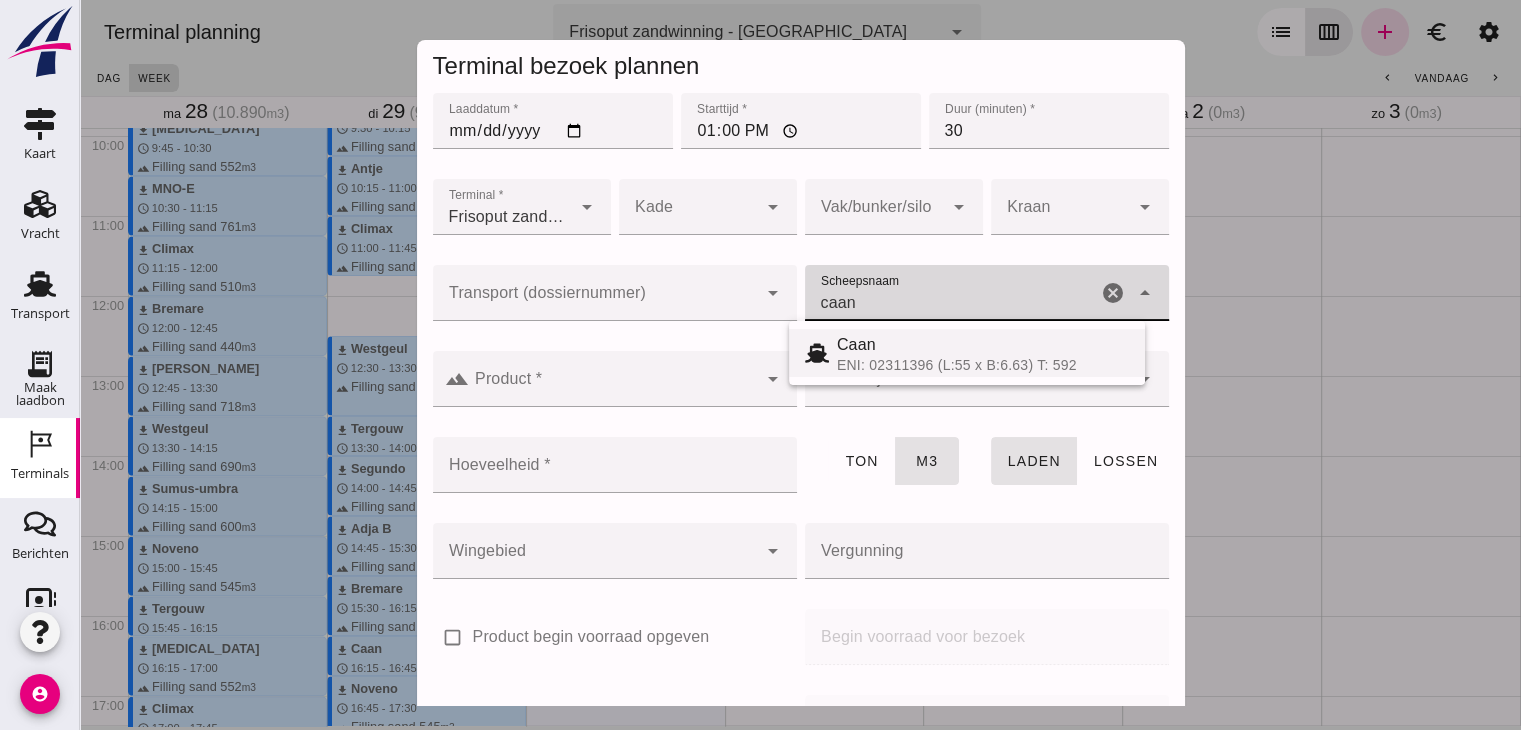 type on "368" 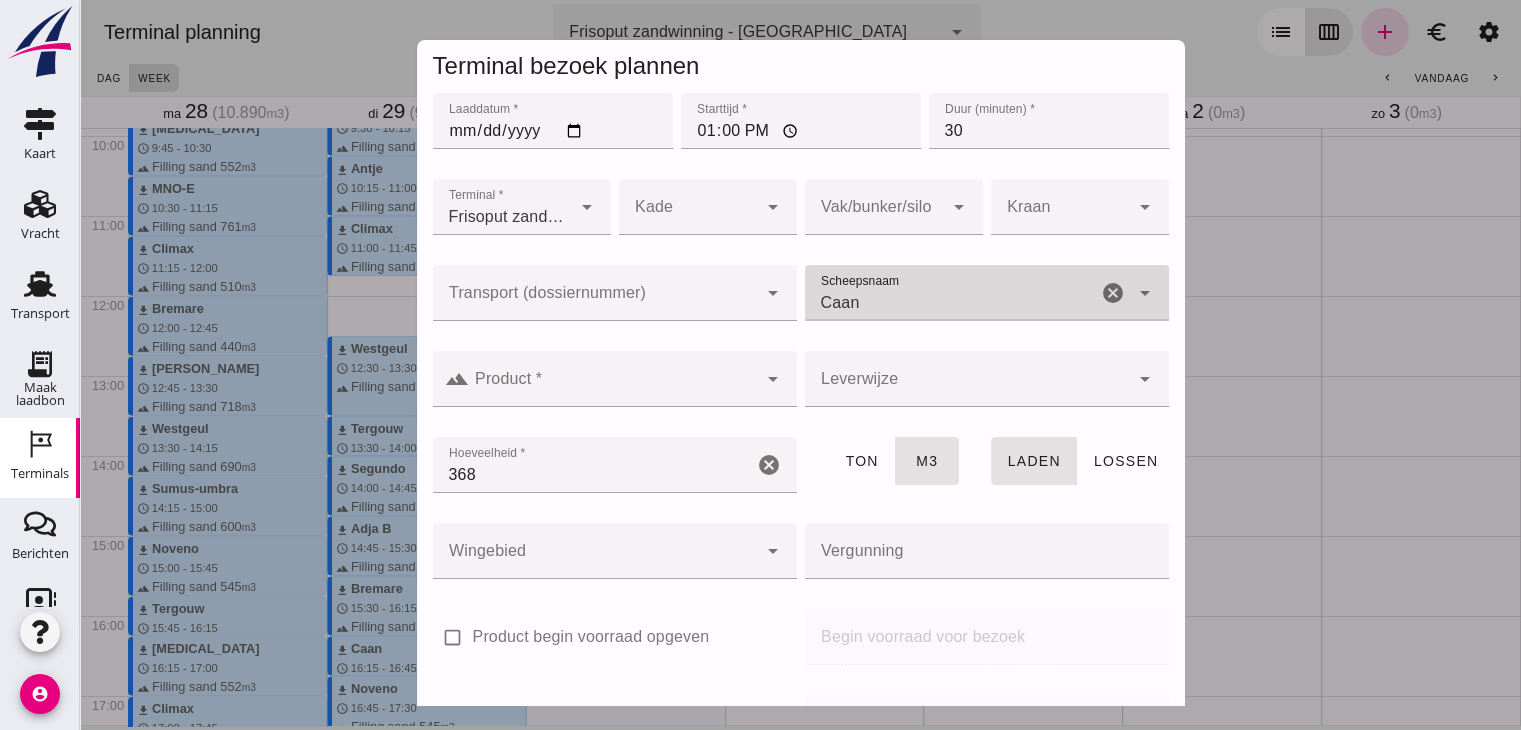 type on "Caan" 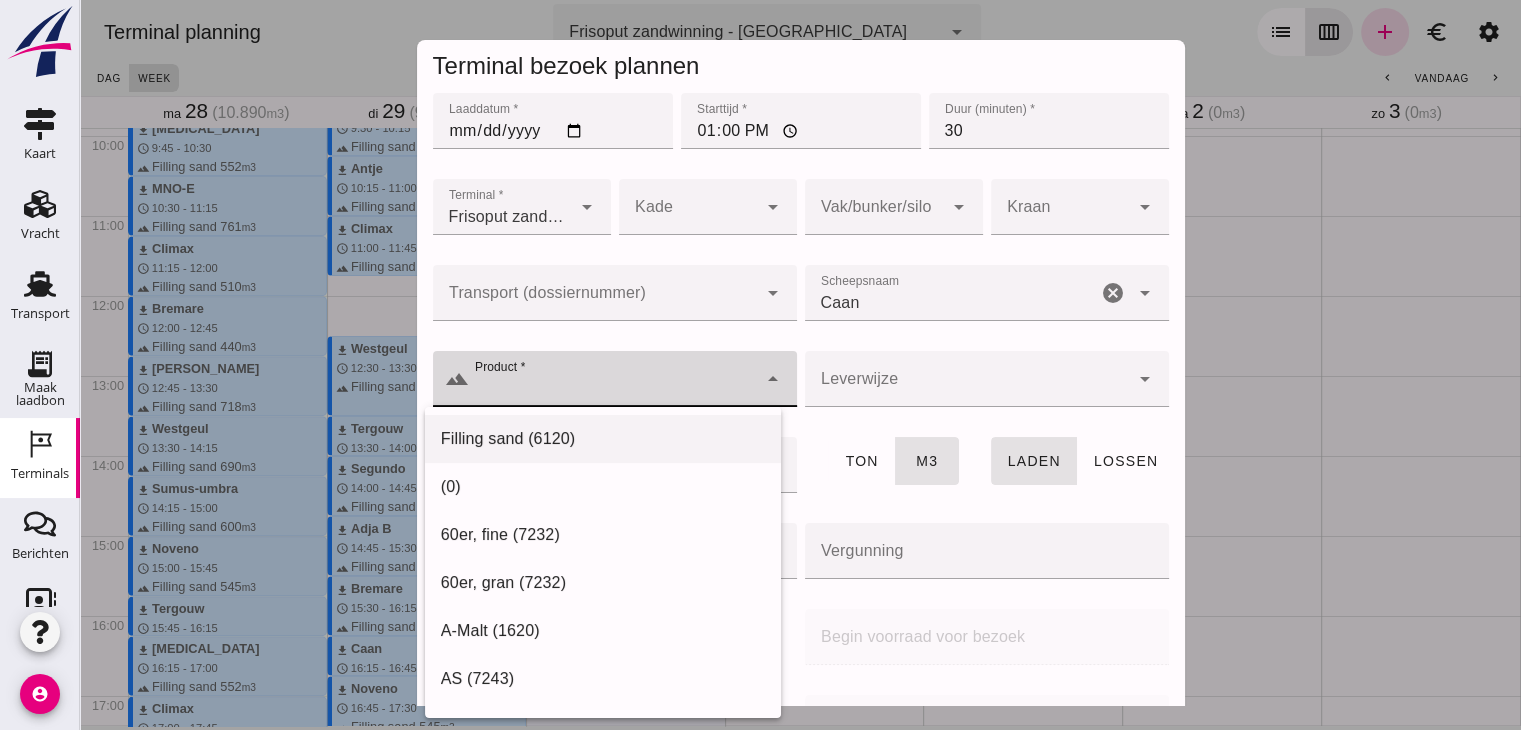 click on "Filling sand (6120)" 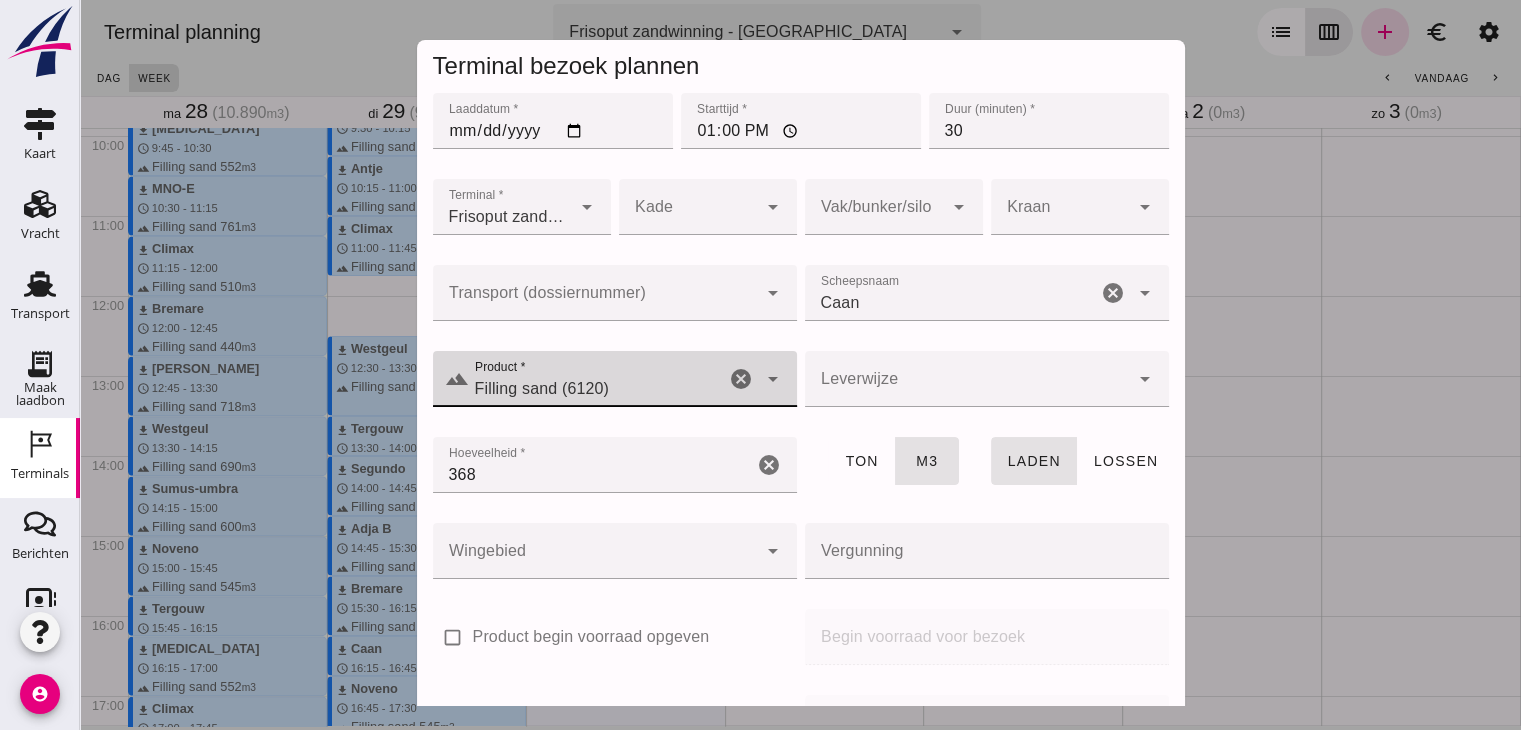 scroll, scrollTop: 237, scrollLeft: 0, axis: vertical 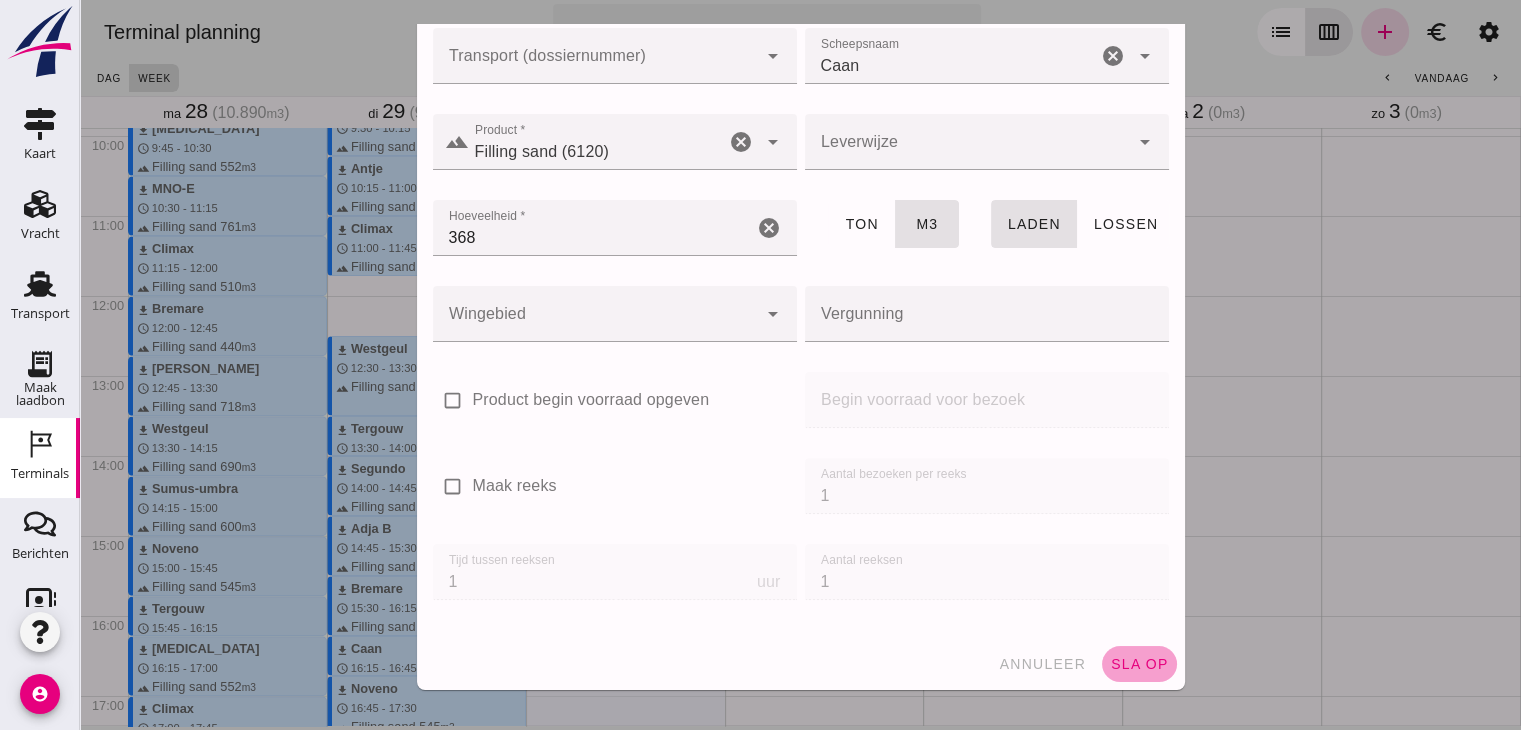 click on "sla op" 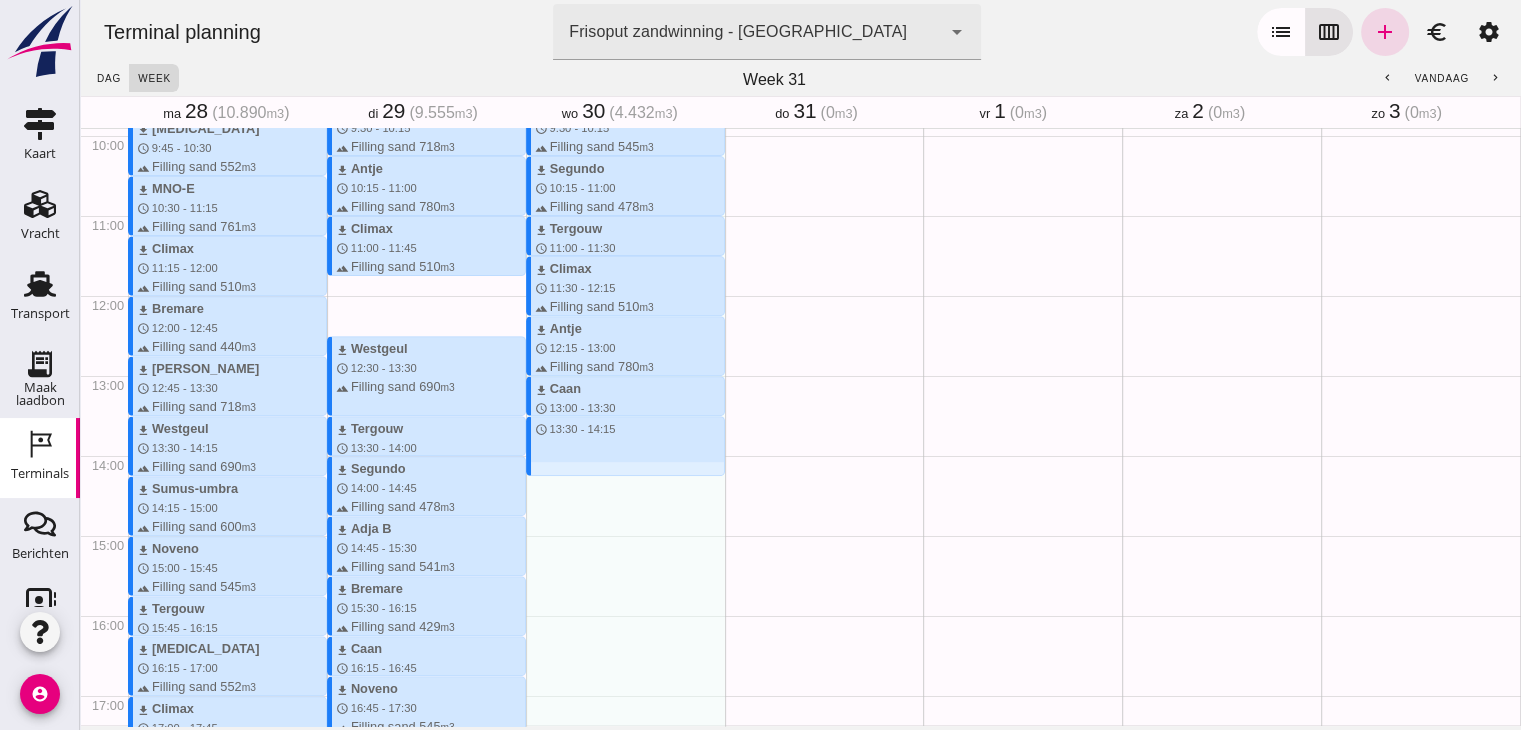 drag, startPoint x: 646, startPoint y: 419, endPoint x: 635, endPoint y: 478, distance: 60.016663 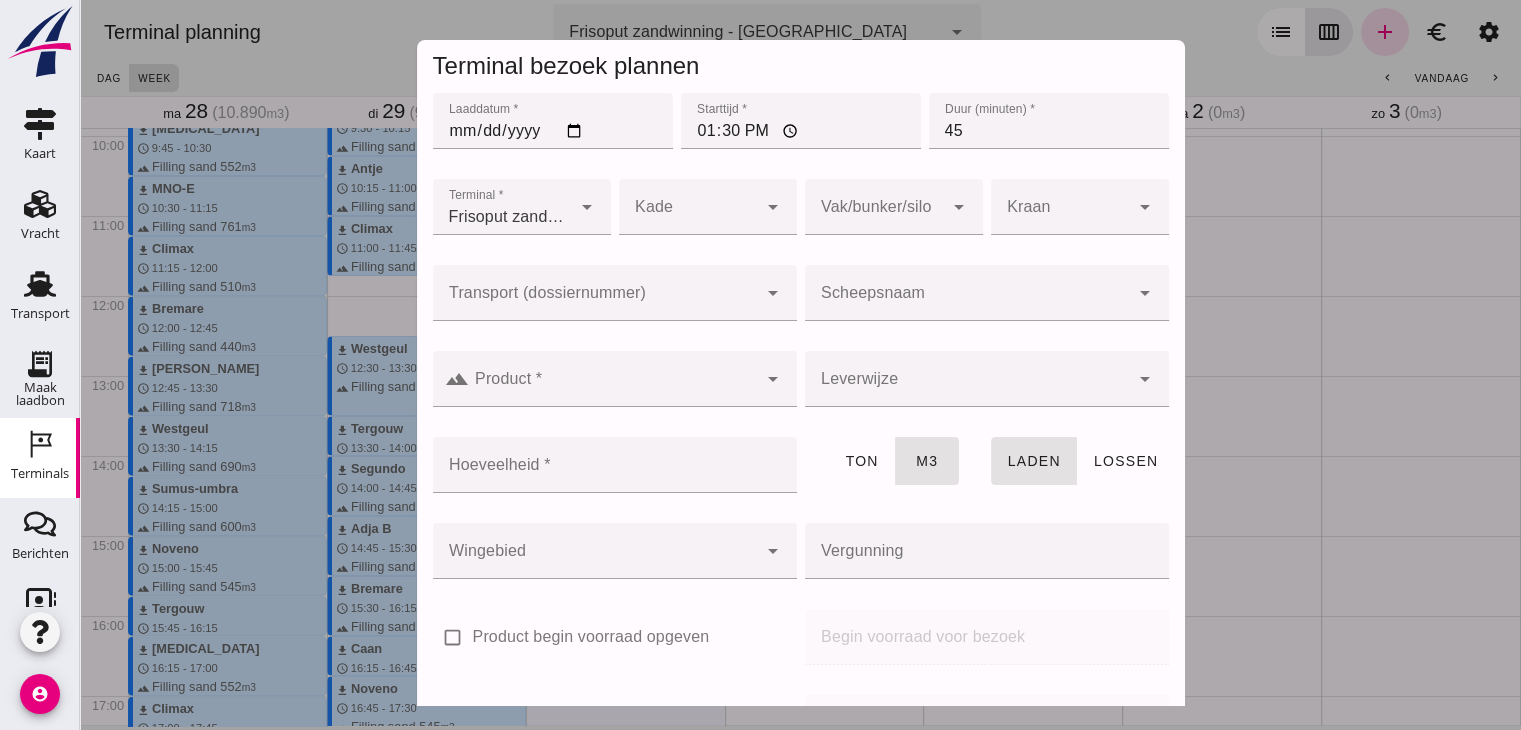 click on "Scheepsnaam" 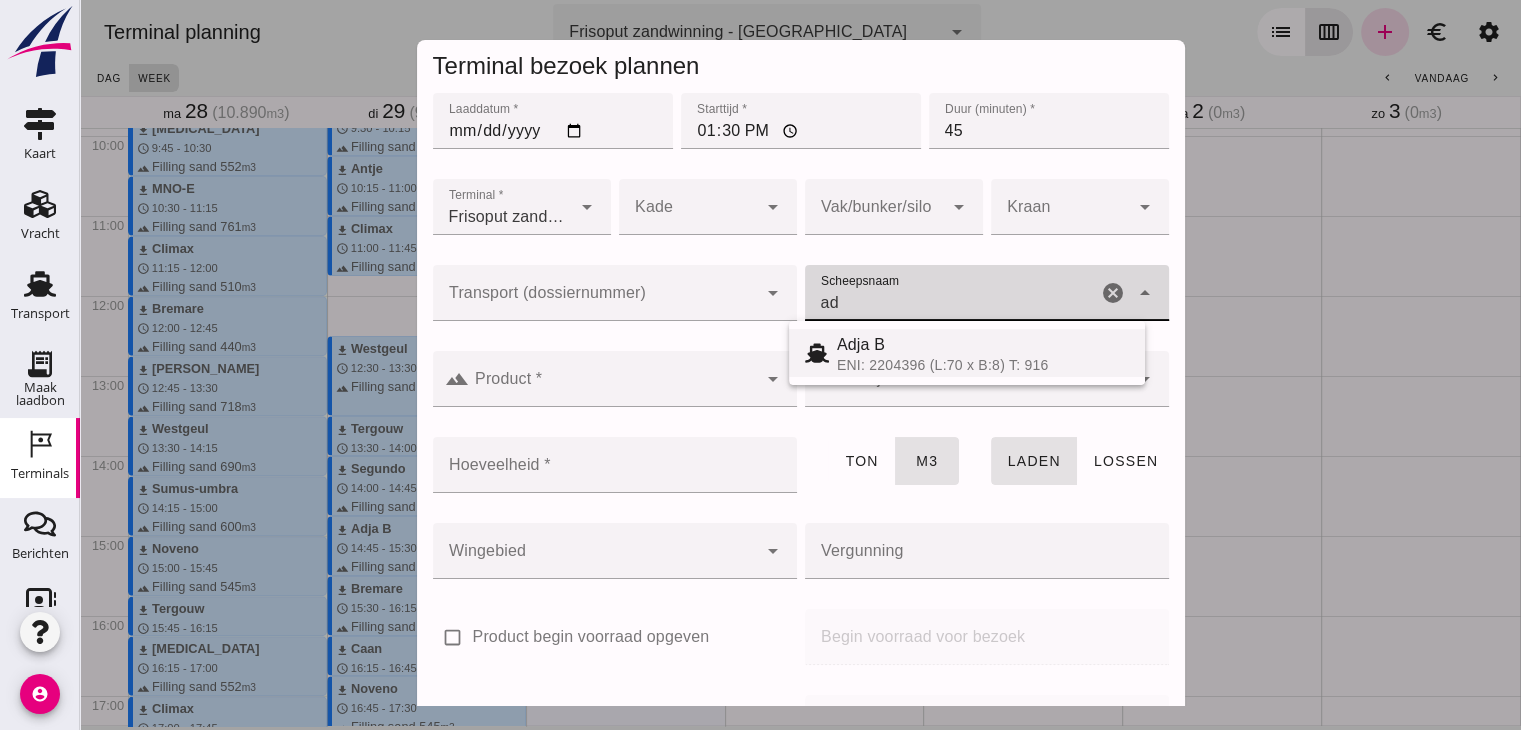 click on "Adja B" at bounding box center [983, 345] 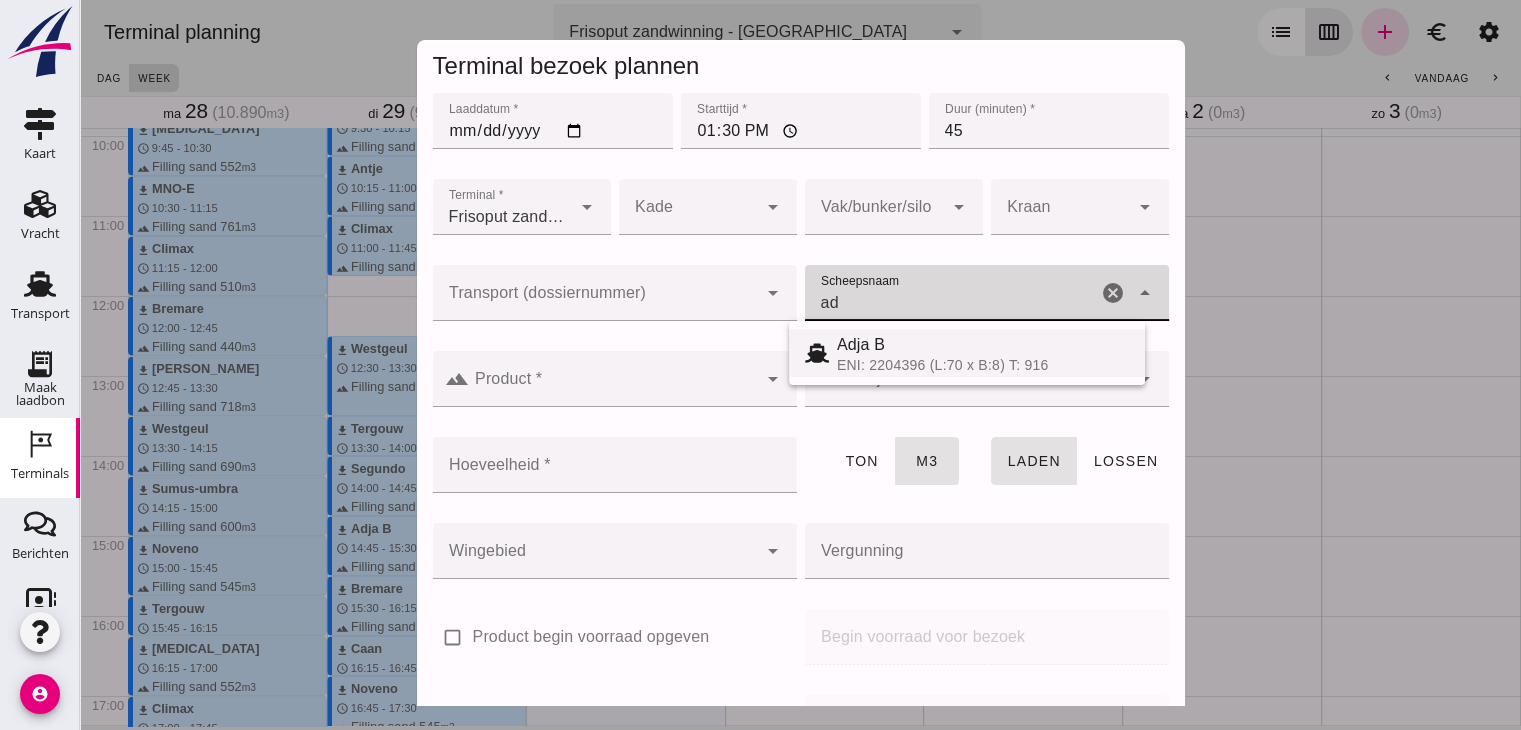 type on "Adja B" 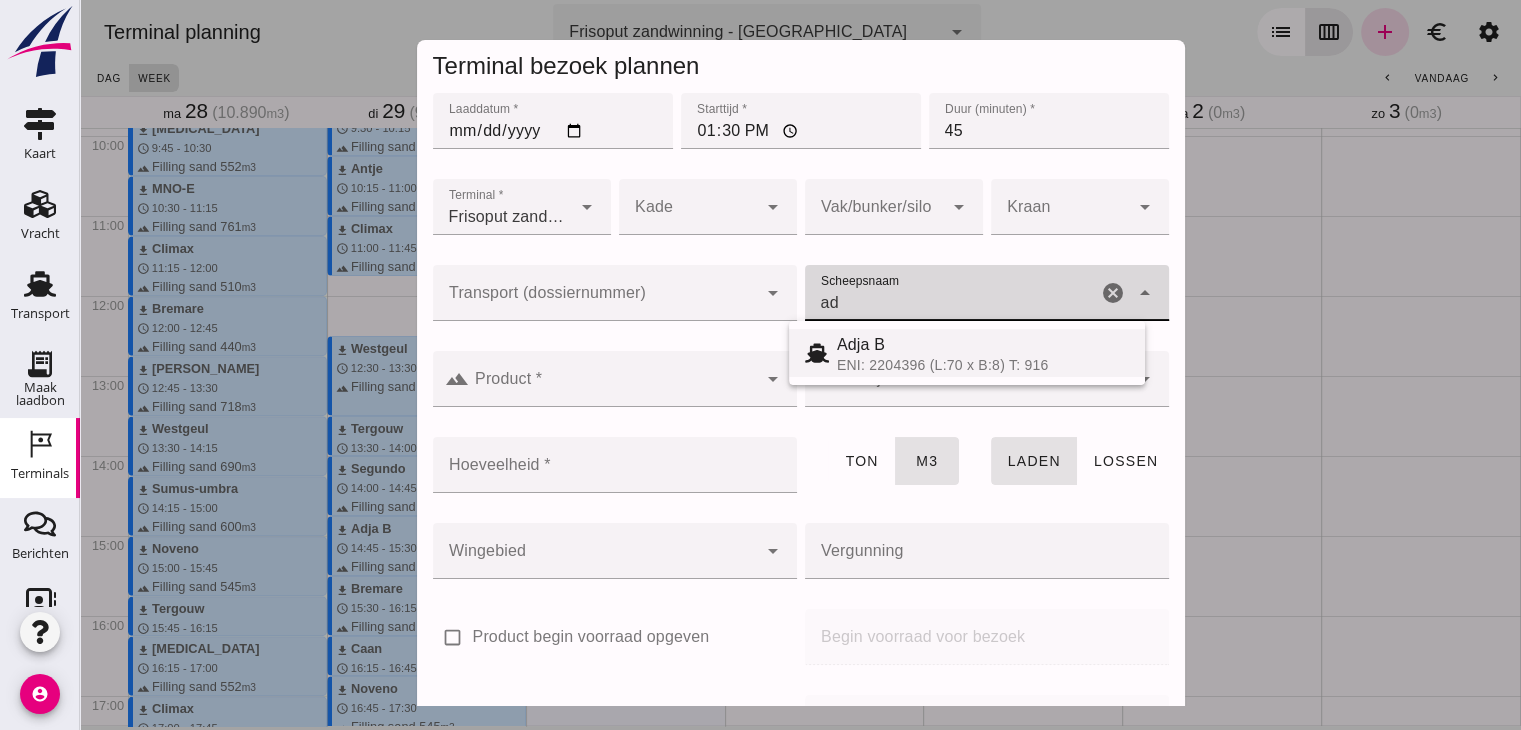 type on "541" 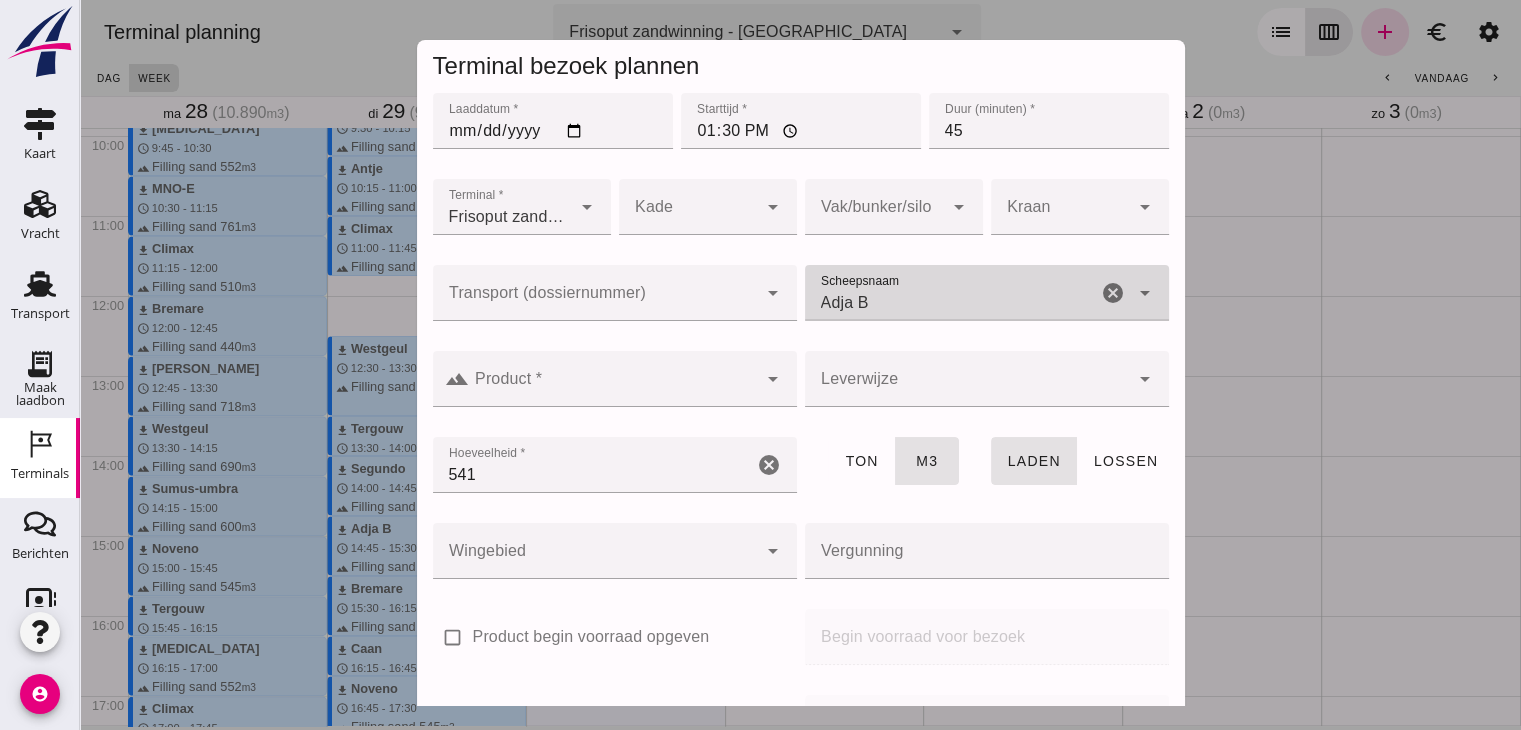 type on "Adja B" 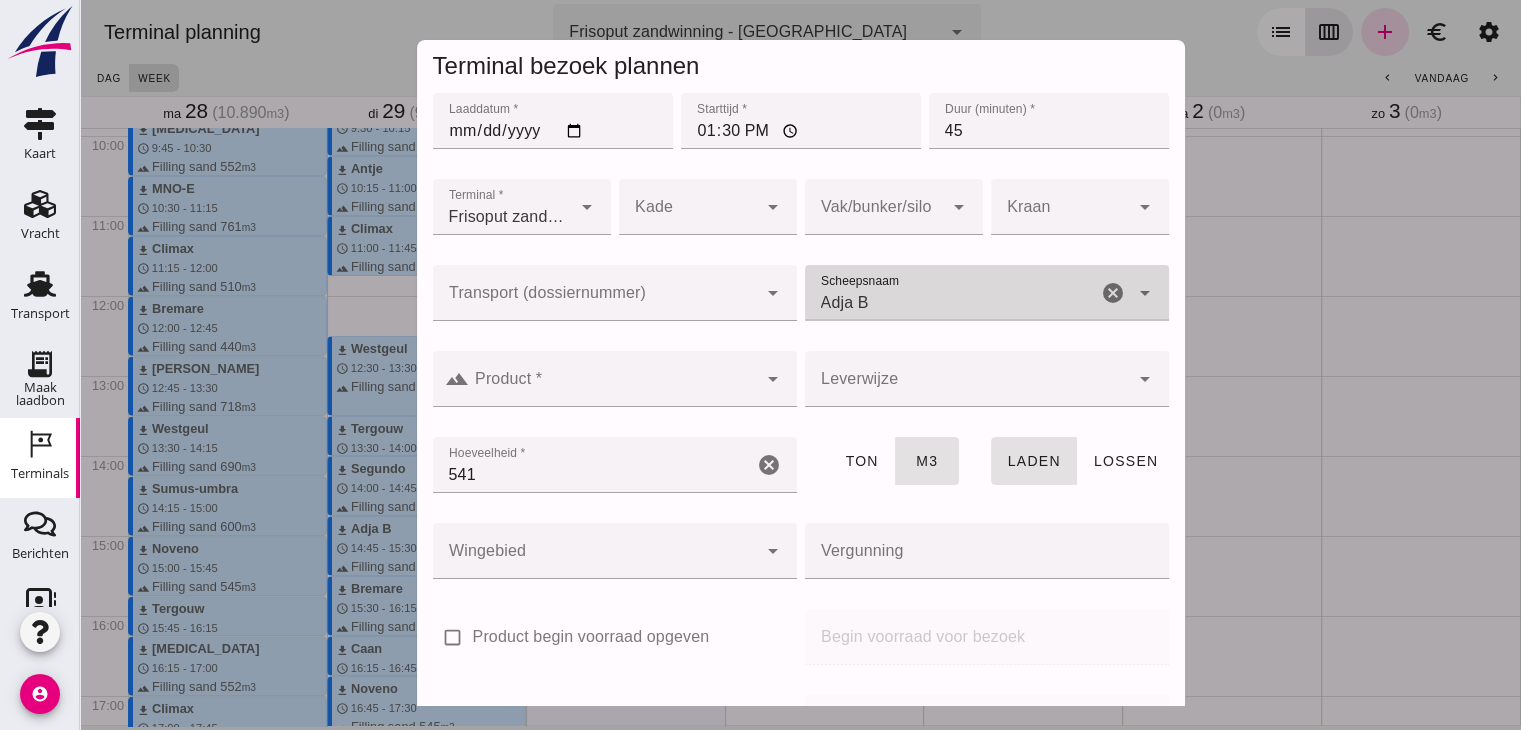 click 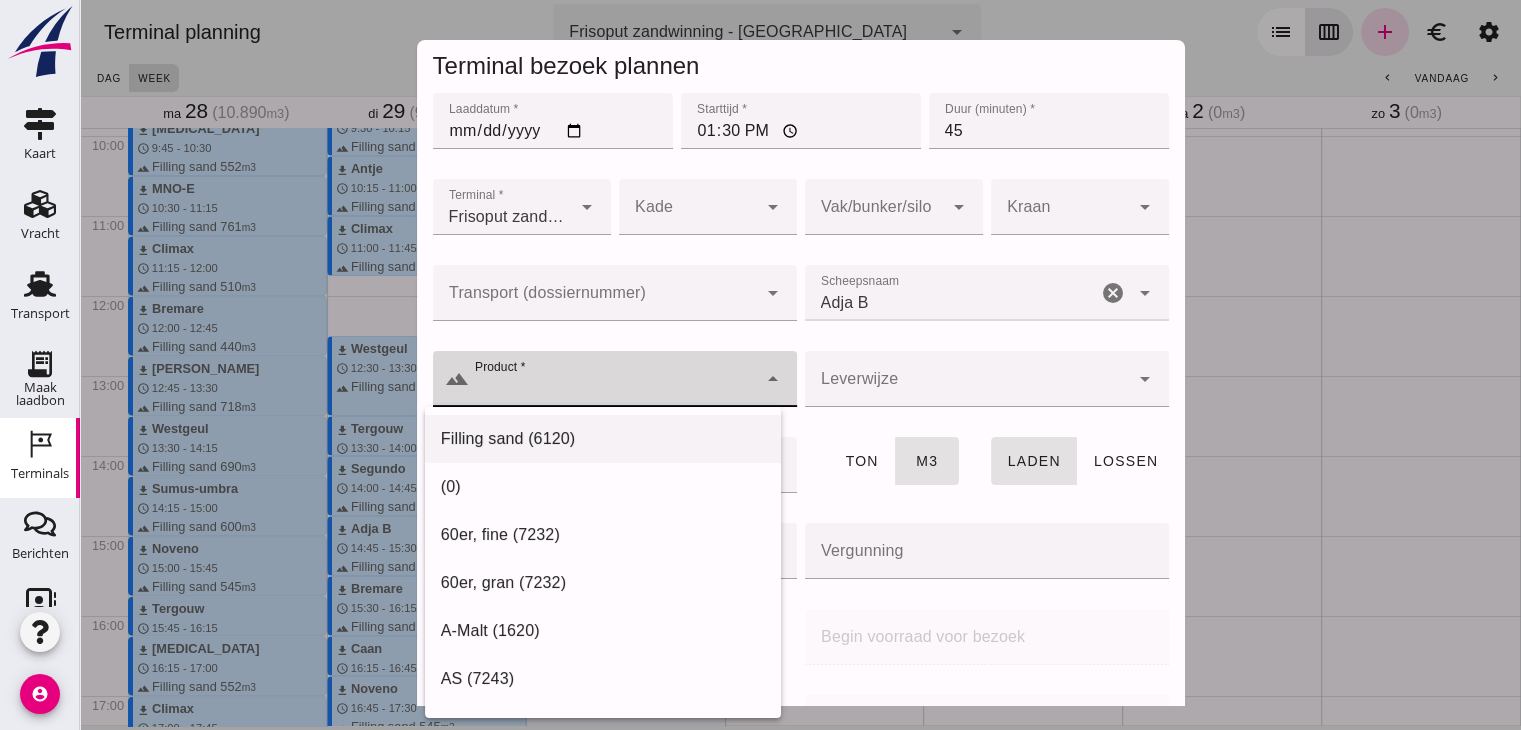 click on "Filling sand (6120)" at bounding box center (603, 439) 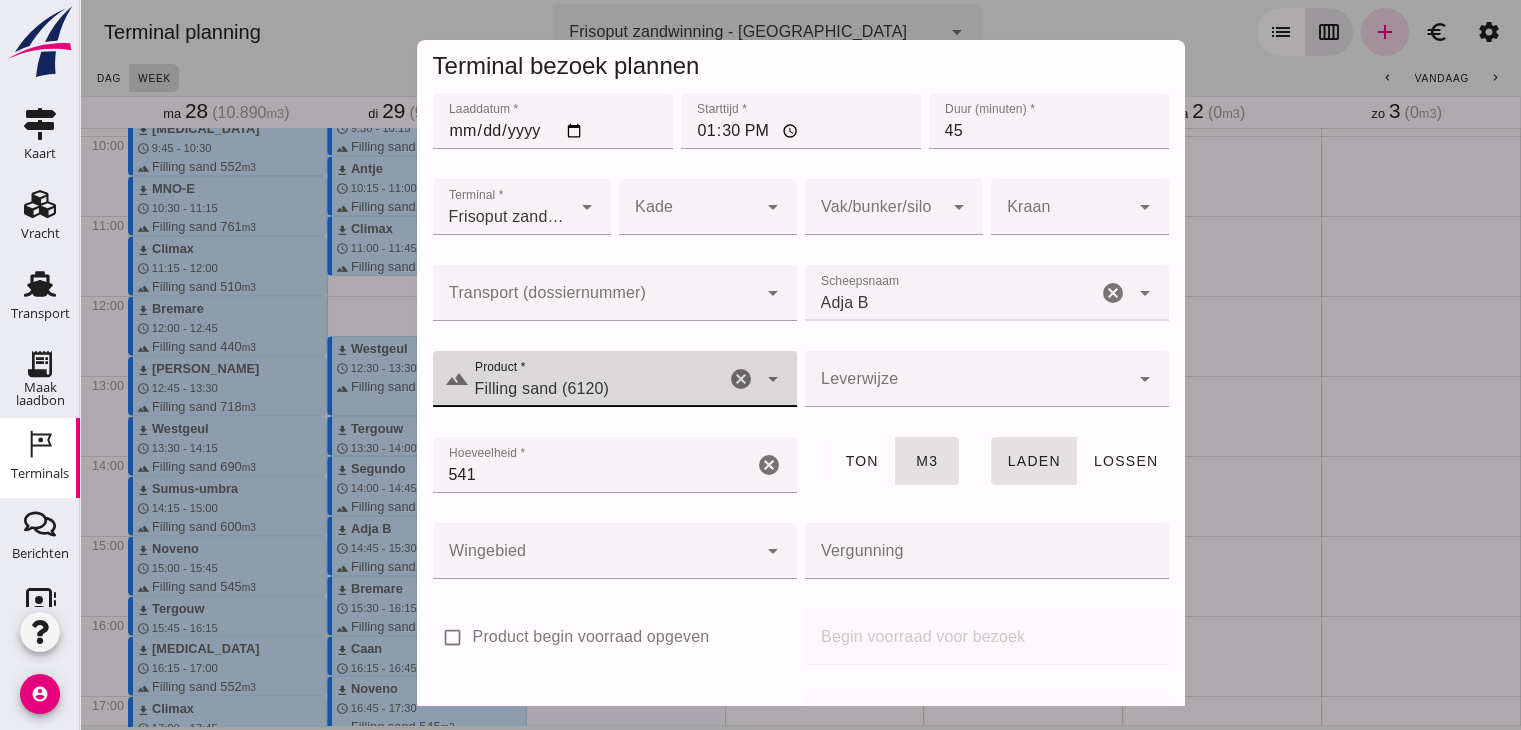 scroll, scrollTop: 237, scrollLeft: 0, axis: vertical 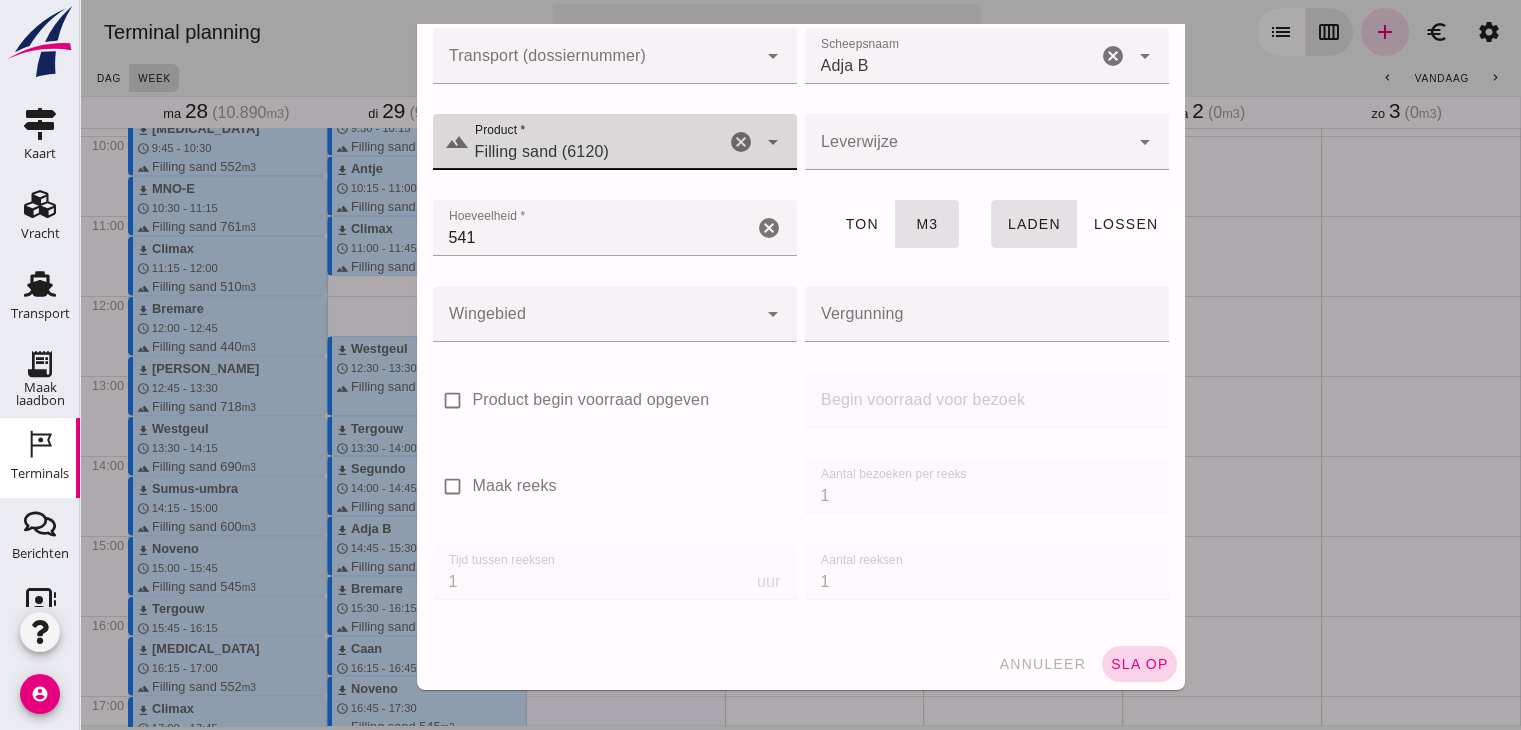 click on "sla op" 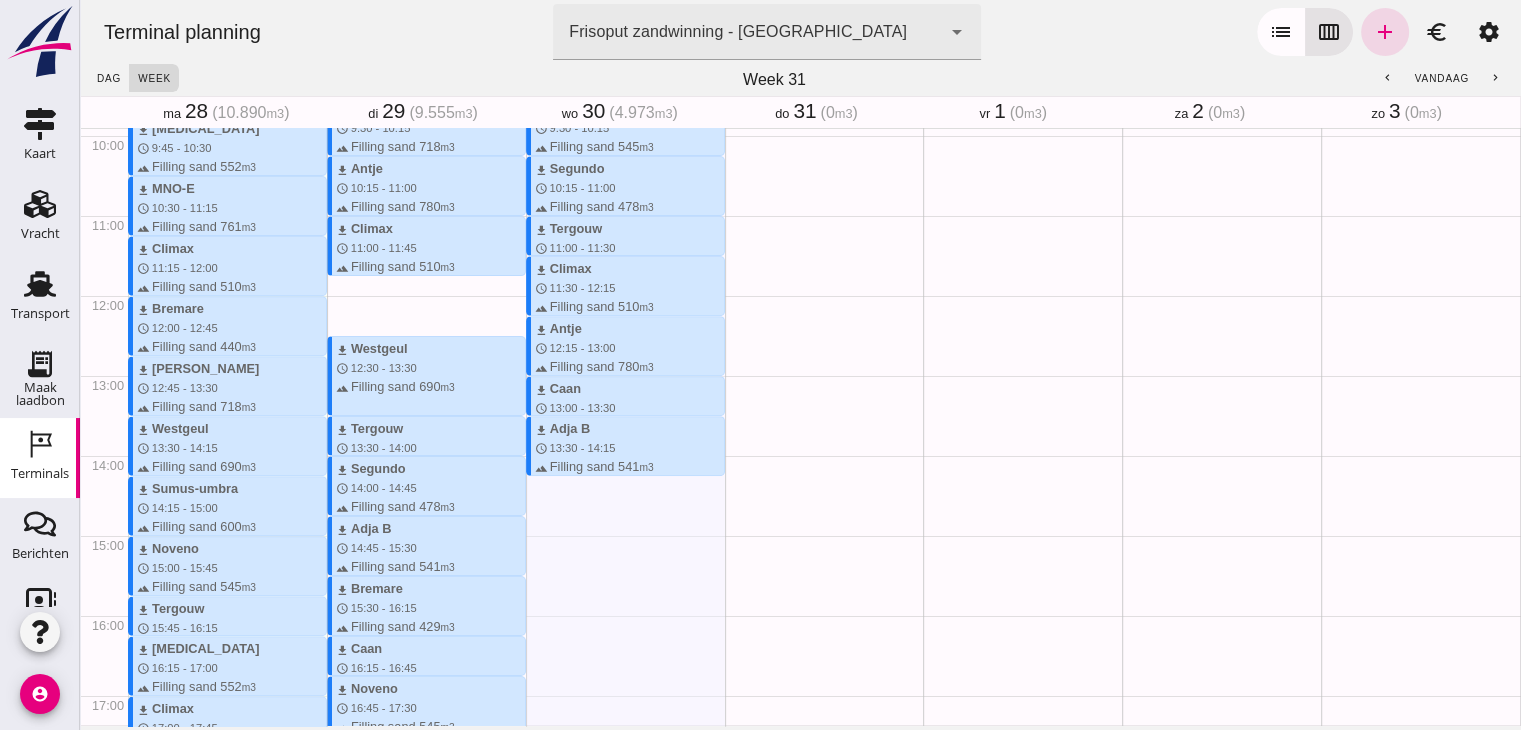 drag, startPoint x: 679, startPoint y: 481, endPoint x: 683, endPoint y: 524, distance: 43.185646 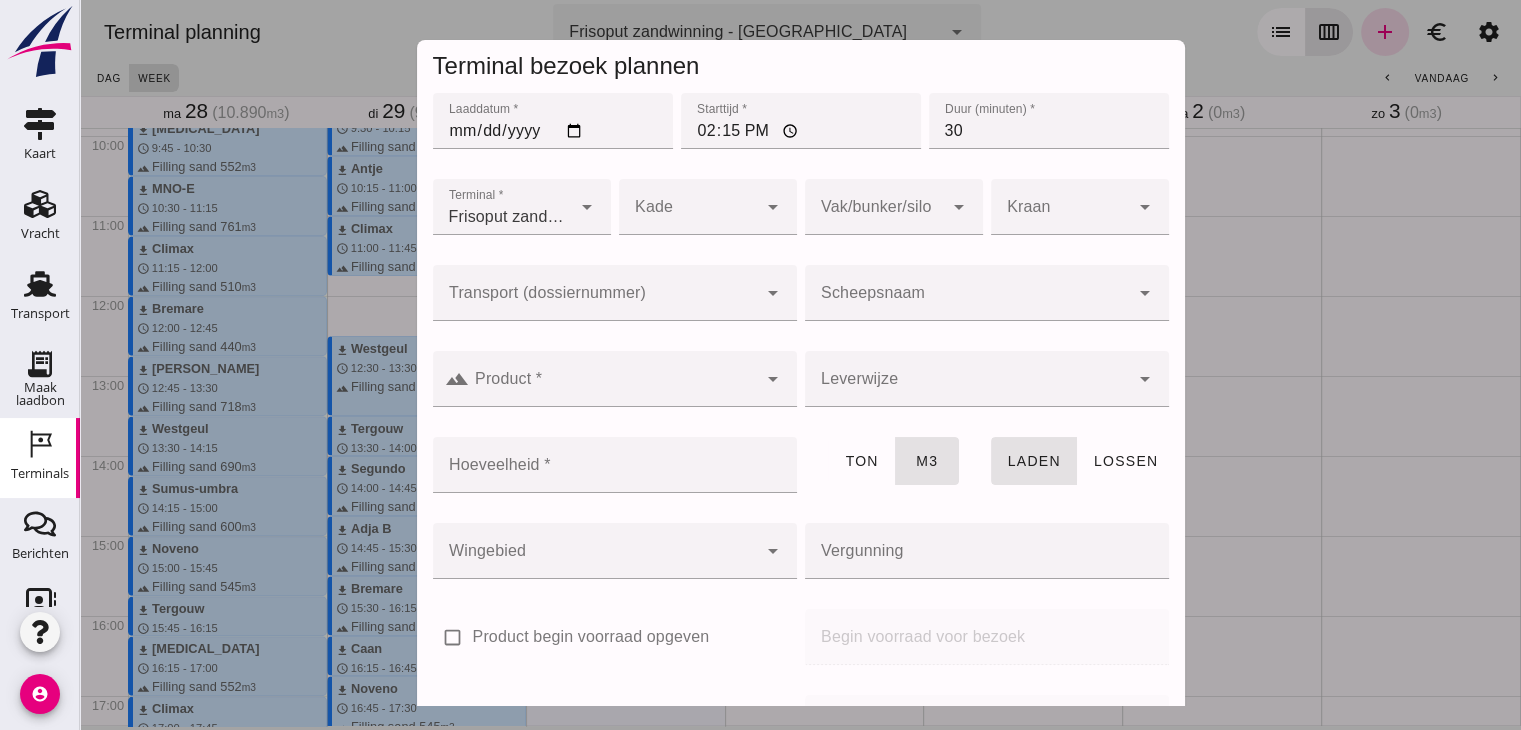 click 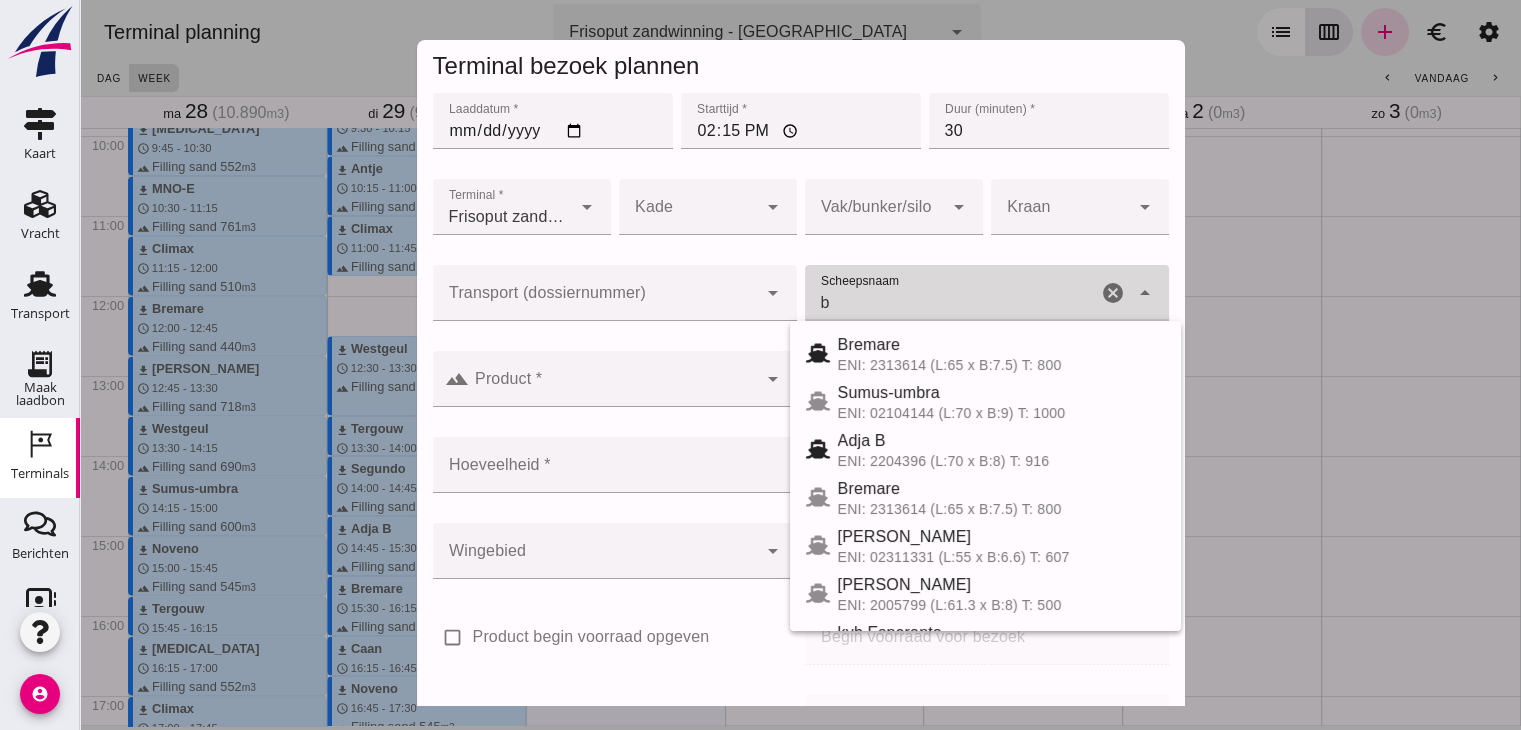 click on "b" 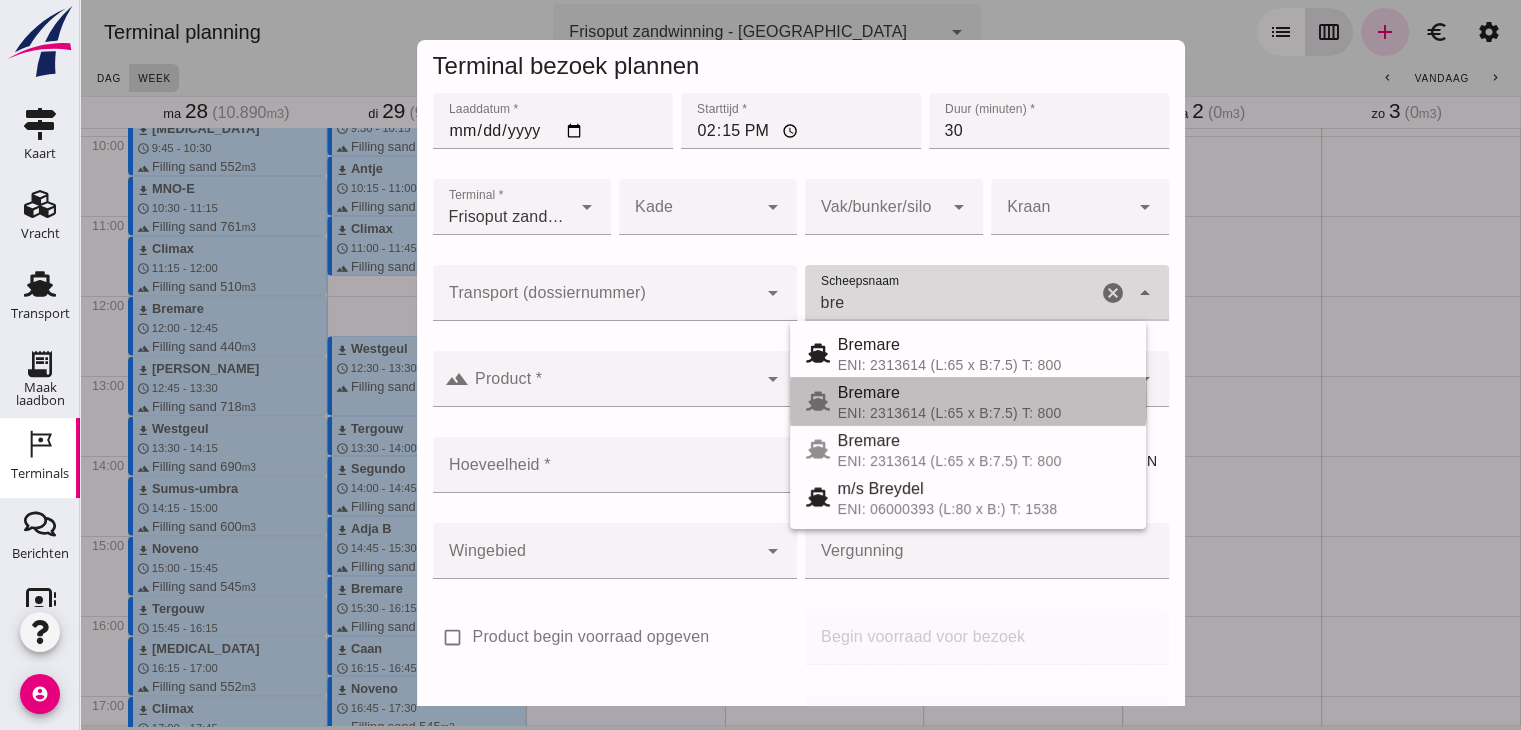 click on "ENI: 2313614 (L:65 x B:7.5) T: 800" at bounding box center (984, 413) 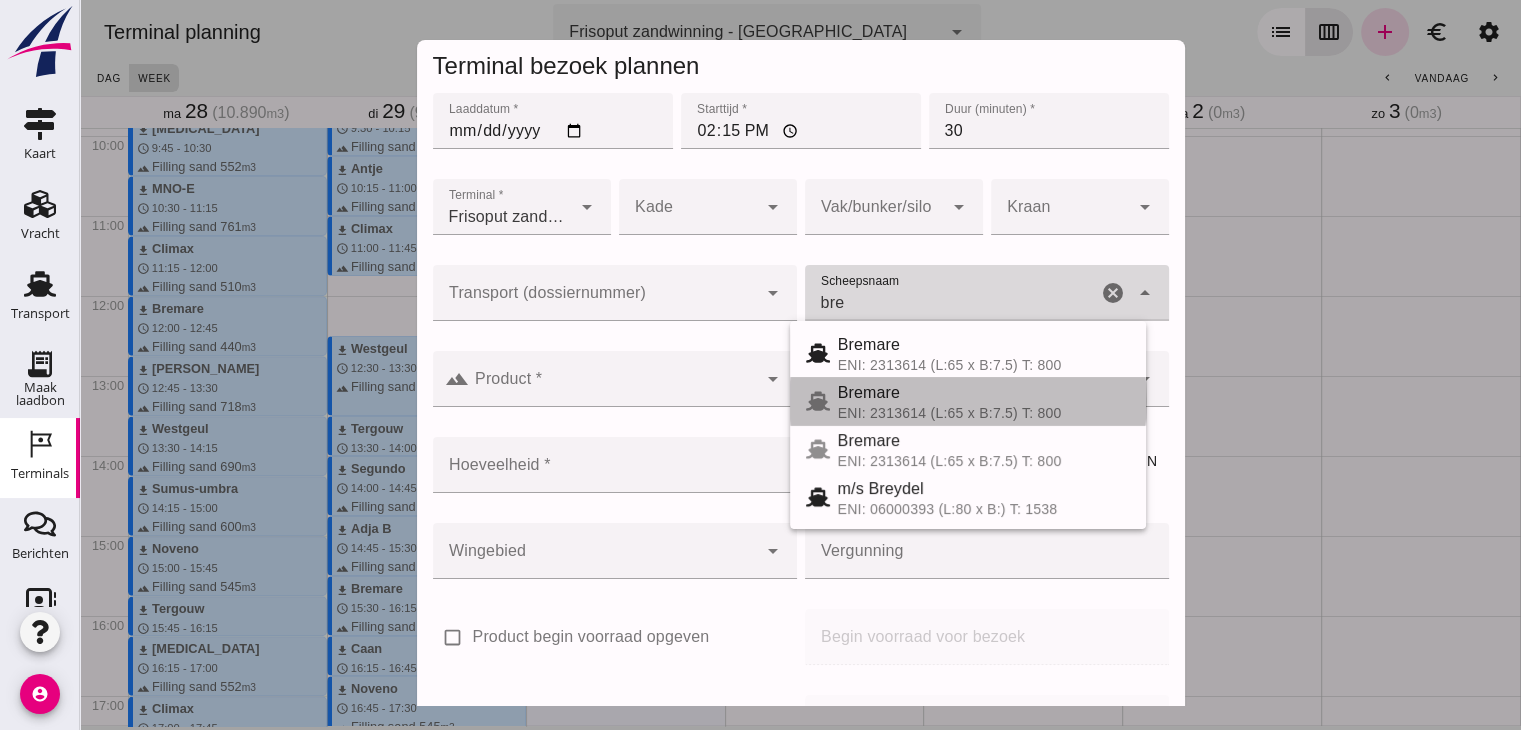 type on "Bremare" 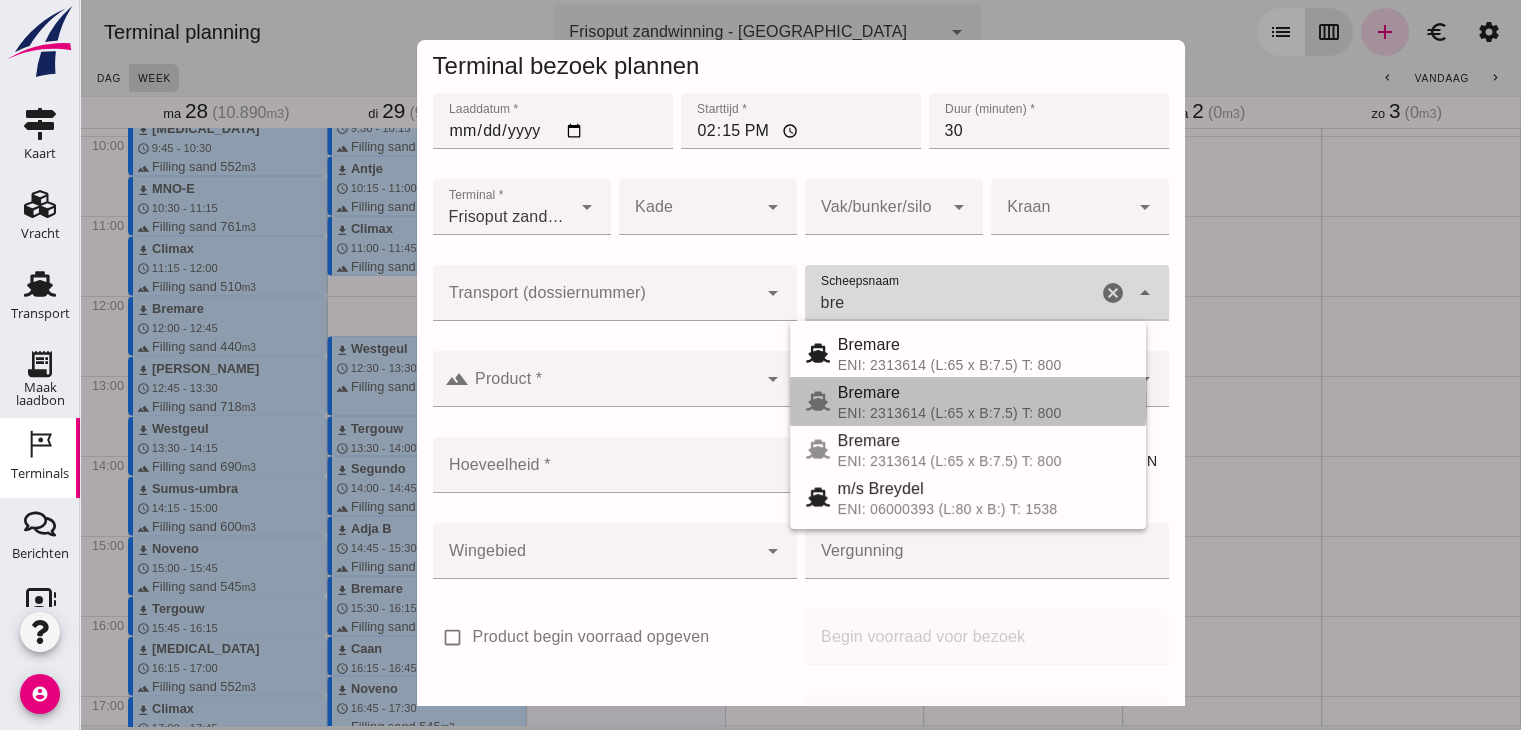 type on "429" 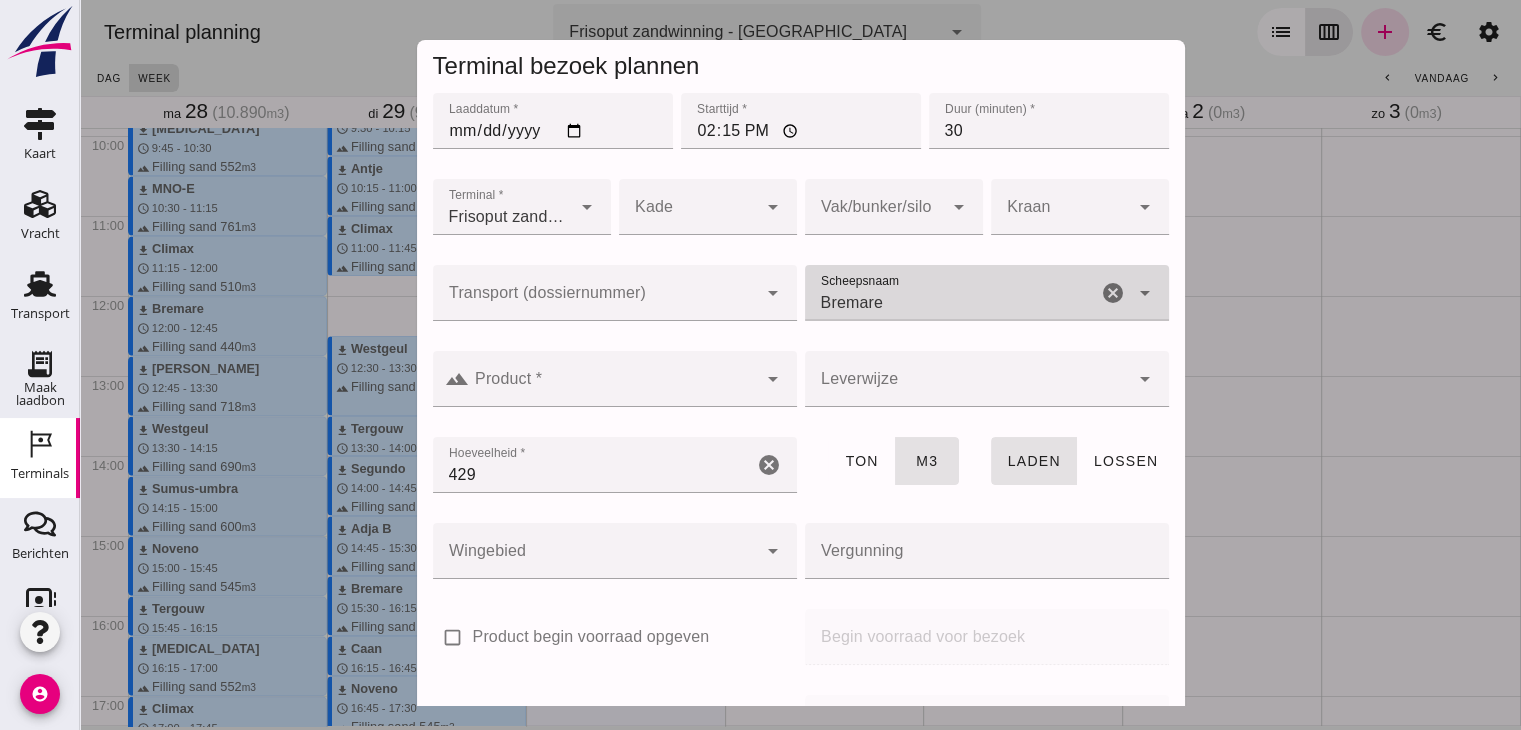 type on "Bremare" 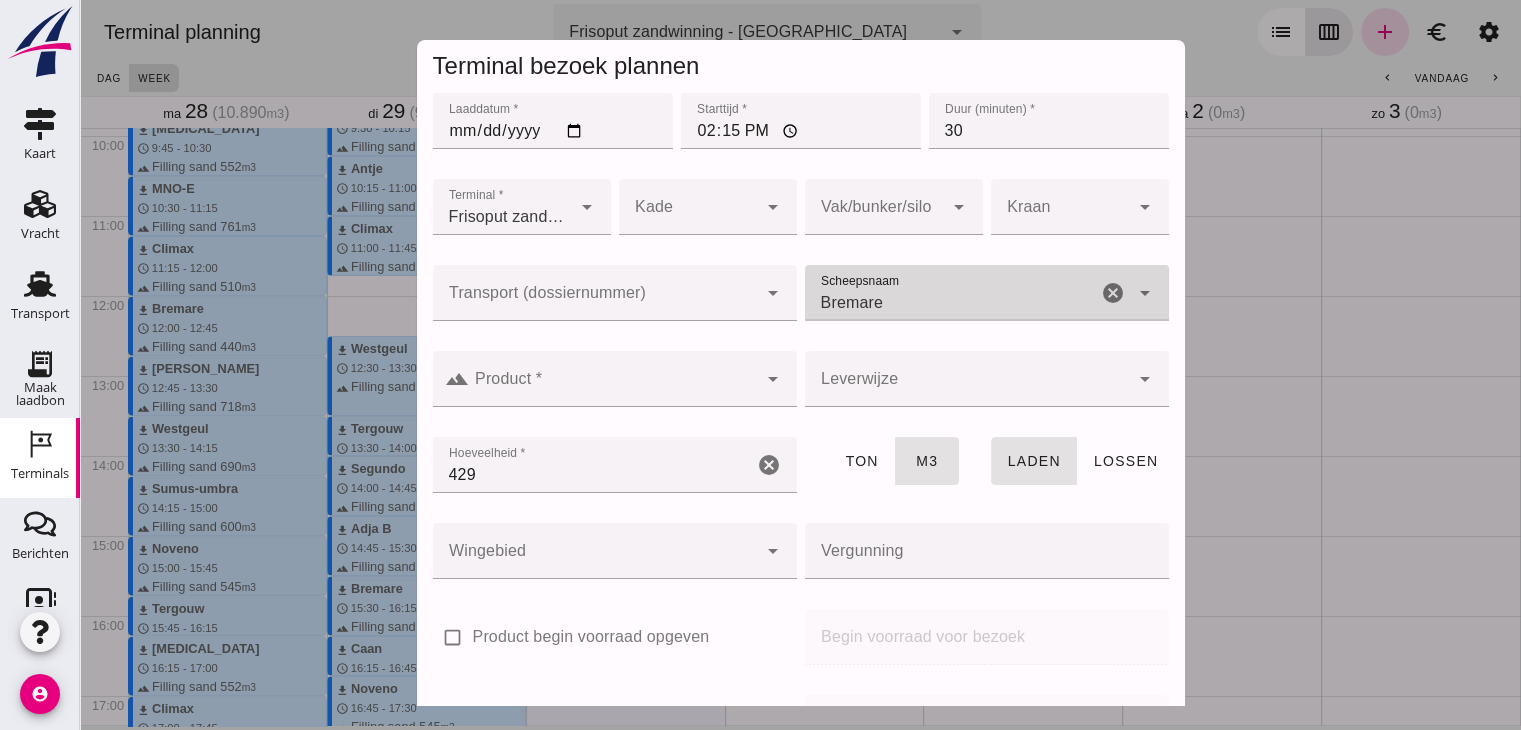 click on "Product *" 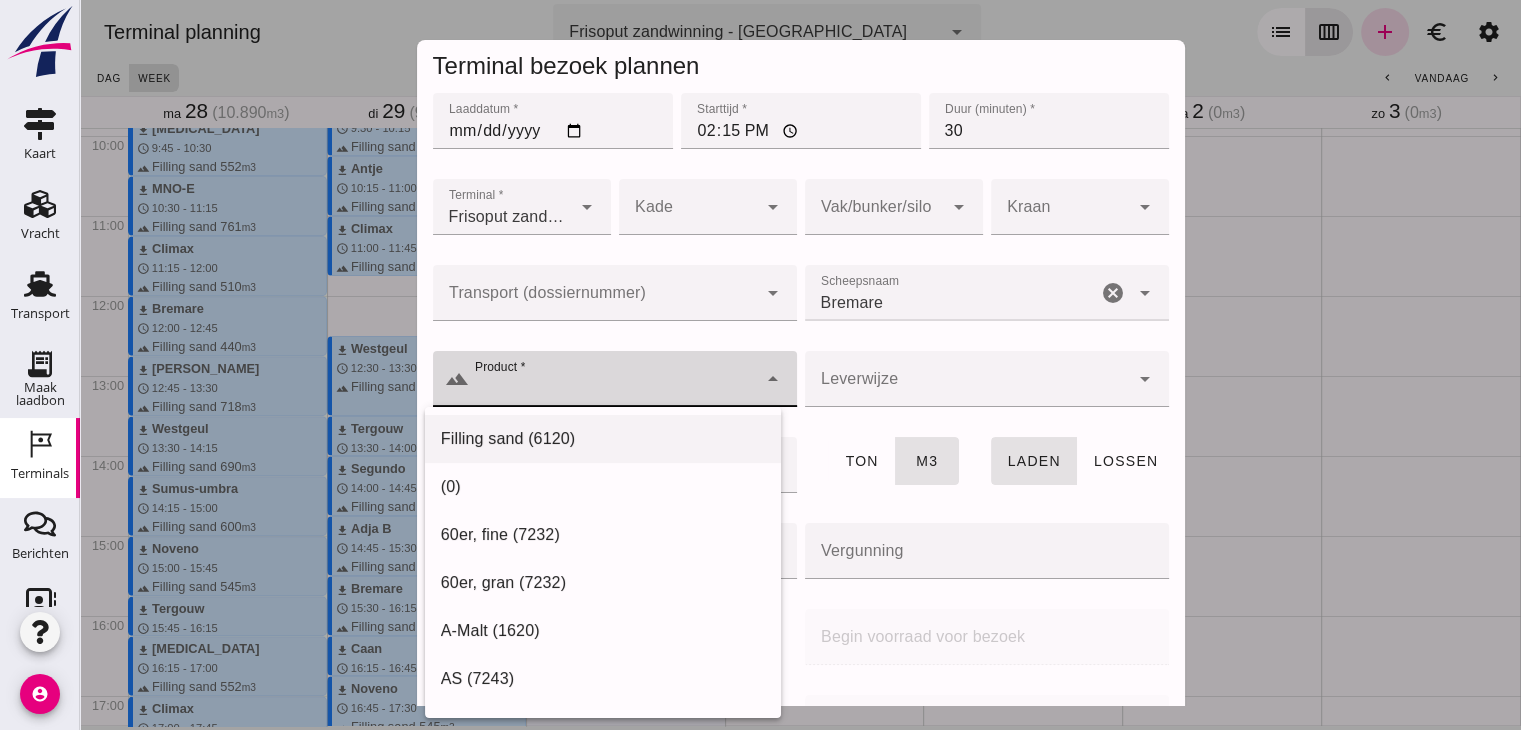 click on "Filling sand (6120)" 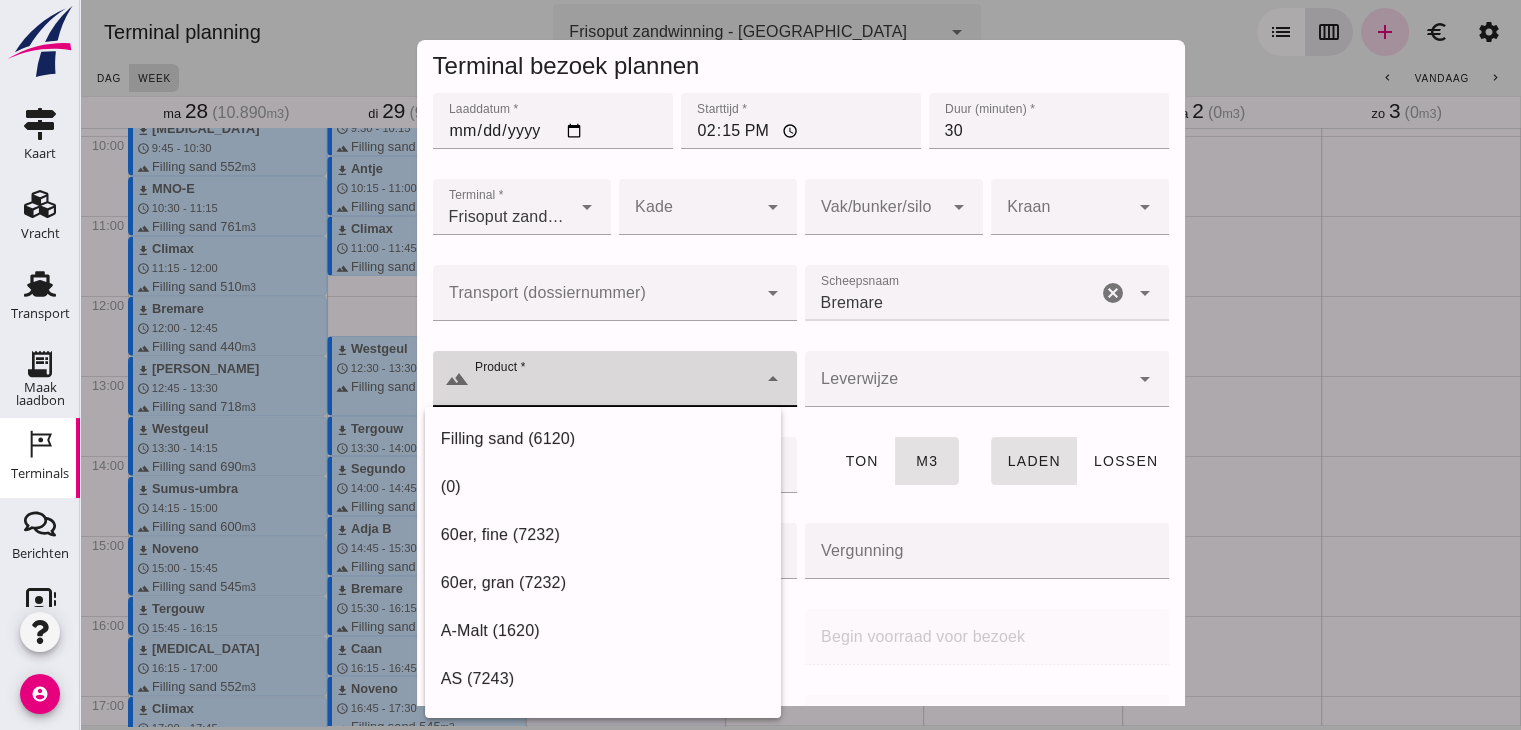 type on "Filling sand (6120)" 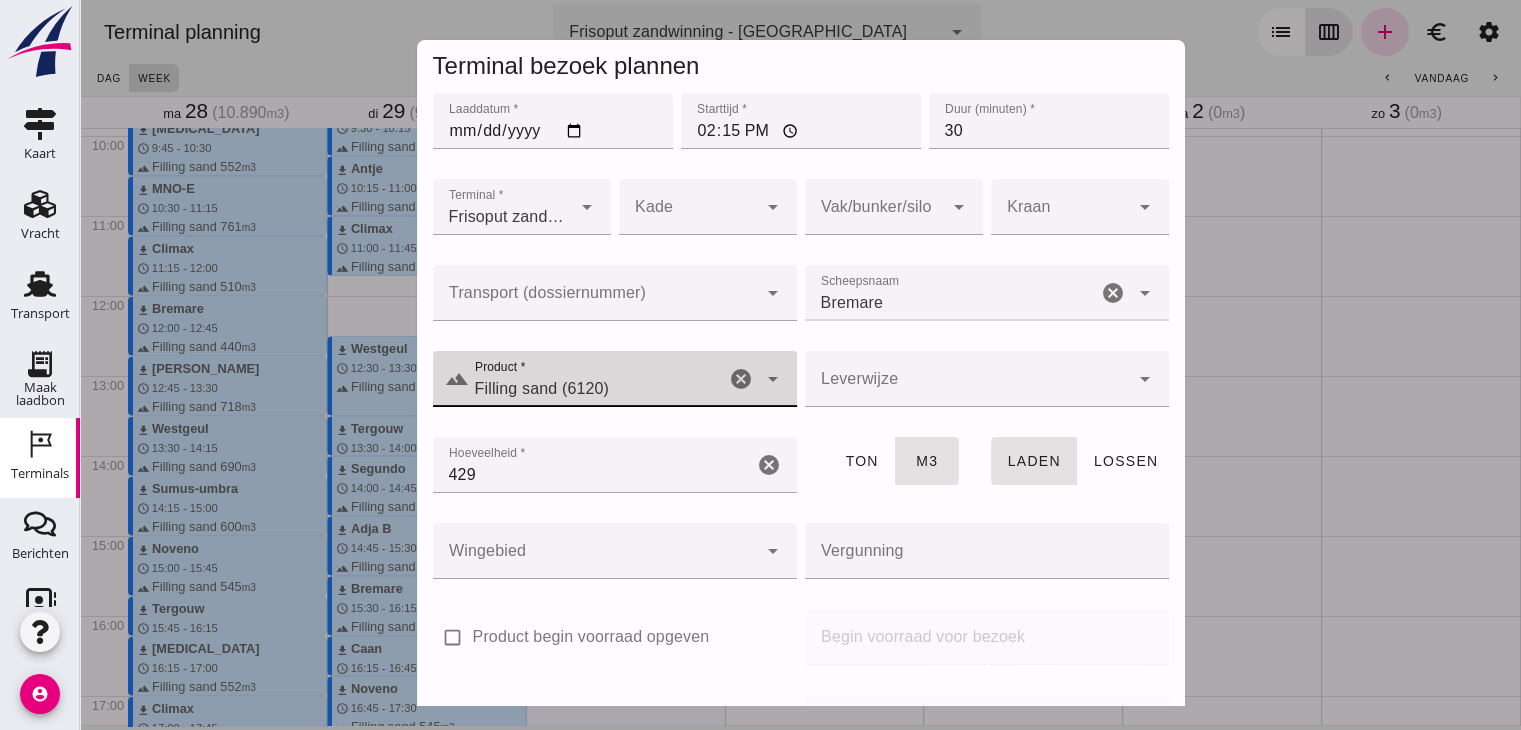 scroll, scrollTop: 237, scrollLeft: 0, axis: vertical 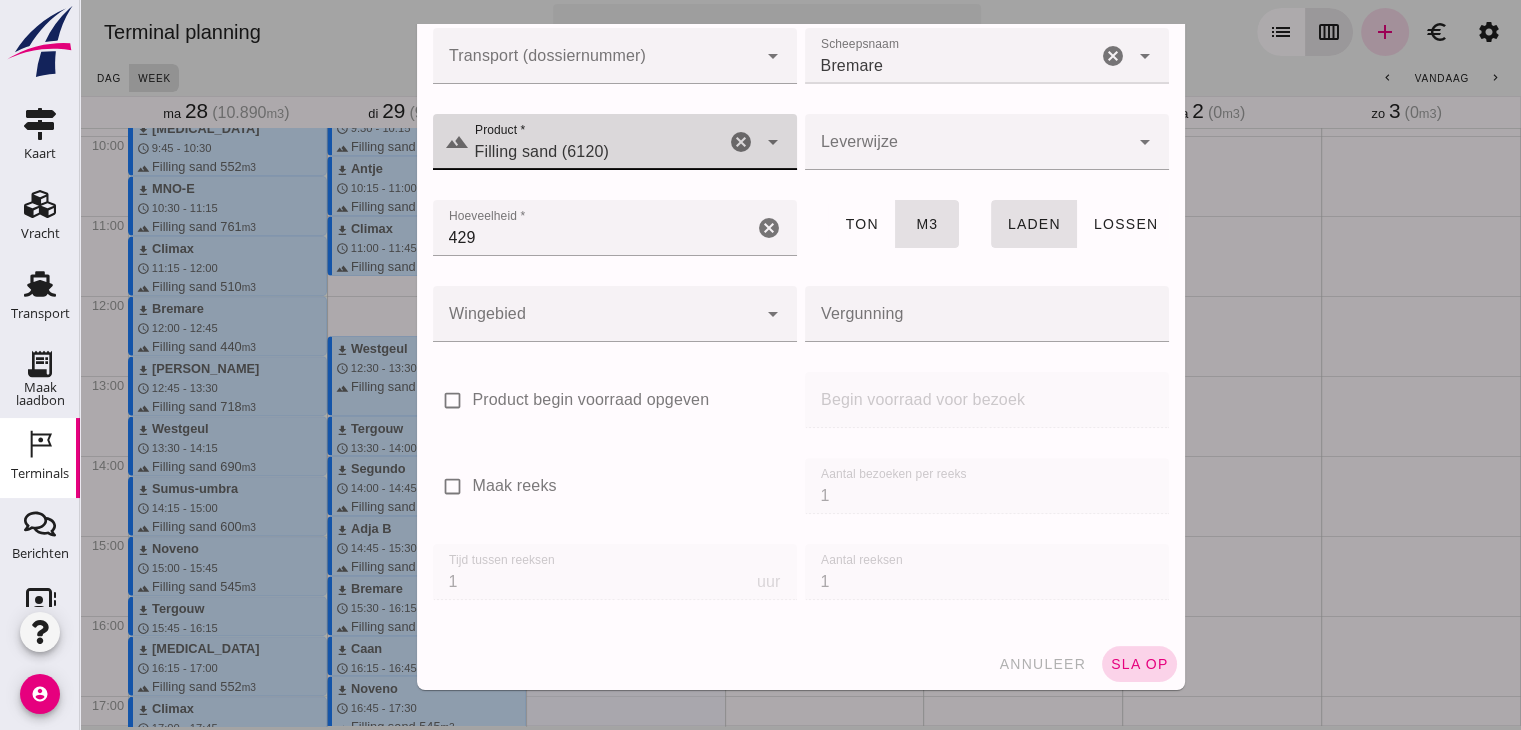click on "sla op" 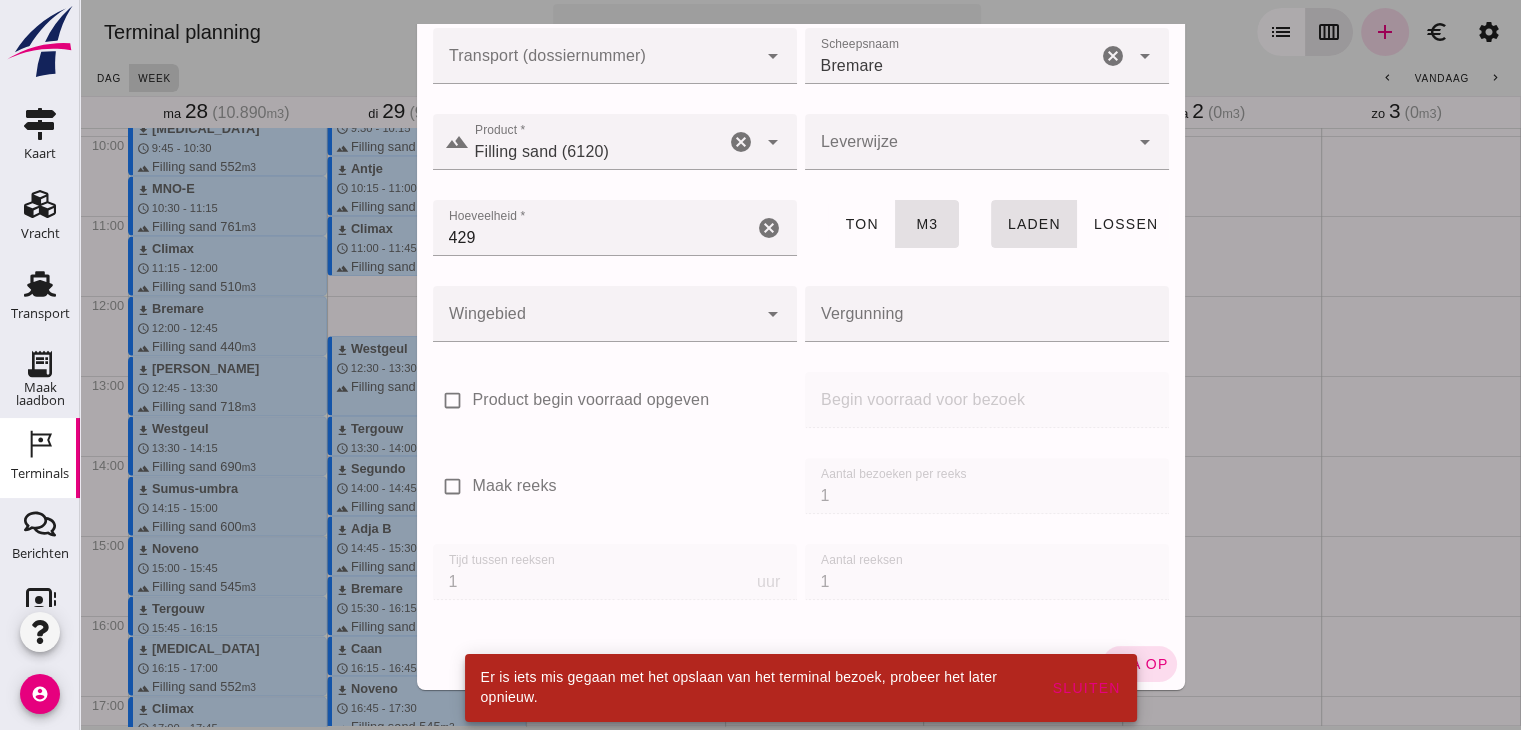 click on "Laaddatum * Laaddatum * [DATE] Starttijd * Starttijd * 14:15 Duur (minuten) * Duur (minuten) * 30 Terminal * Terminal * Frisoput zandwinning - [GEOGRAPHIC_DATA] 22d9c4b0-3327-4848-a2e8-42b45b0cbf8b arrow_drop_down Kade Kade cancel arrow_drop_down Vak/bunker/silo Vak/bunker/silo cancel arrow_drop_down Kraan Kraan cancel arrow_drop_down Transport (dossiernummer) Transport (dossiernummer) cancel arrow_drop_down Scheepsnaam Scheepsnaam Bremare Bremare cancel arrow_drop_down landscape Product * Product * Filling sand (6120) Filling sand (6120) cancel arrow_drop_down Leverwijze Leverwijze cancel arrow_drop_down Hoeveelheid * Hoeveelheid * 429 cancel ton m3 laden lossen Wingebied Wingebied cancel arrow_drop_down Vergunning Vergunning cancel check_box_outline_blank Product begin voorraad opgeven Begin voorraad voor bezoek Begin voorraad voor bezoek check_box_outline_blank Maak reeks Aantal bezoeken per reeks Aantal bezoeken per reeks 1 Tijd tussen reeksen Tijd tussen reeksen 1 uur Aantal reeksen Aantal reeksen 1" 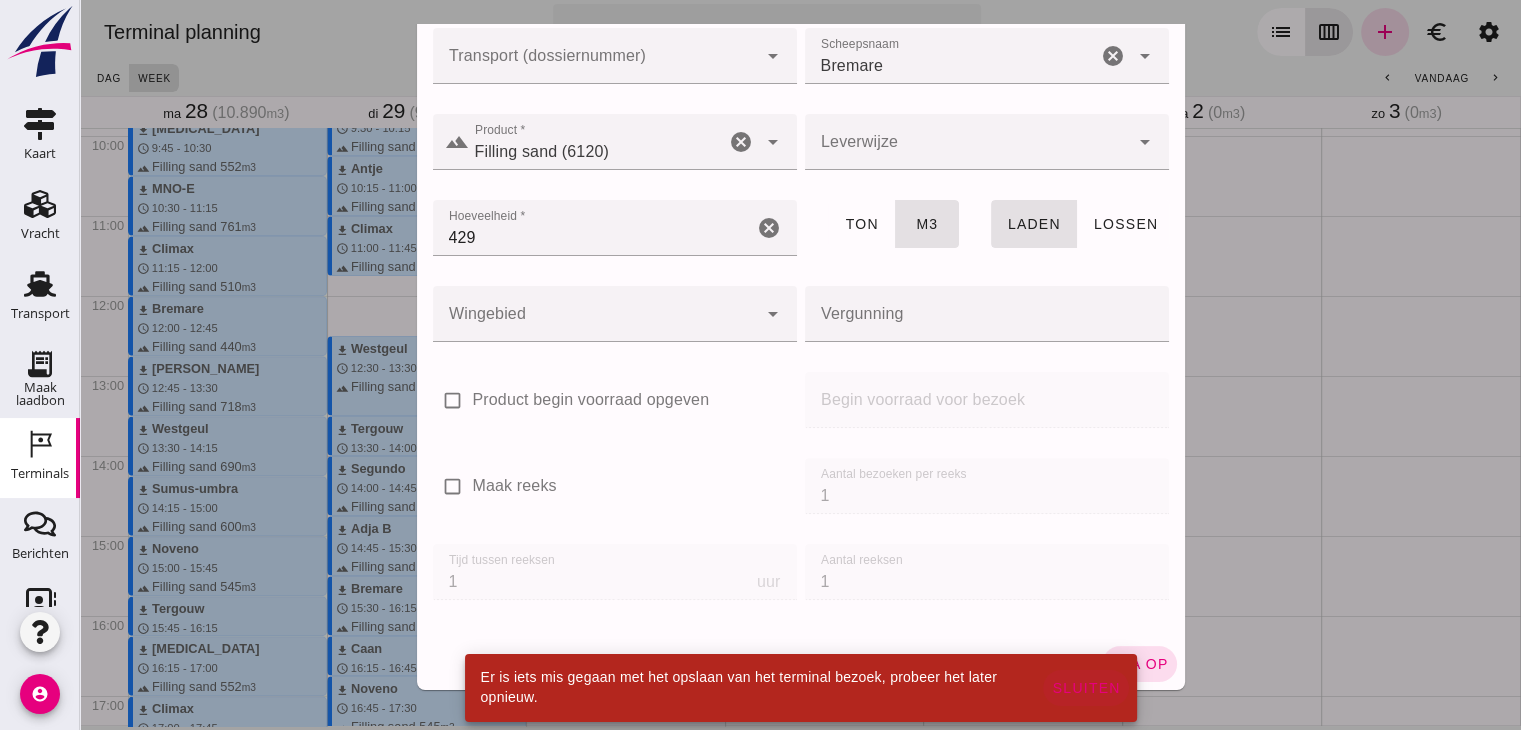 click on "Sluiten" 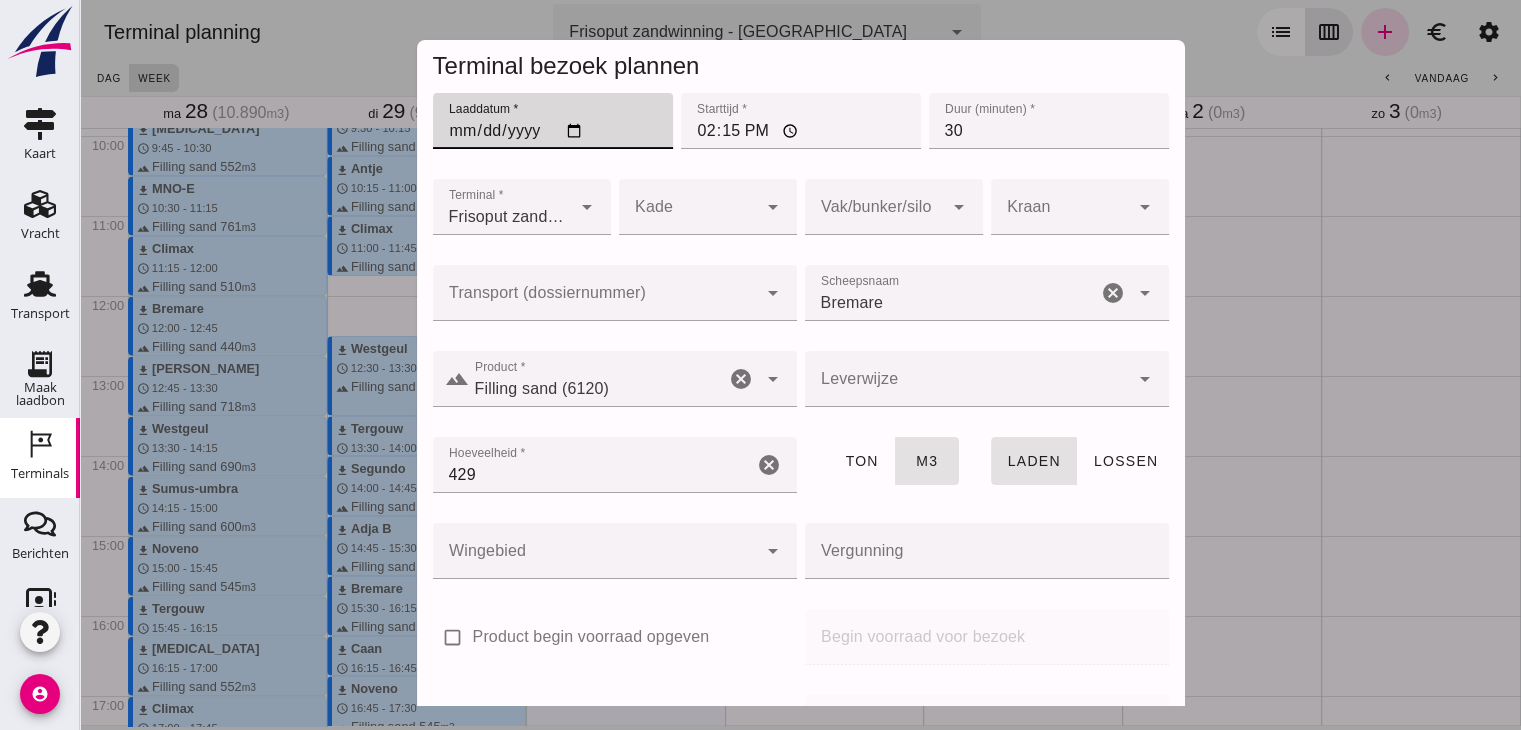 scroll, scrollTop: 237, scrollLeft: 0, axis: vertical 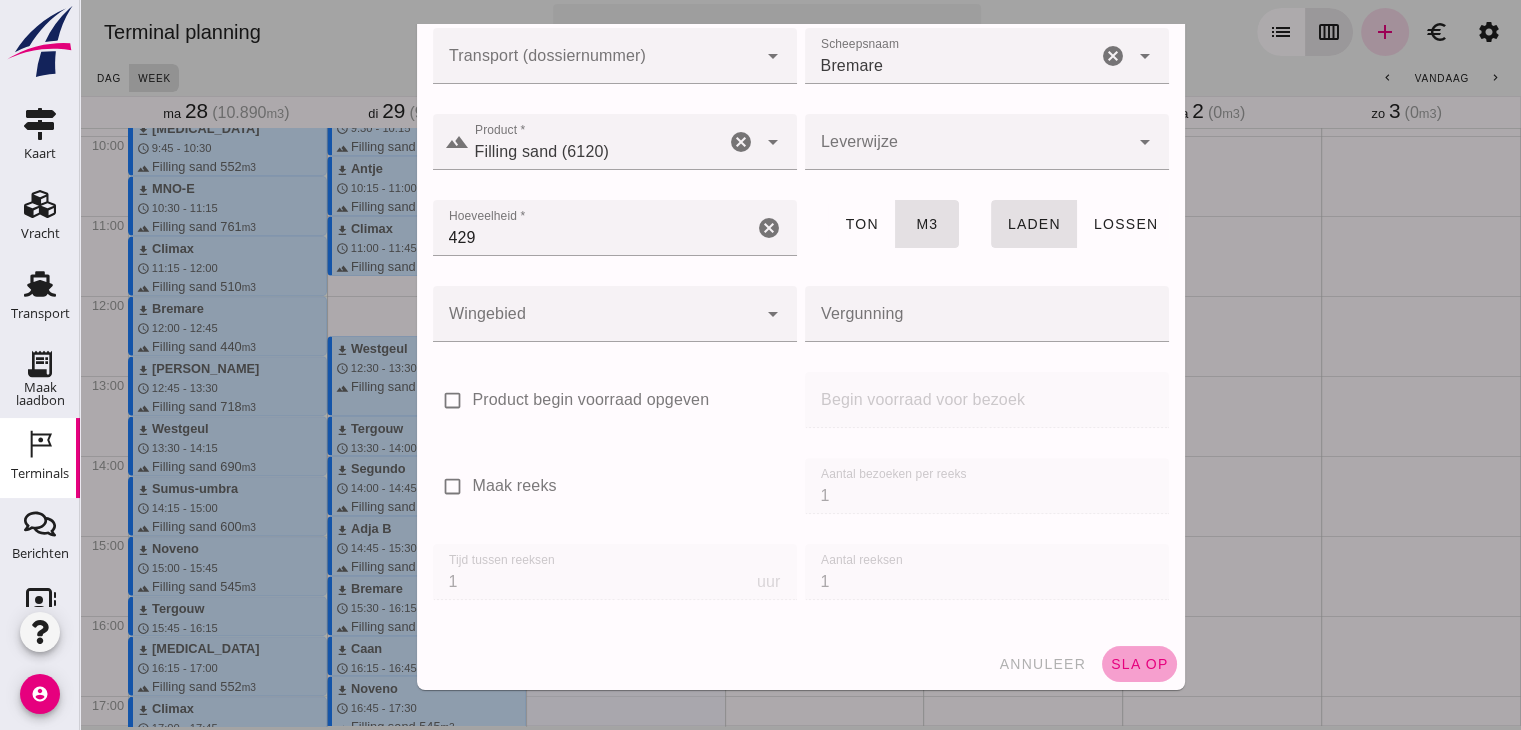 click on "sla op" 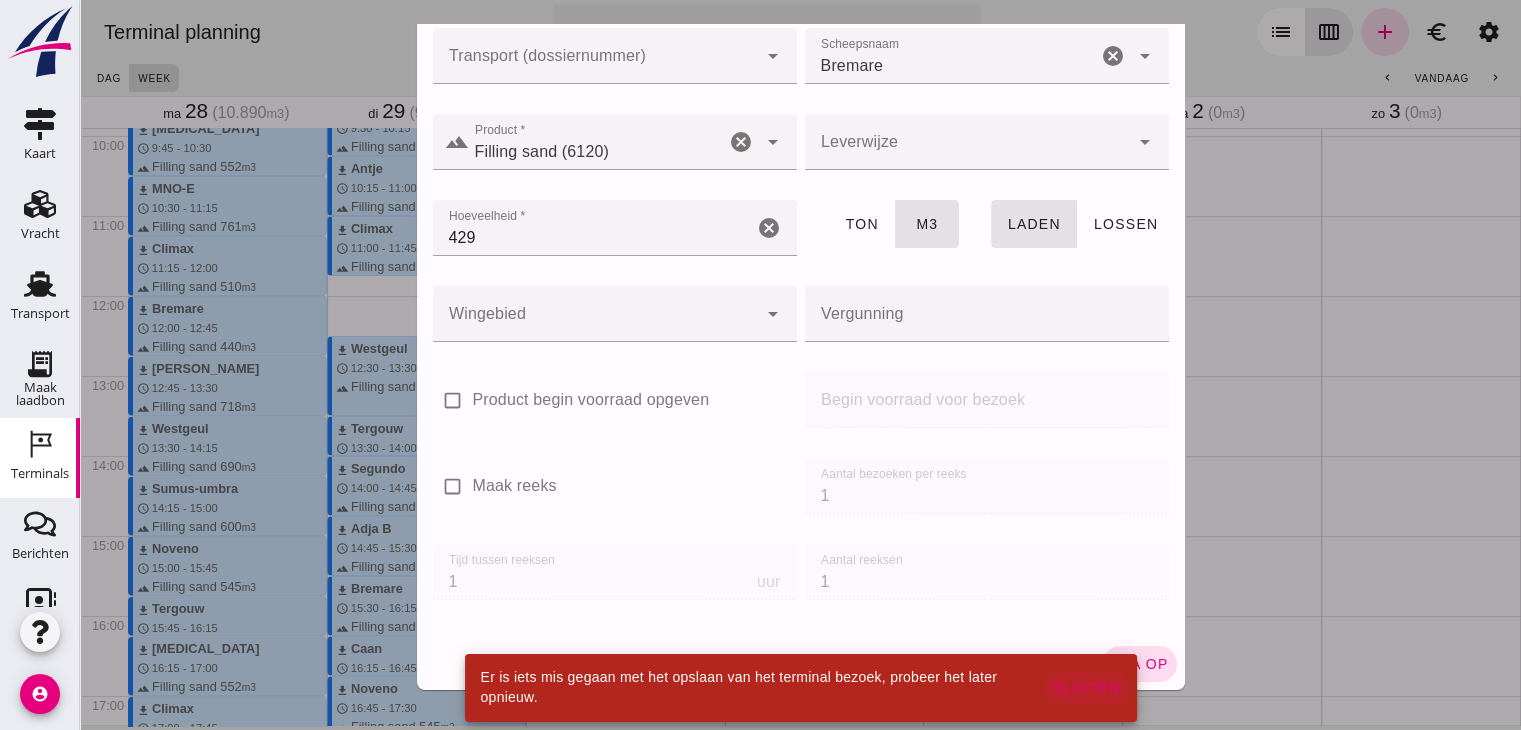 click on "Sluiten" 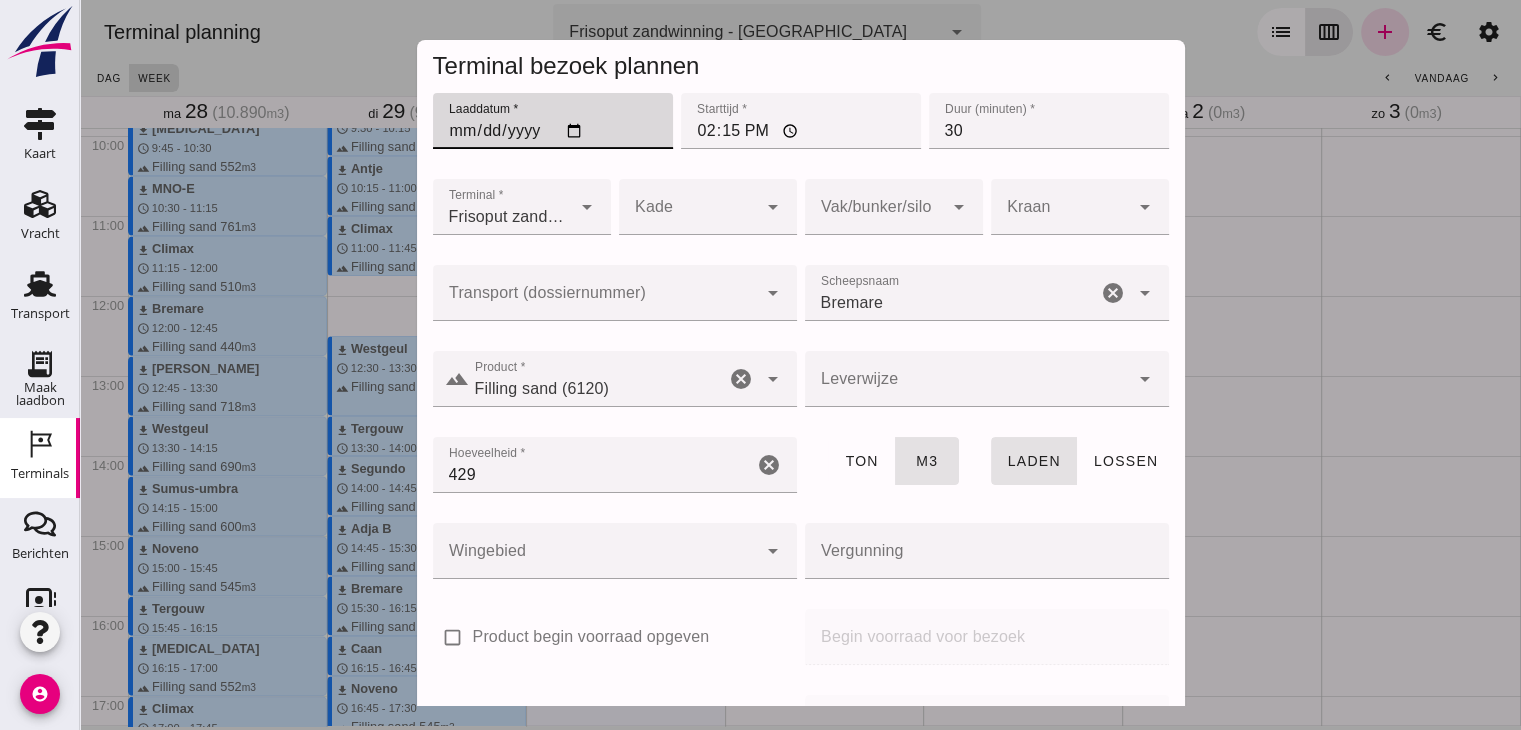scroll, scrollTop: 237, scrollLeft: 0, axis: vertical 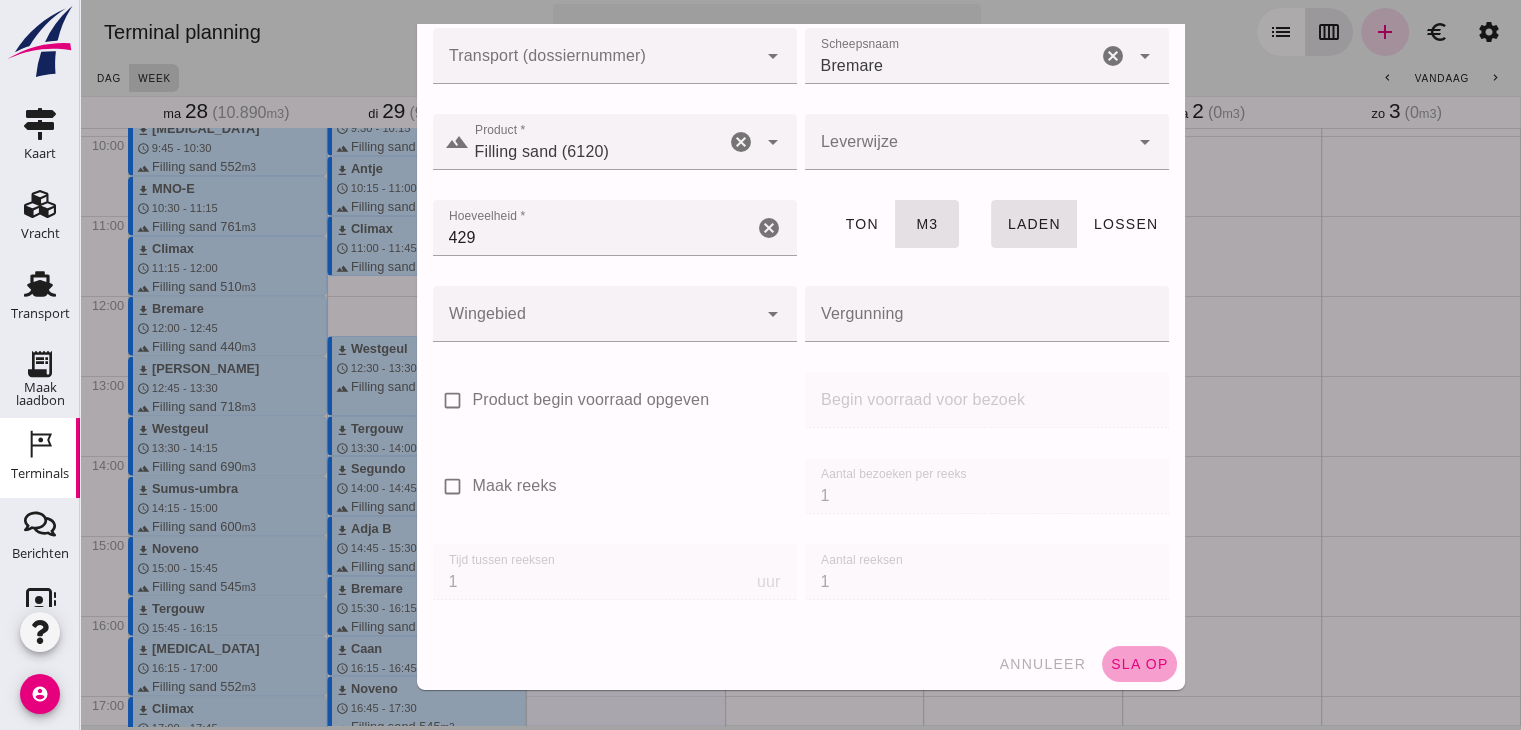 click on "sla op" 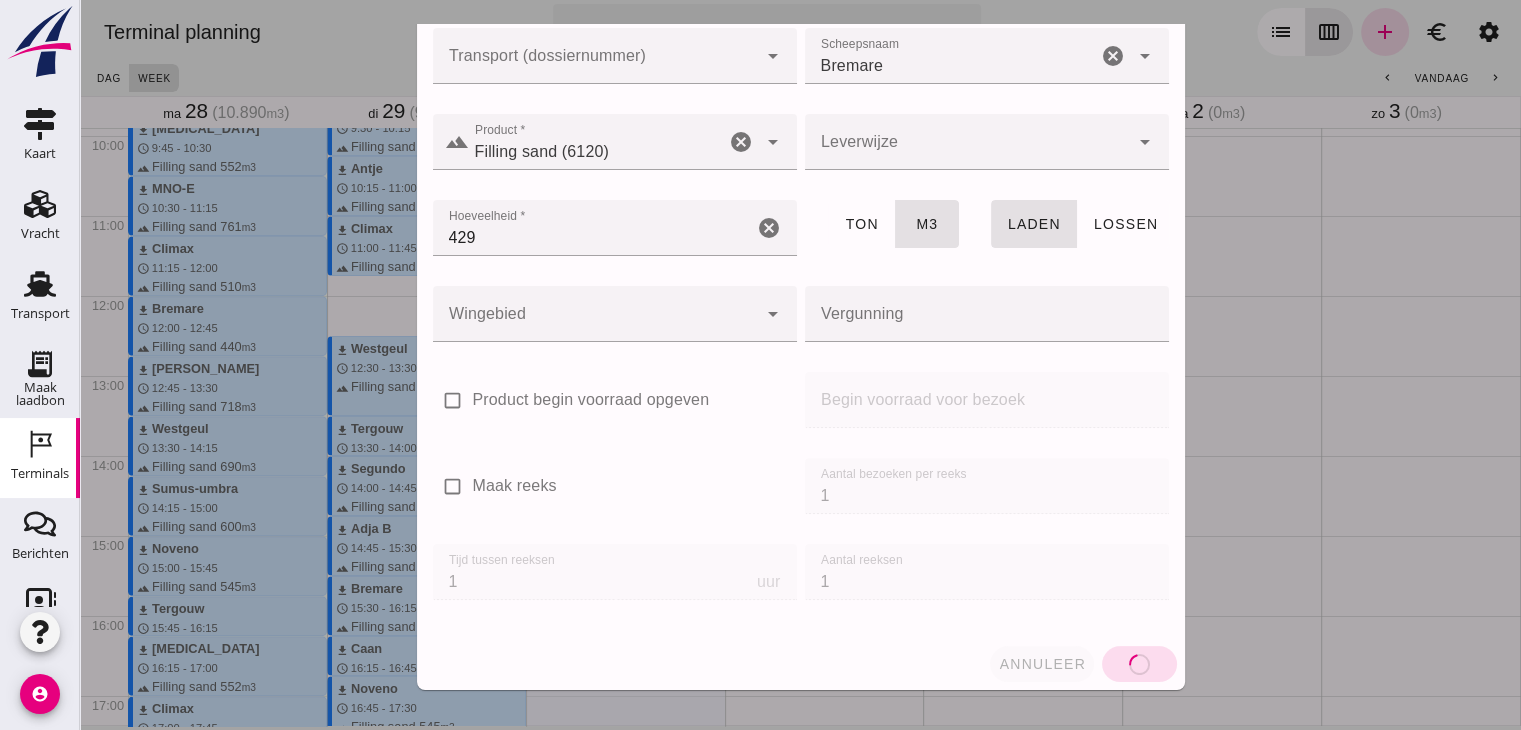 click on "annuleer" 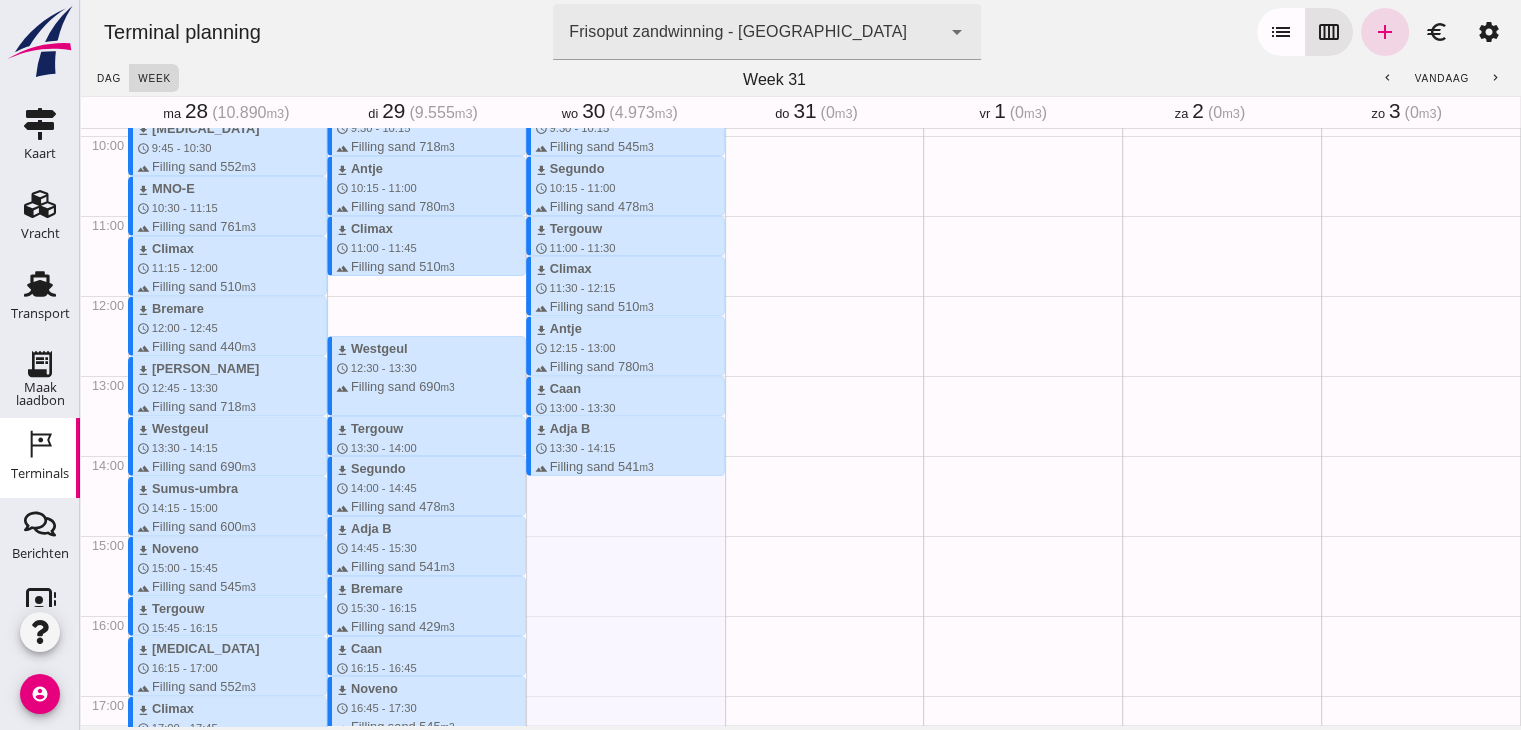 scroll, scrollTop: 848, scrollLeft: 0, axis: vertical 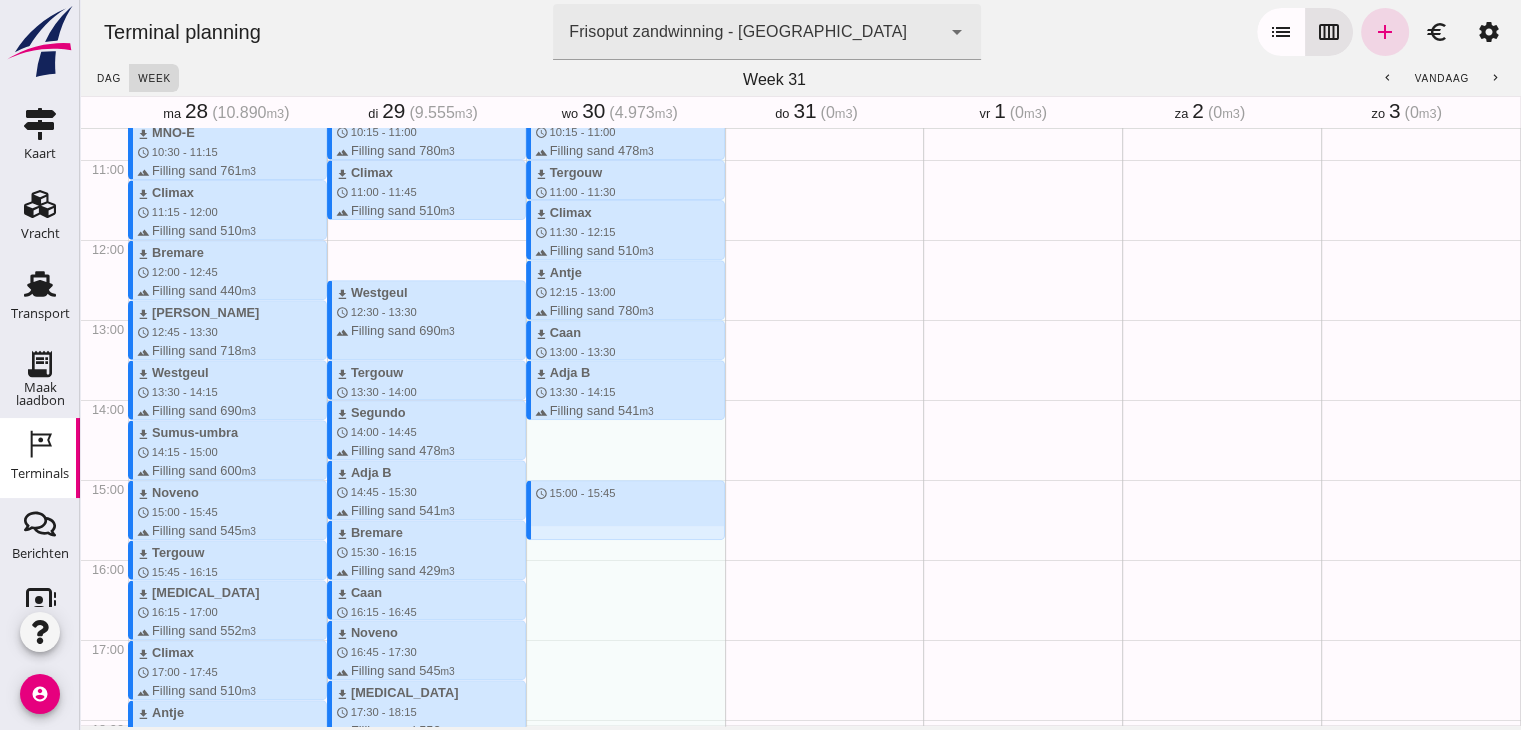drag, startPoint x: 588, startPoint y: 481, endPoint x: 578, endPoint y: 530, distance: 50.01 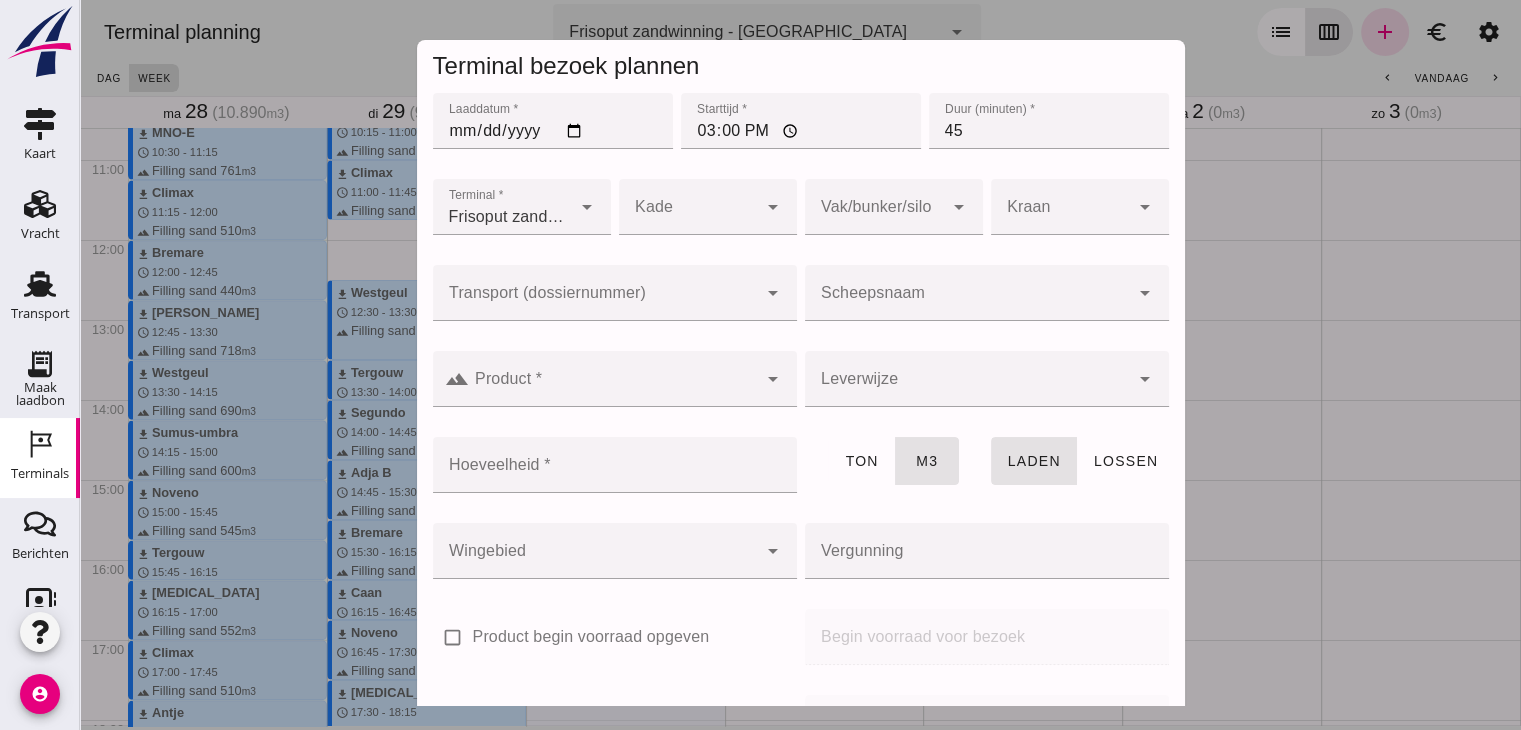 click 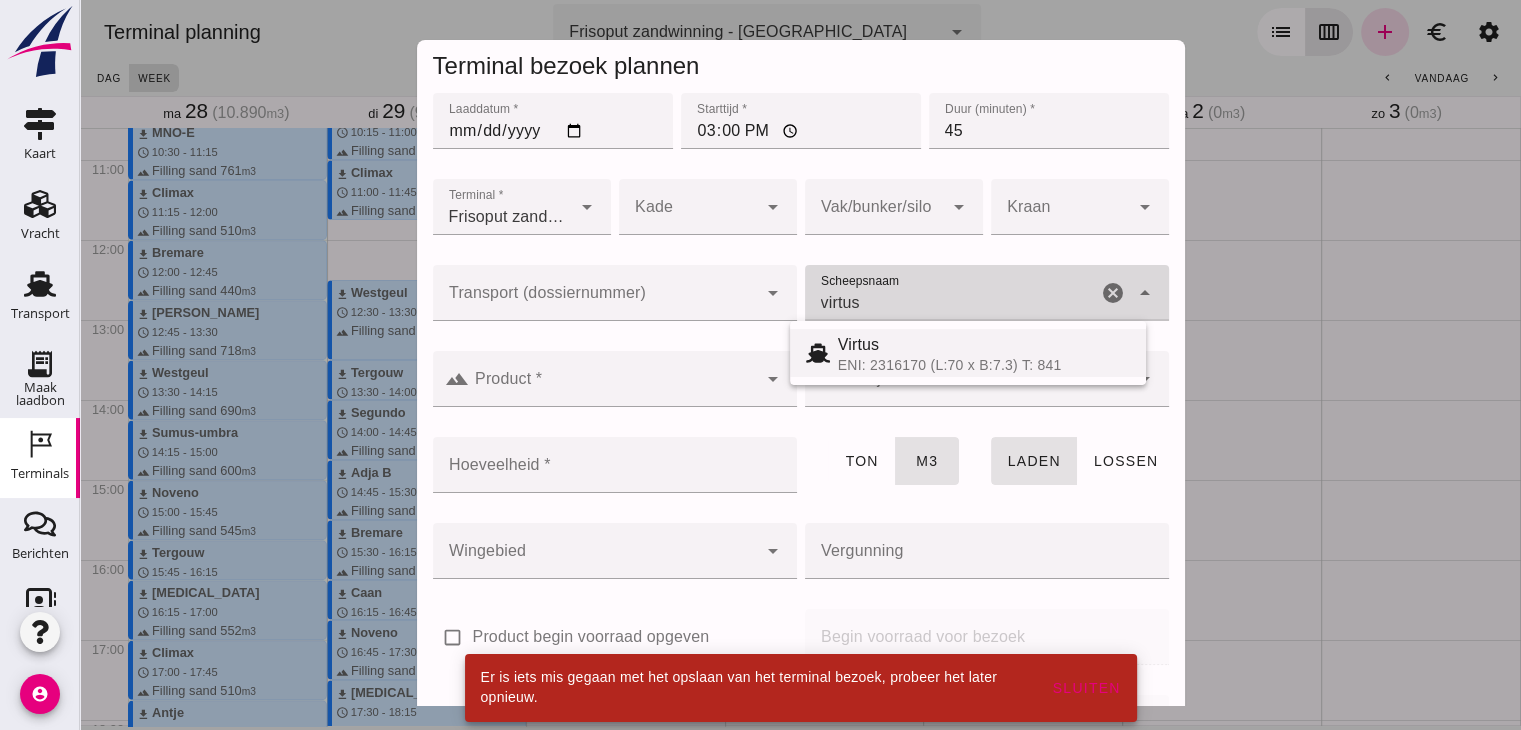 click on "Virtus" at bounding box center [984, 345] 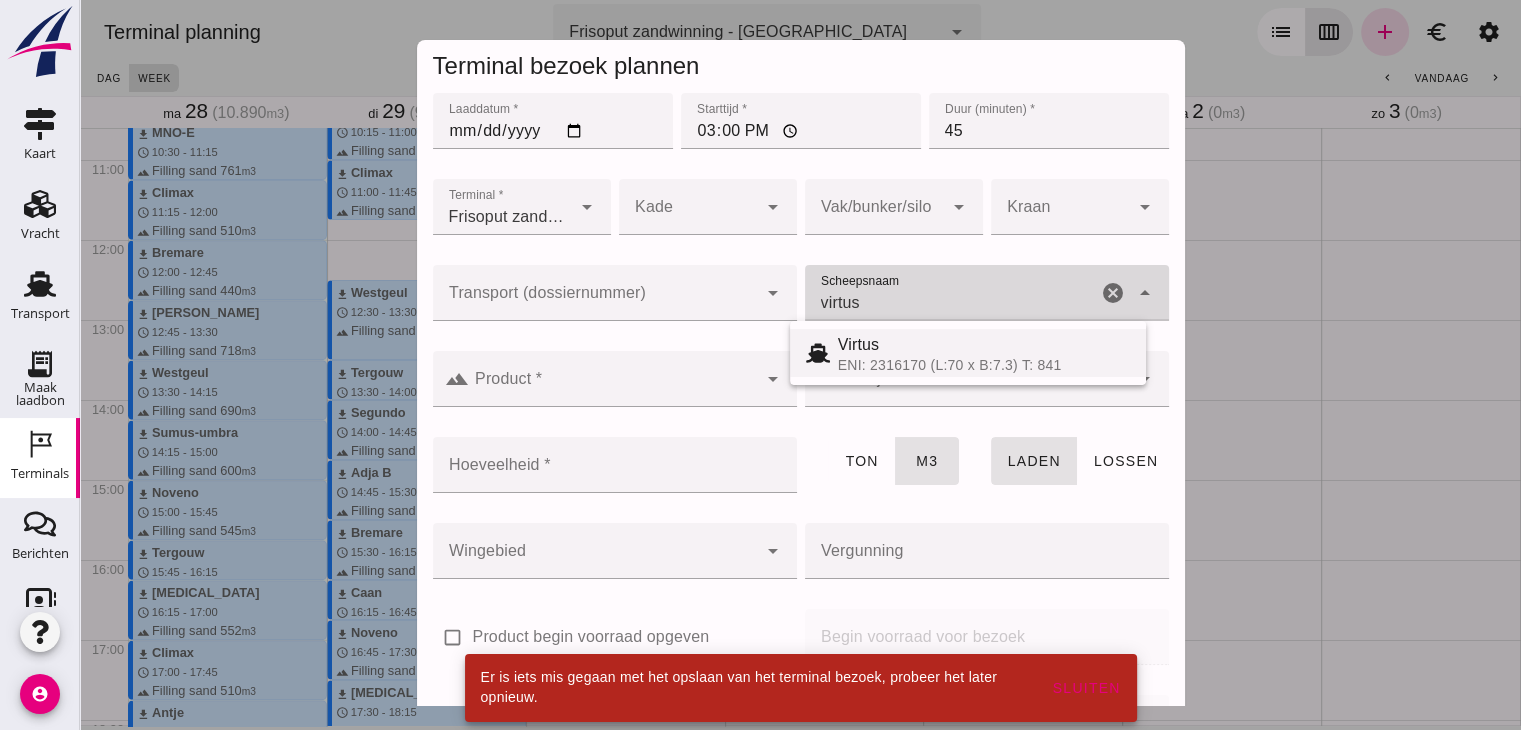 type on "Virtus" 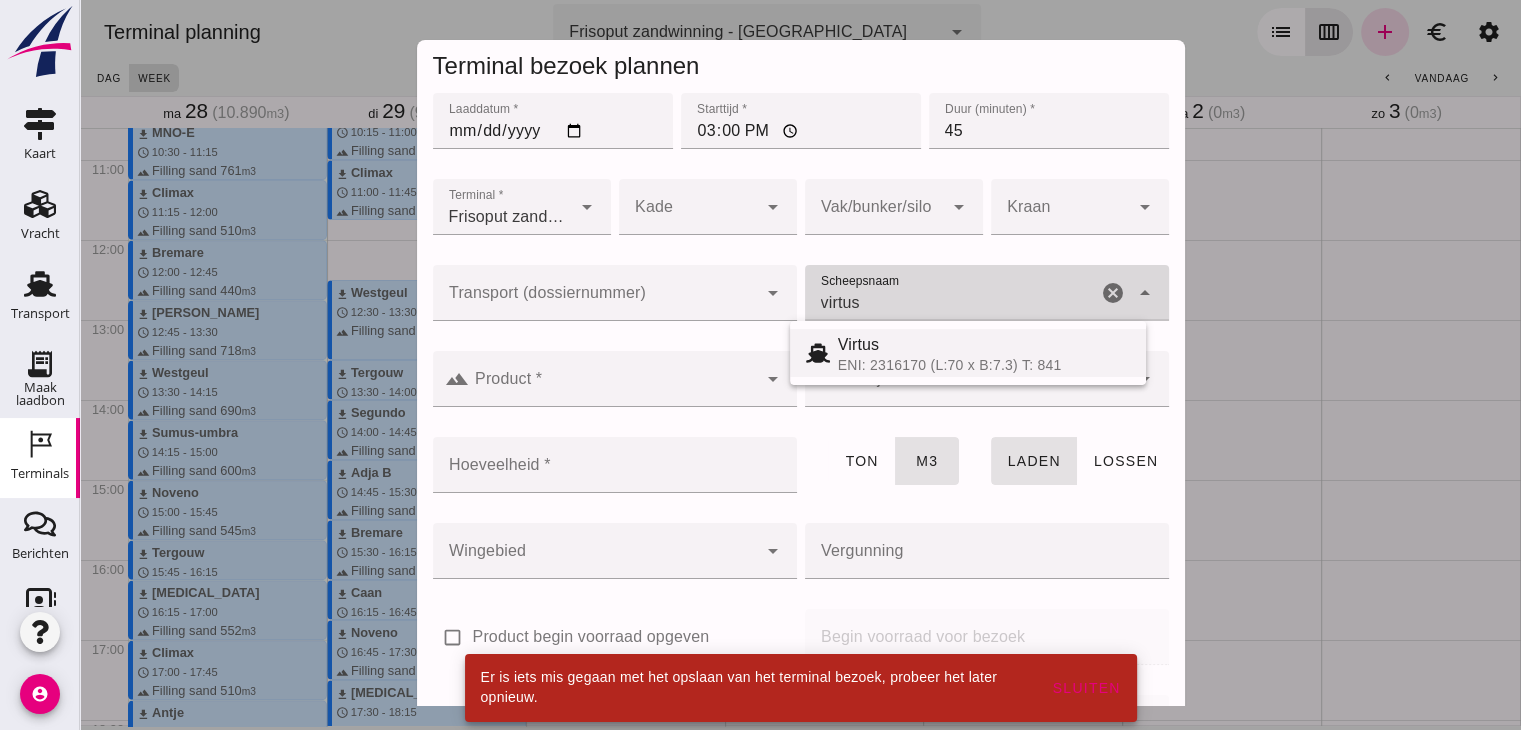 type on "523" 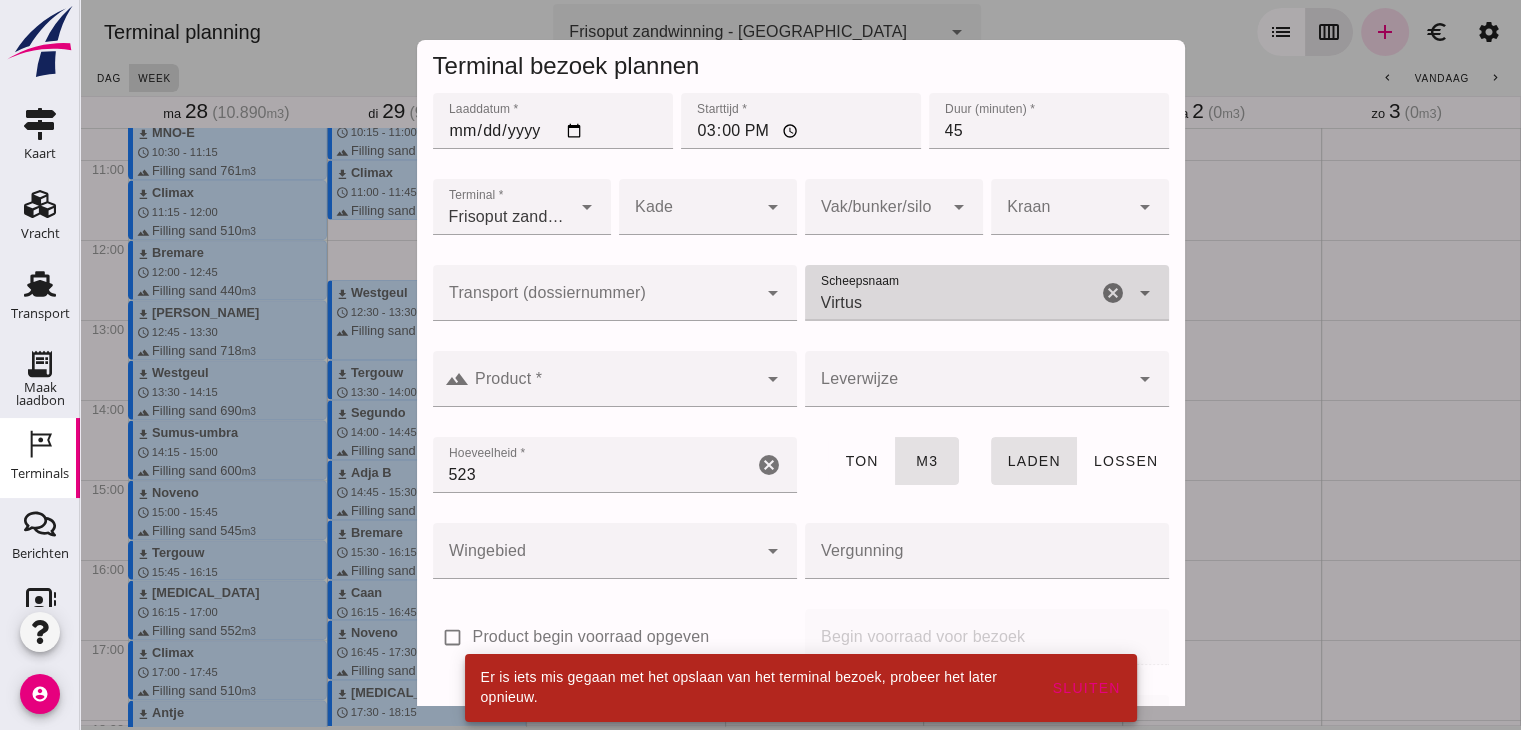 type on "Virtus" 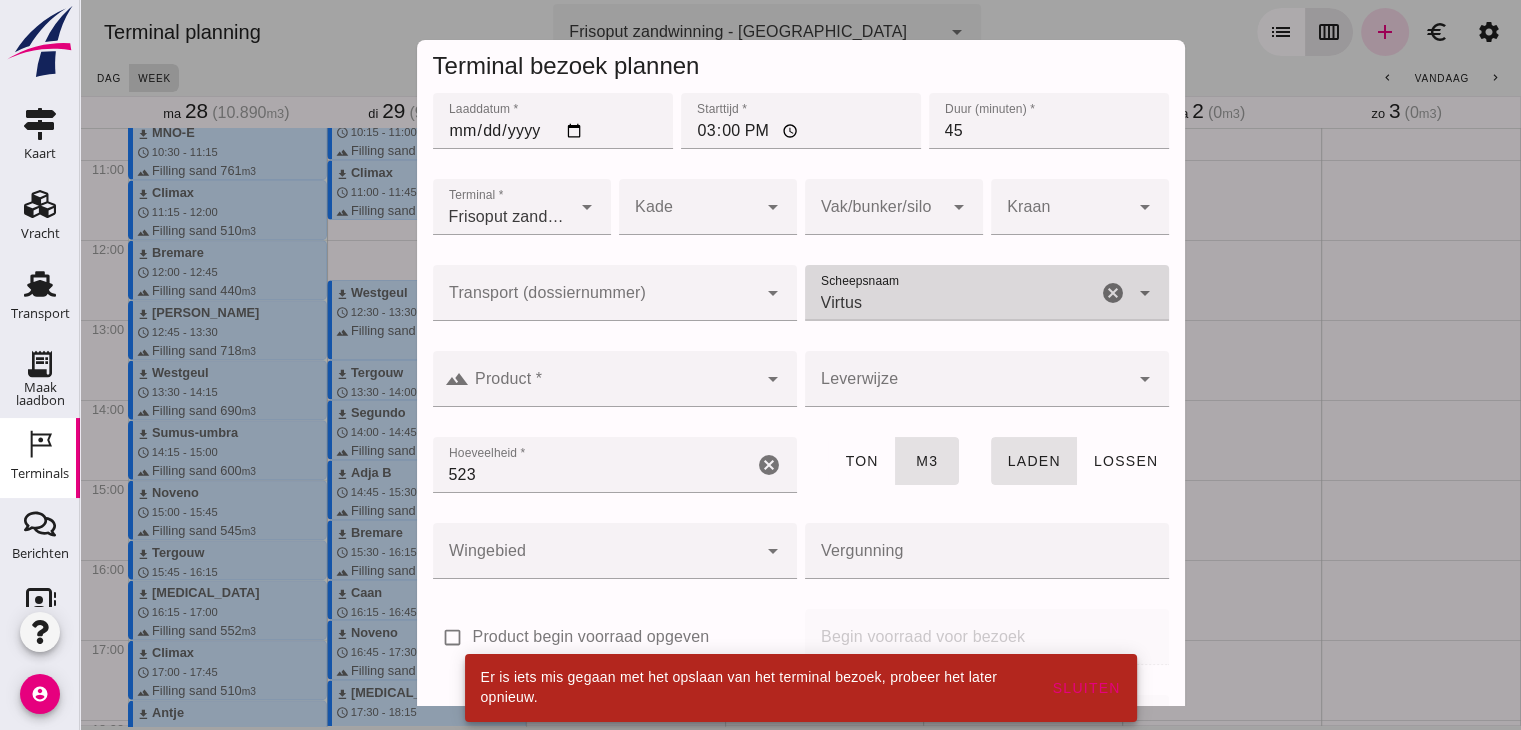 click on "Product *" 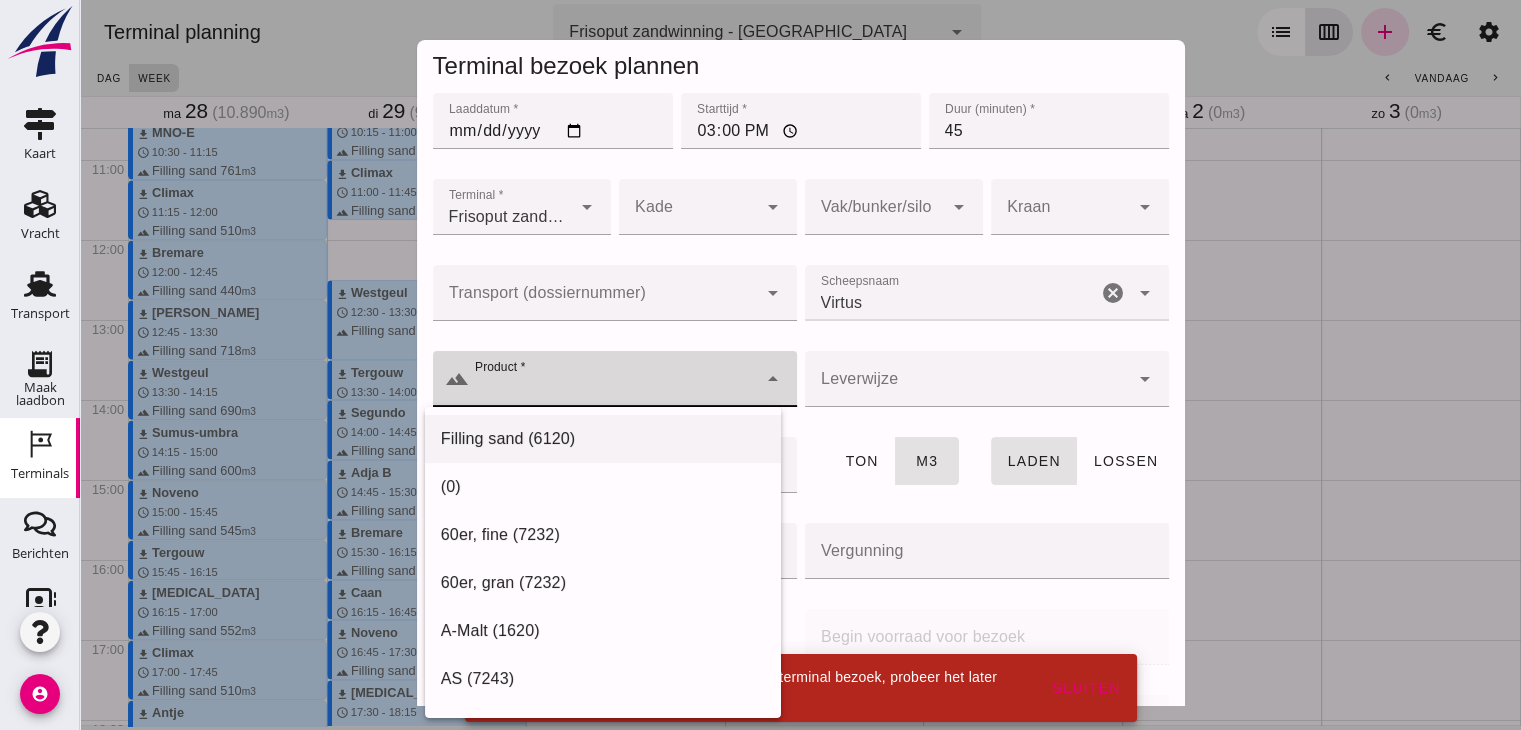 click on "Filling sand (6120)" at bounding box center (603, 439) 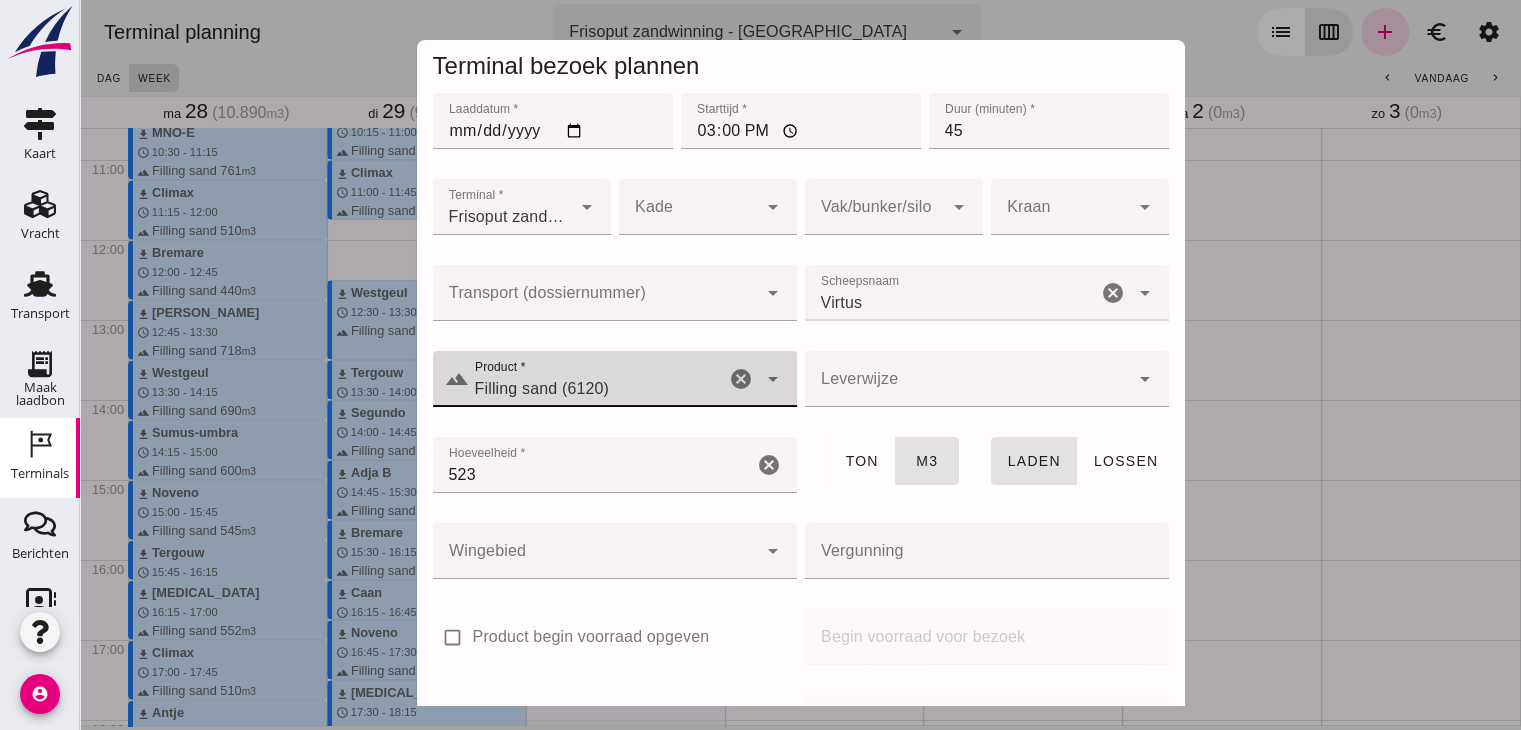 scroll, scrollTop: 237, scrollLeft: 0, axis: vertical 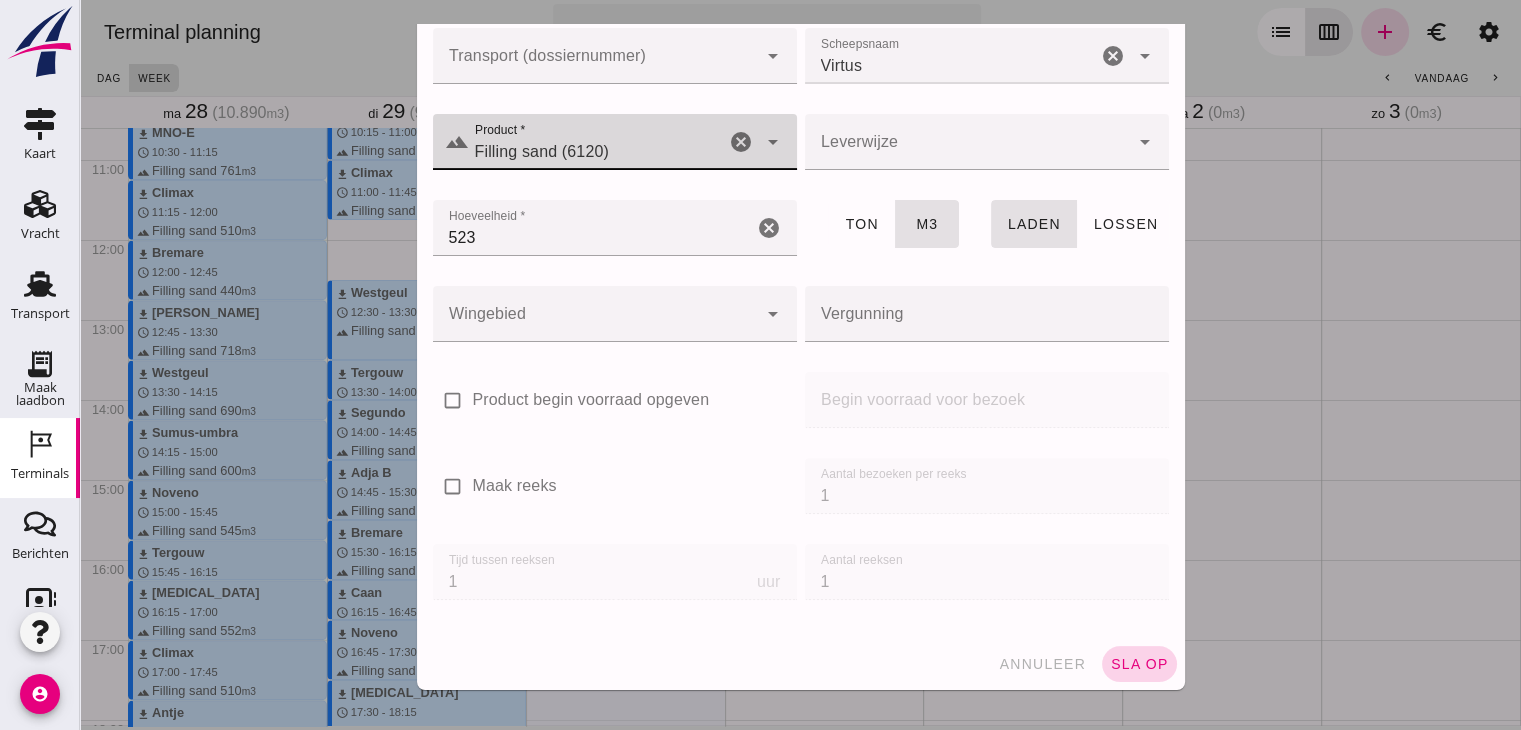 click on "sla op" 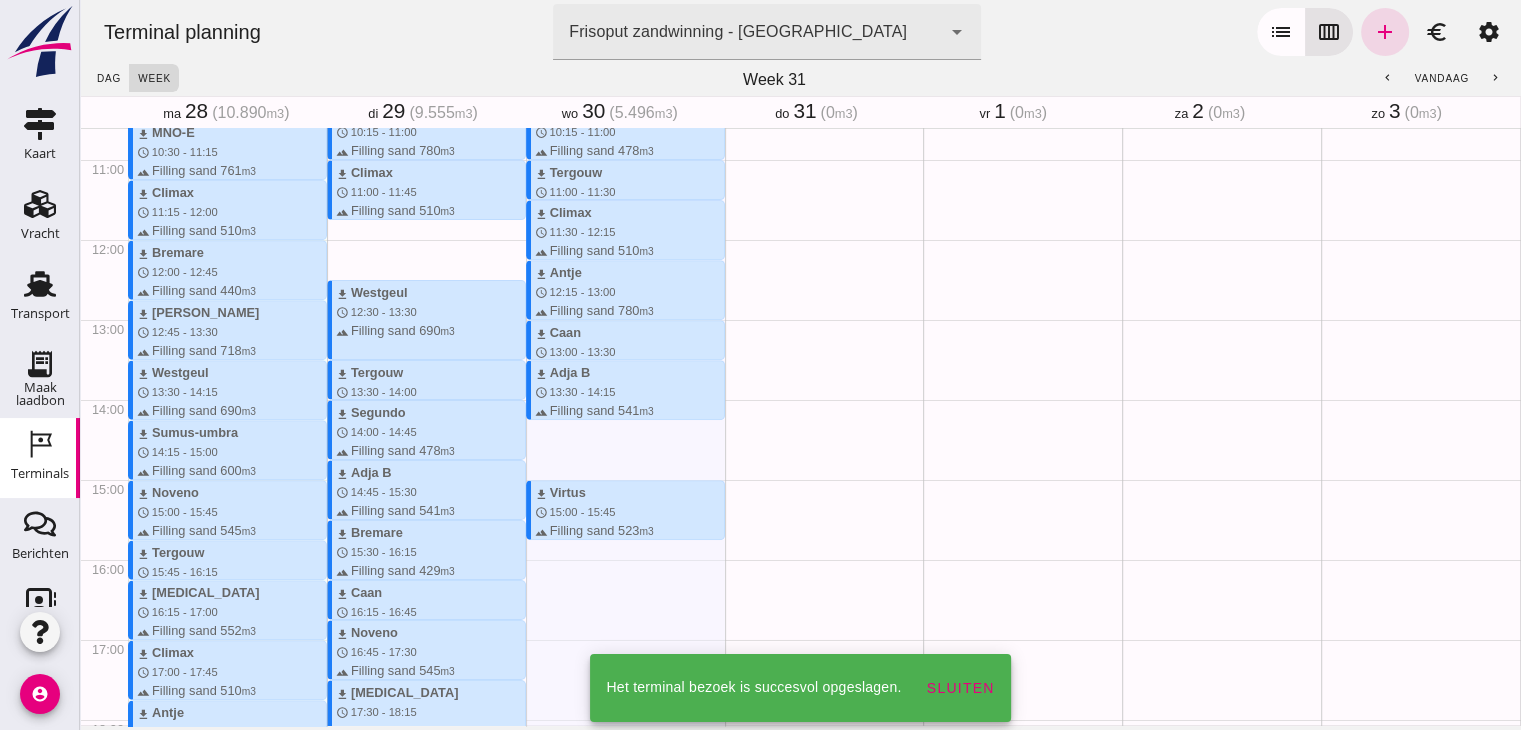 drag, startPoint x: 1099, startPoint y: 645, endPoint x: 719, endPoint y: 533, distance: 396.1616 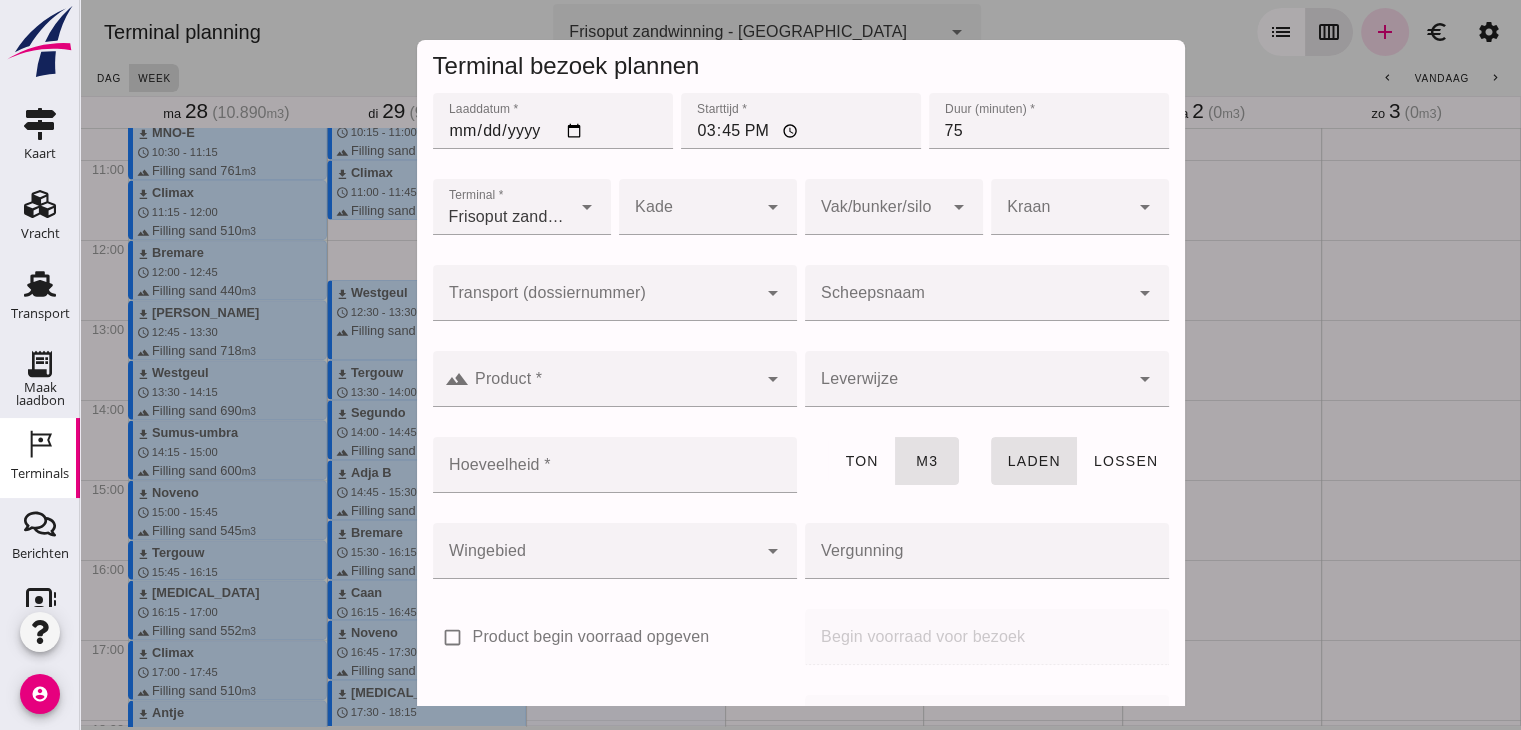 scroll, scrollTop: 237, scrollLeft: 0, axis: vertical 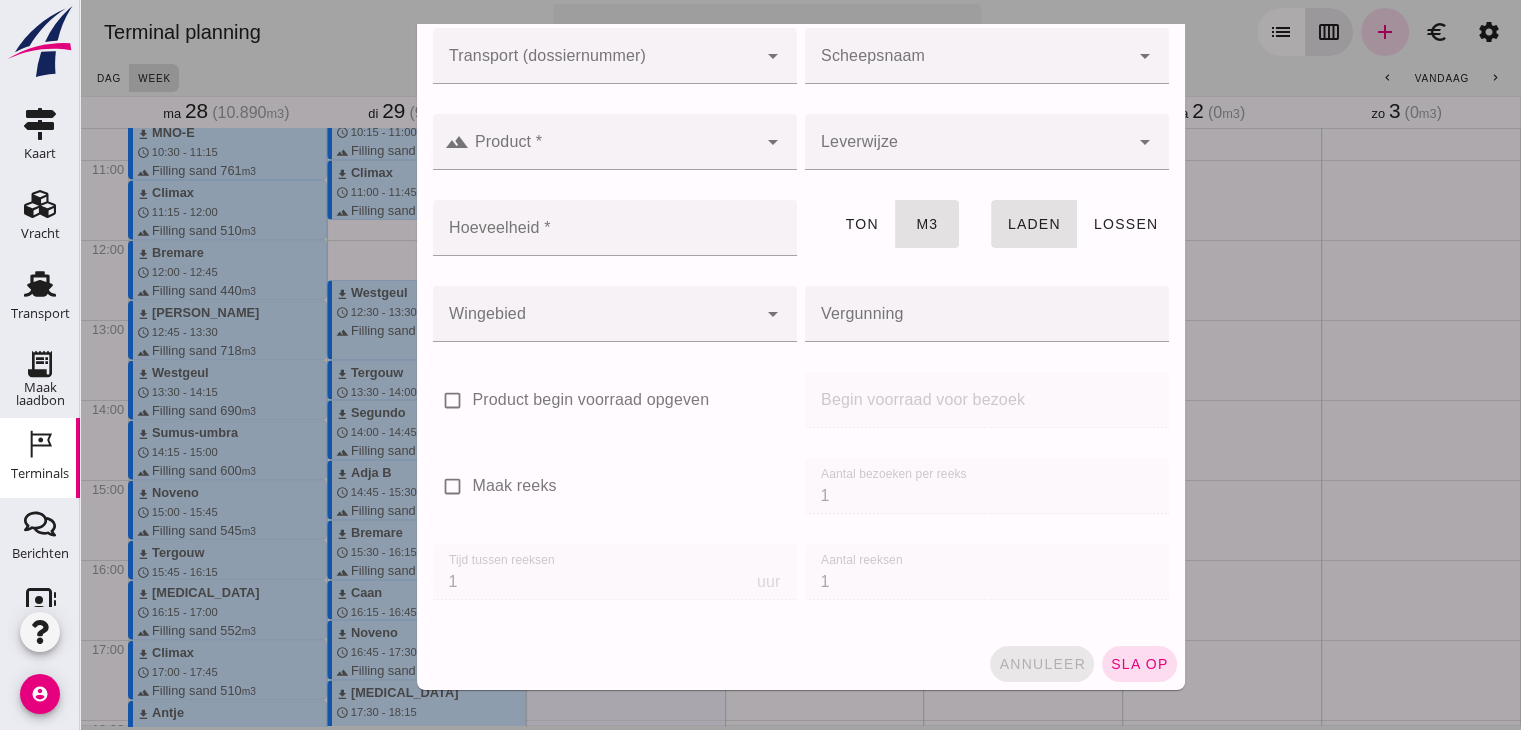 click on "annuleer" 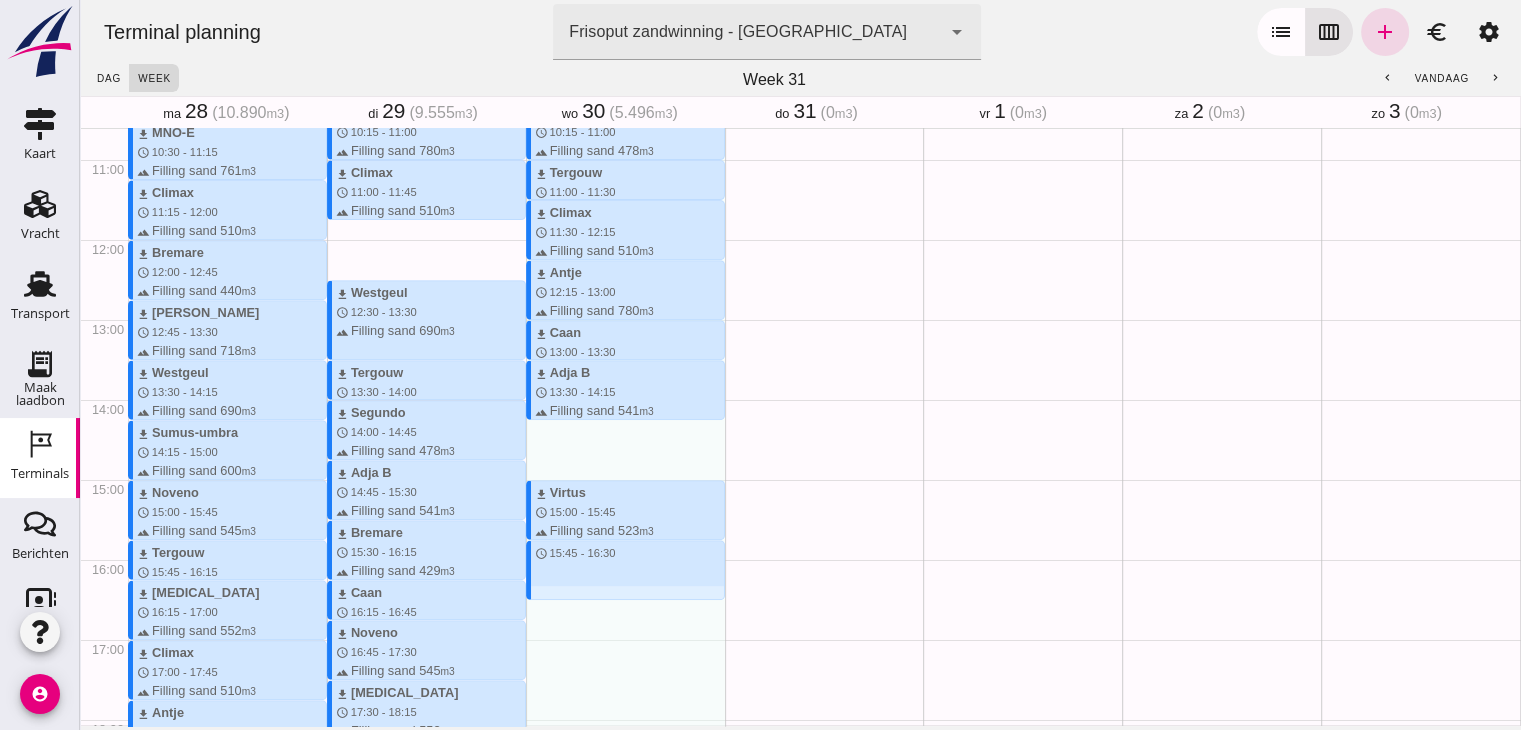 drag, startPoint x: 648, startPoint y: 543, endPoint x: 647, endPoint y: 596, distance: 53.009434 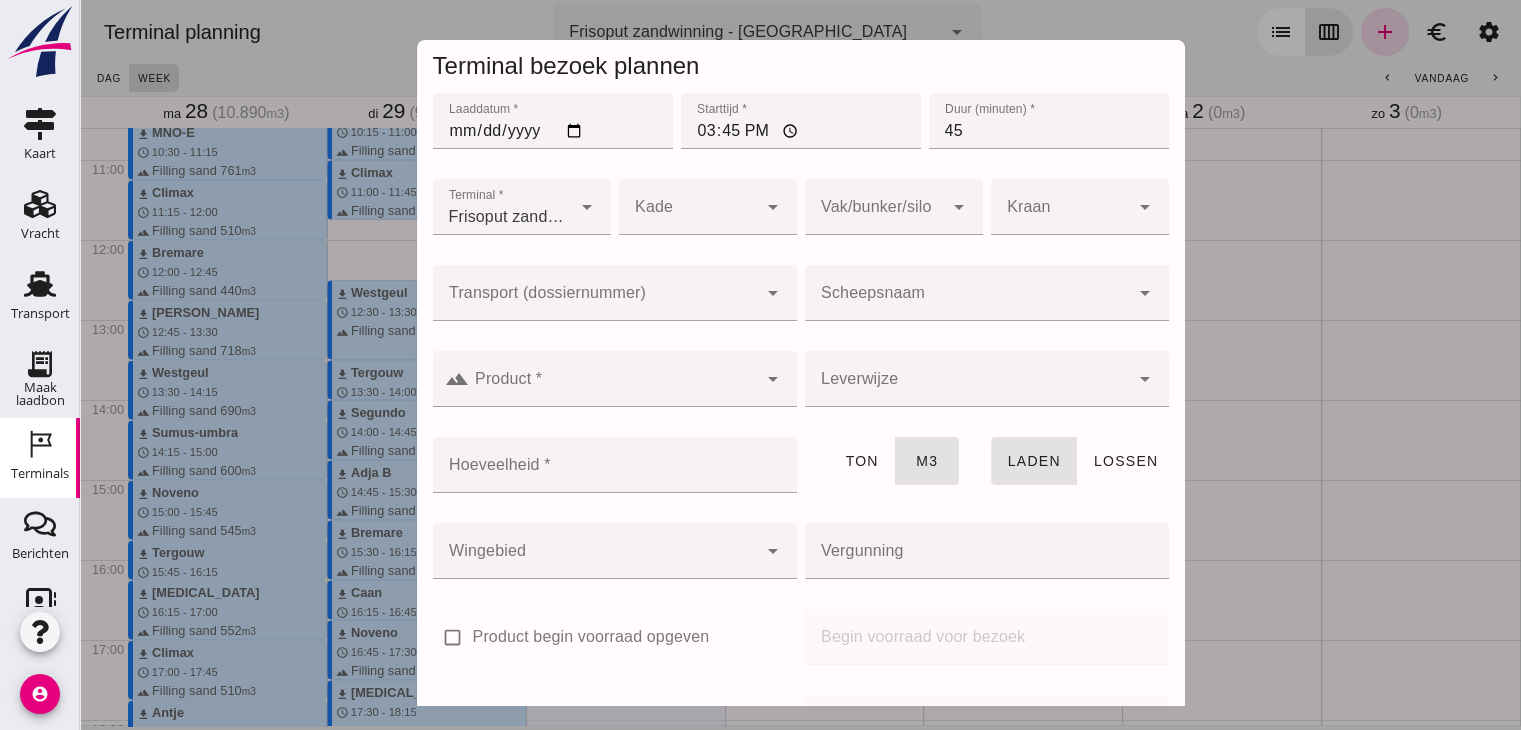 click 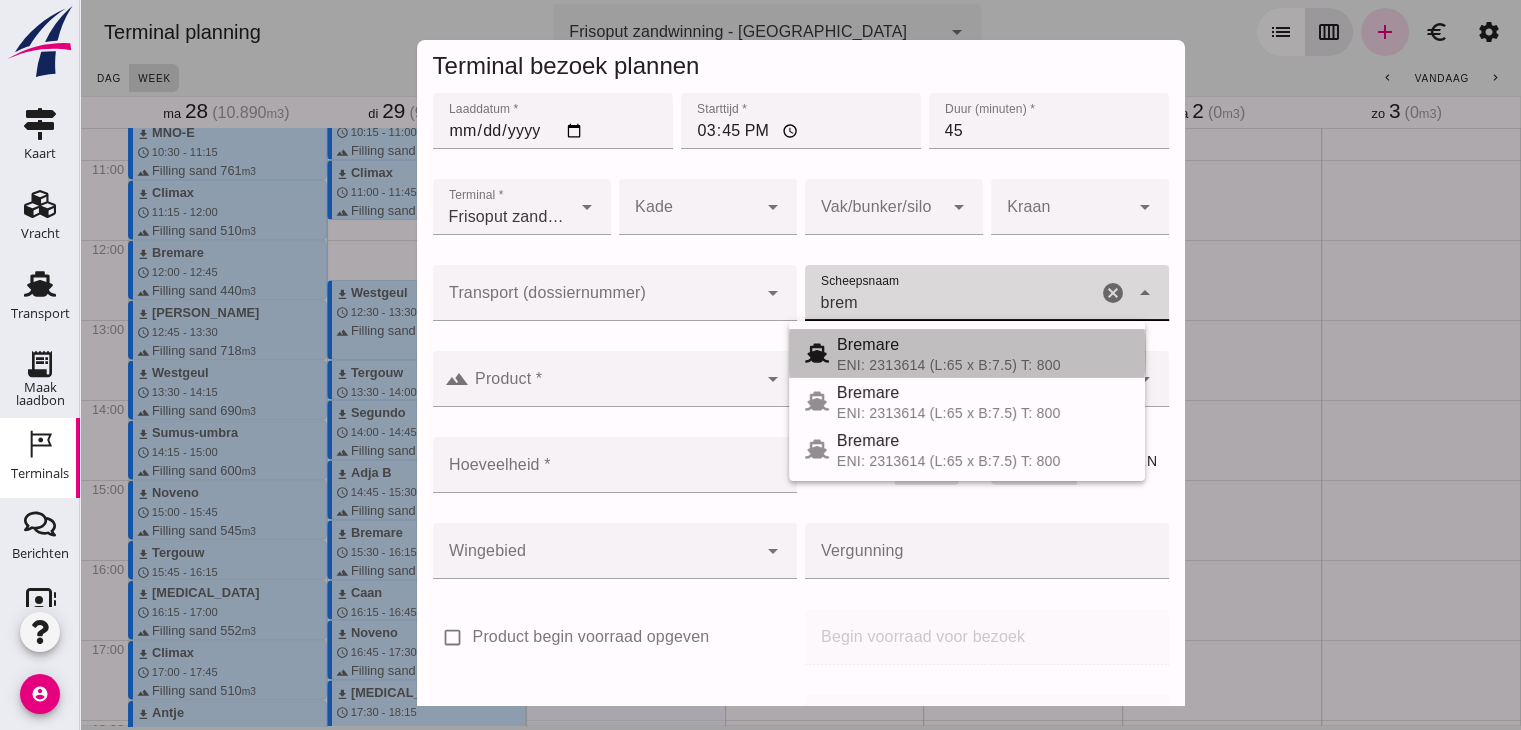 click on "Bremare" at bounding box center (983, 345) 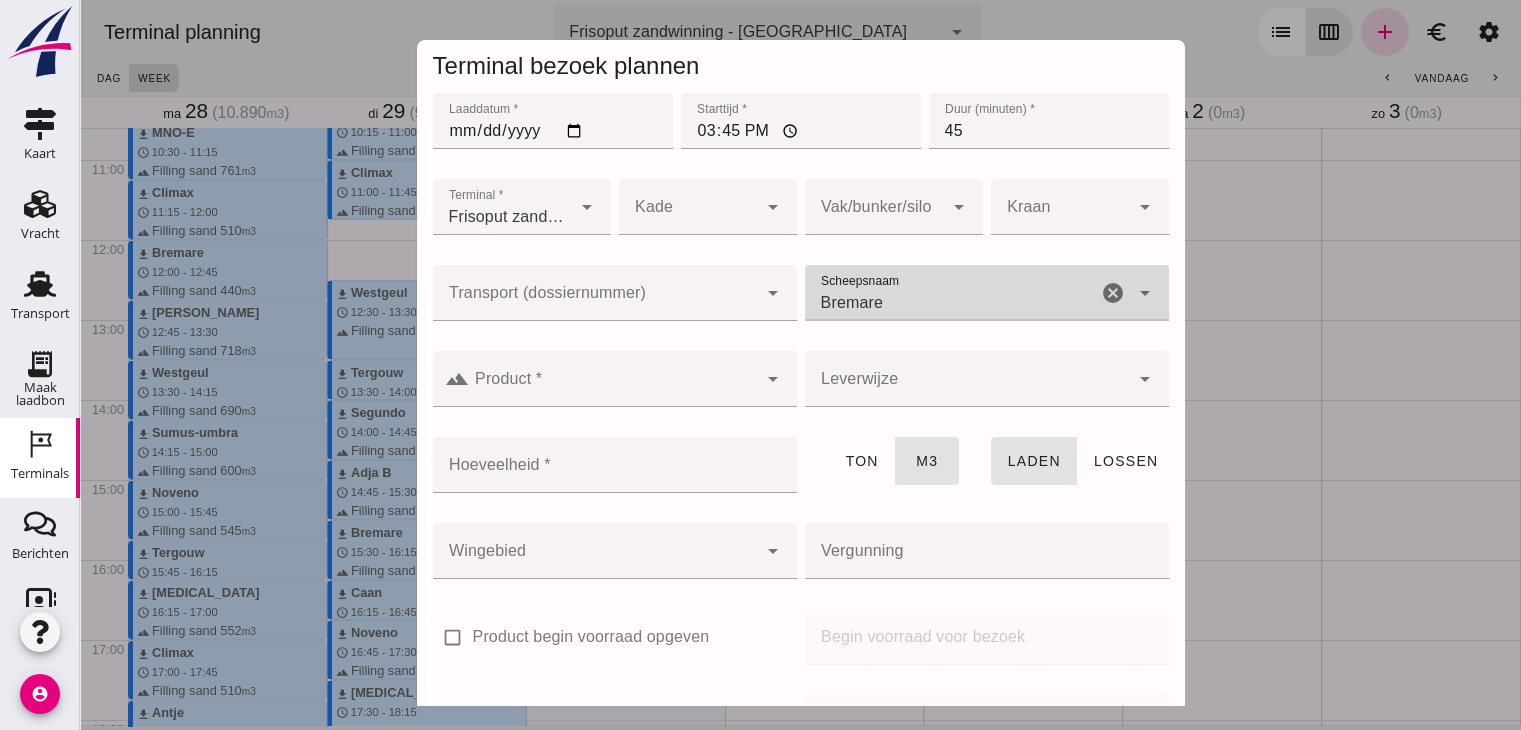type on "Bremare" 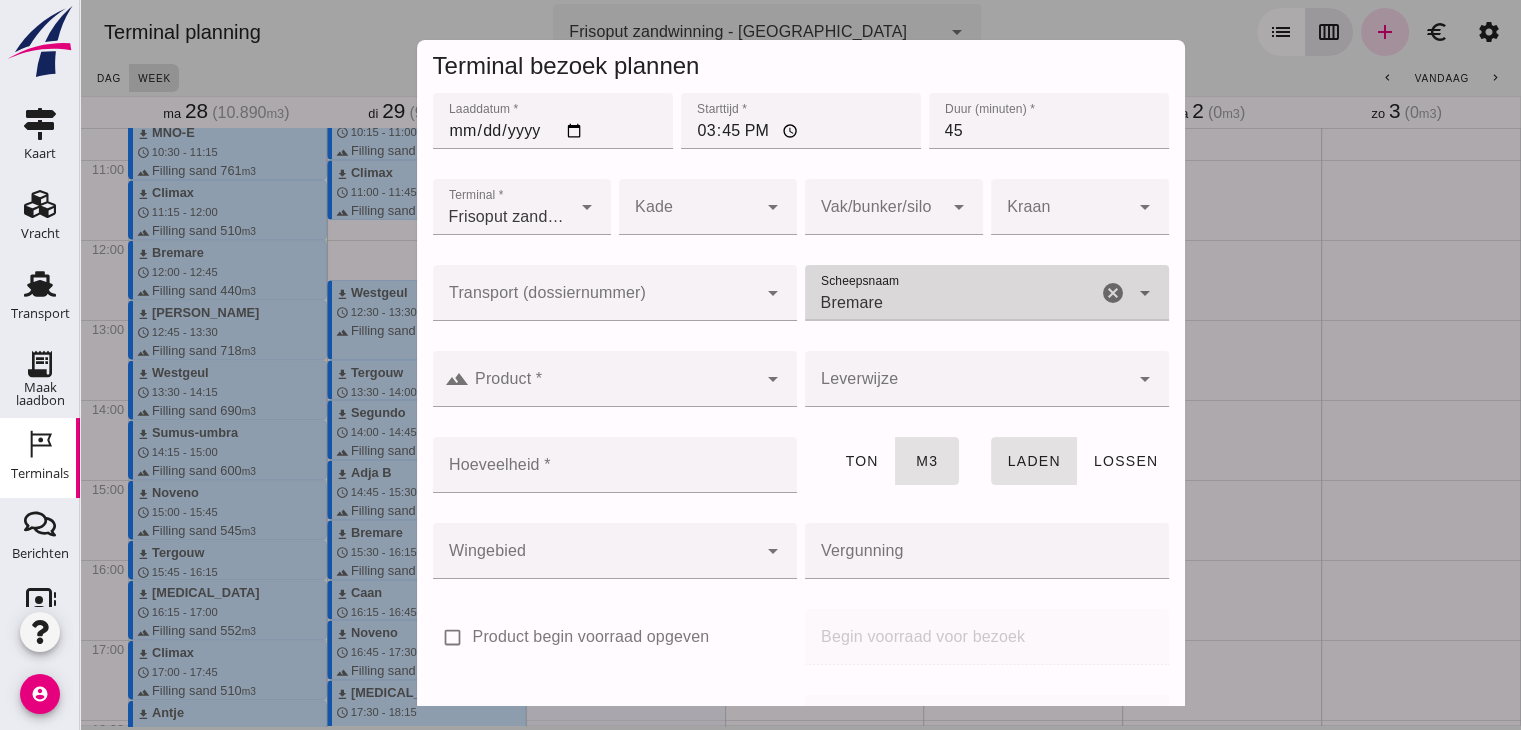 click 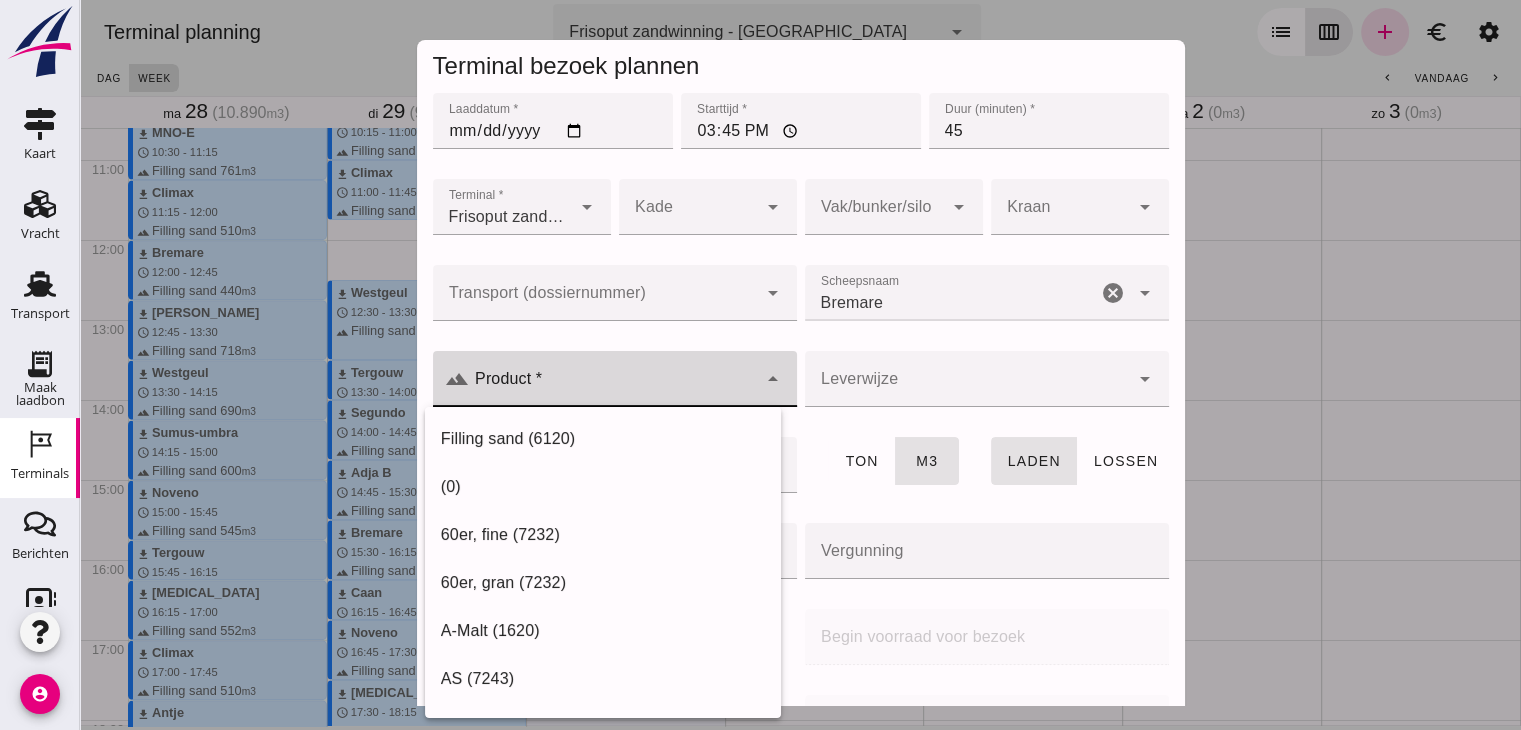 click 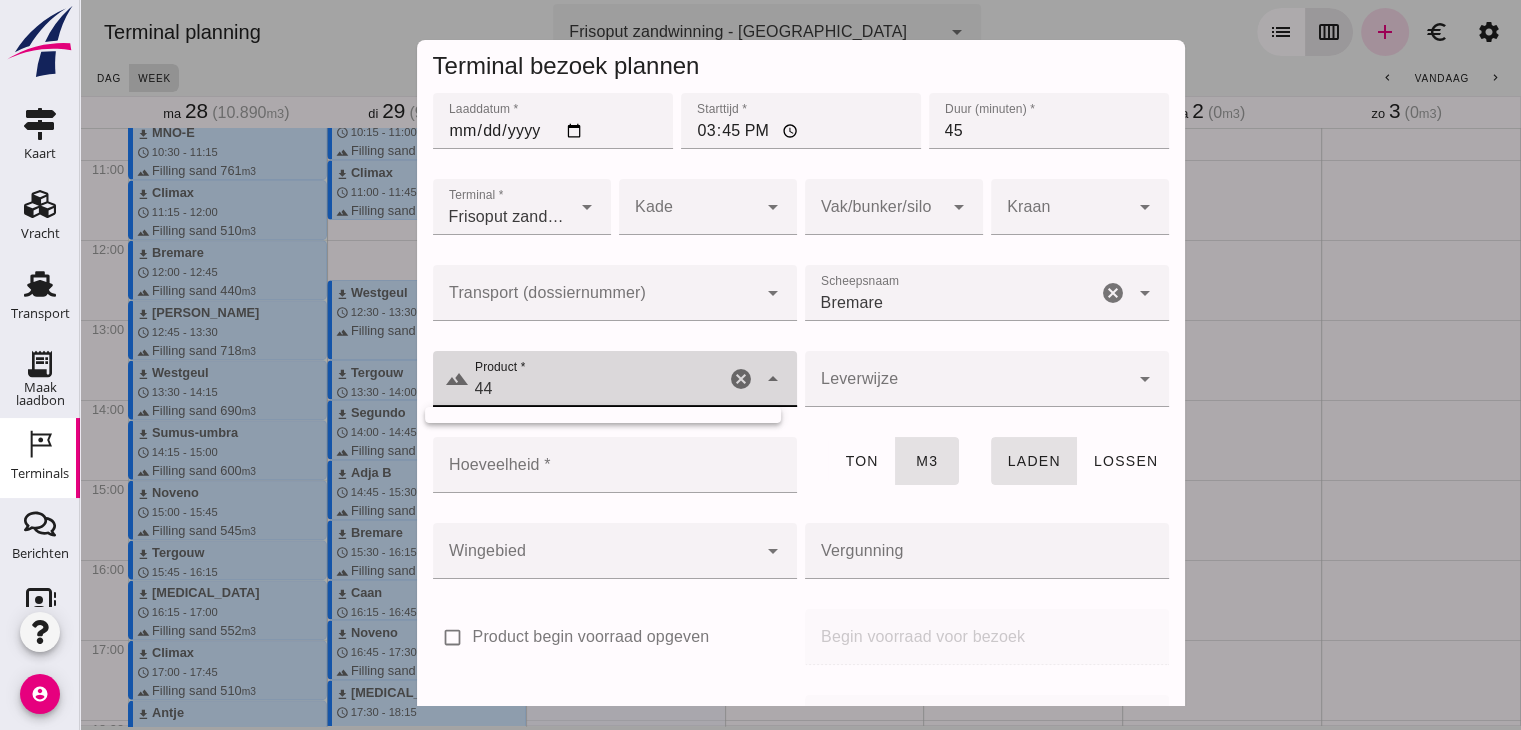 type on "4" 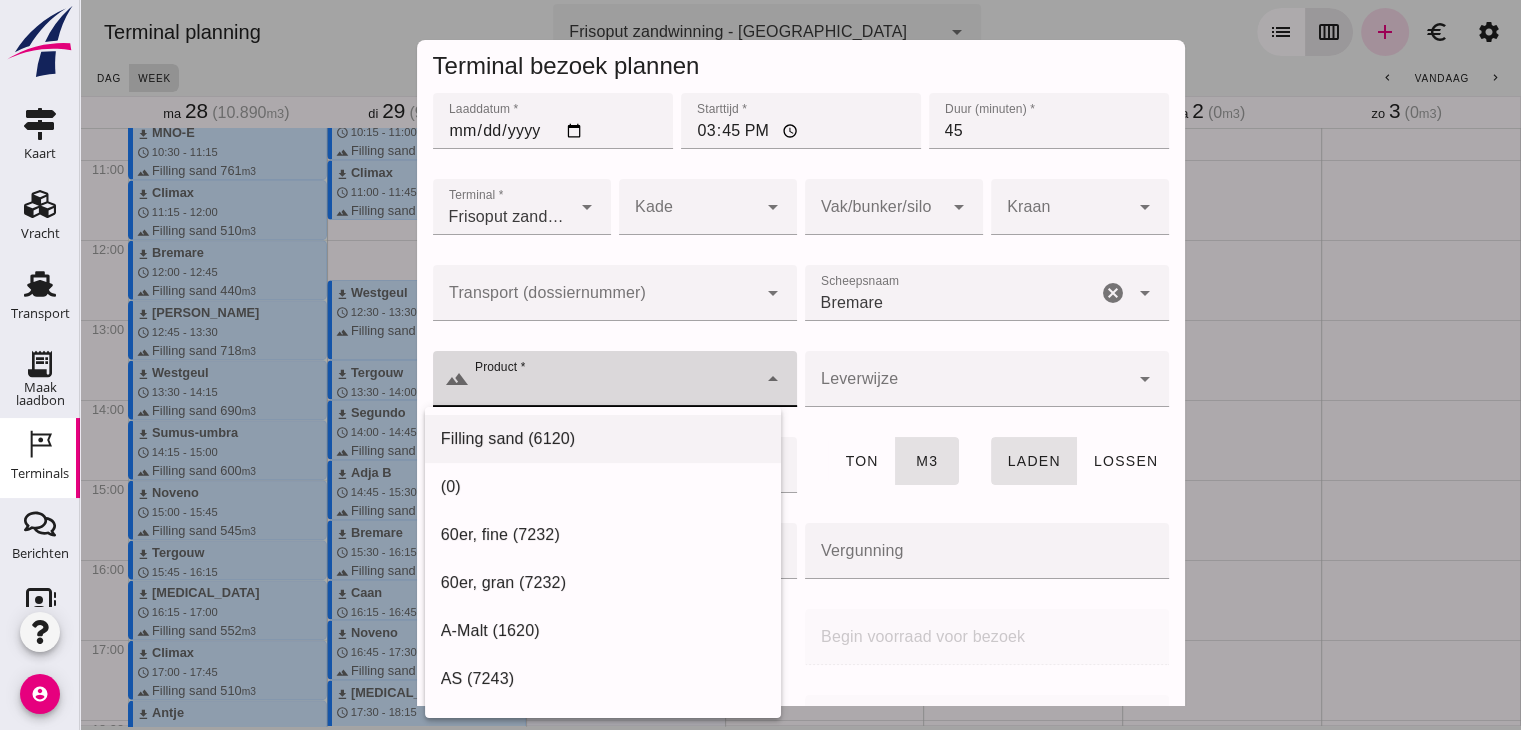 click on "Filling sand (6120)" at bounding box center [603, 439] 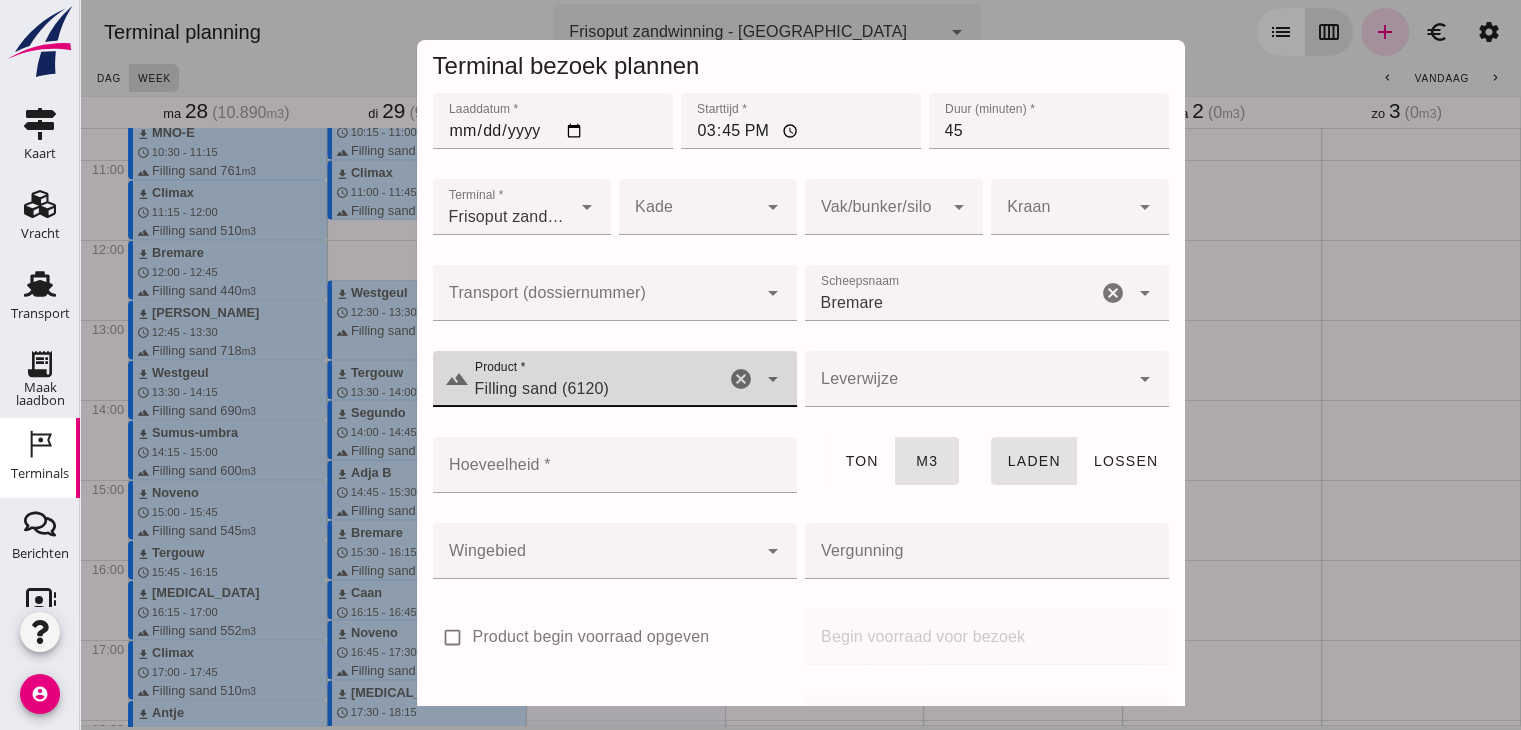 click on "Hoeveelheid *" 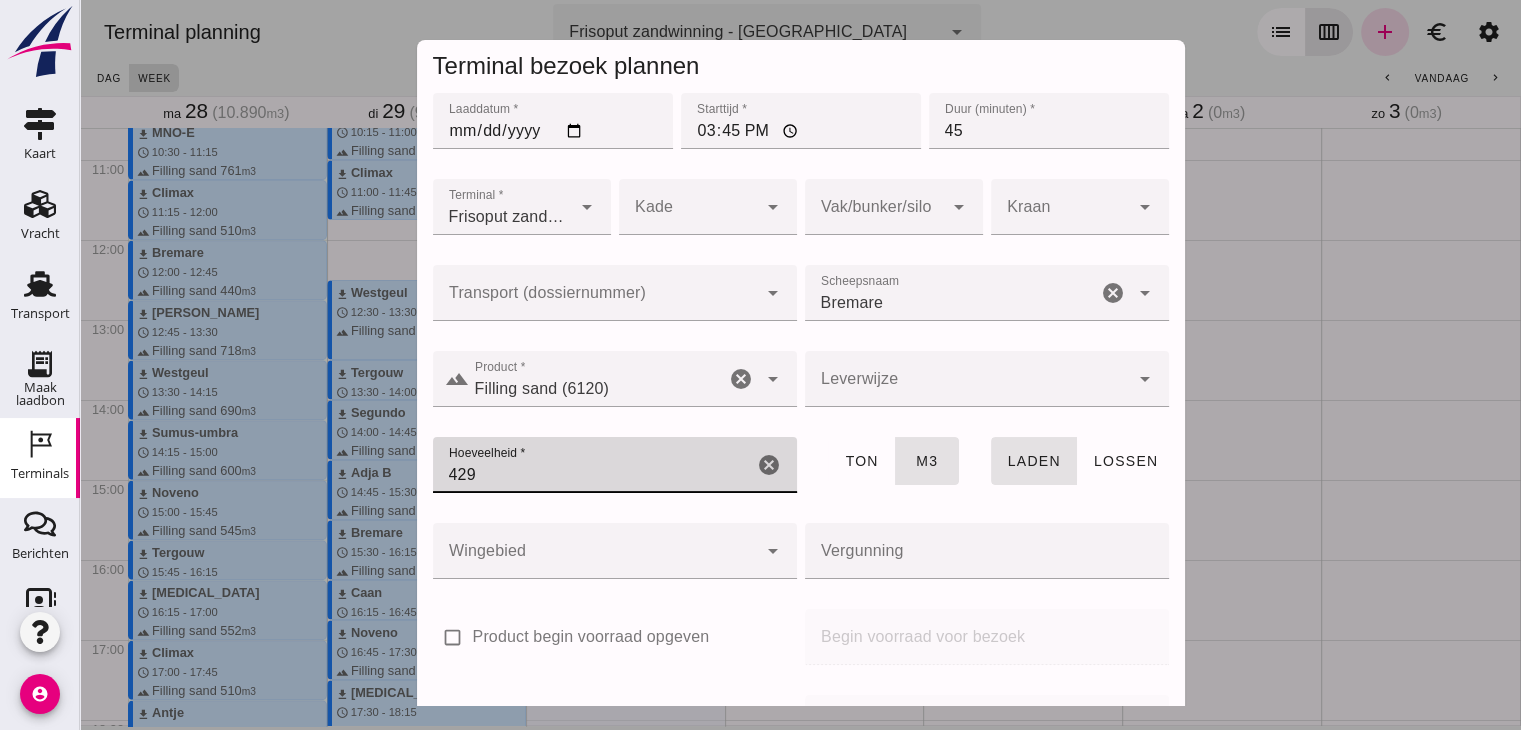 scroll, scrollTop: 237, scrollLeft: 0, axis: vertical 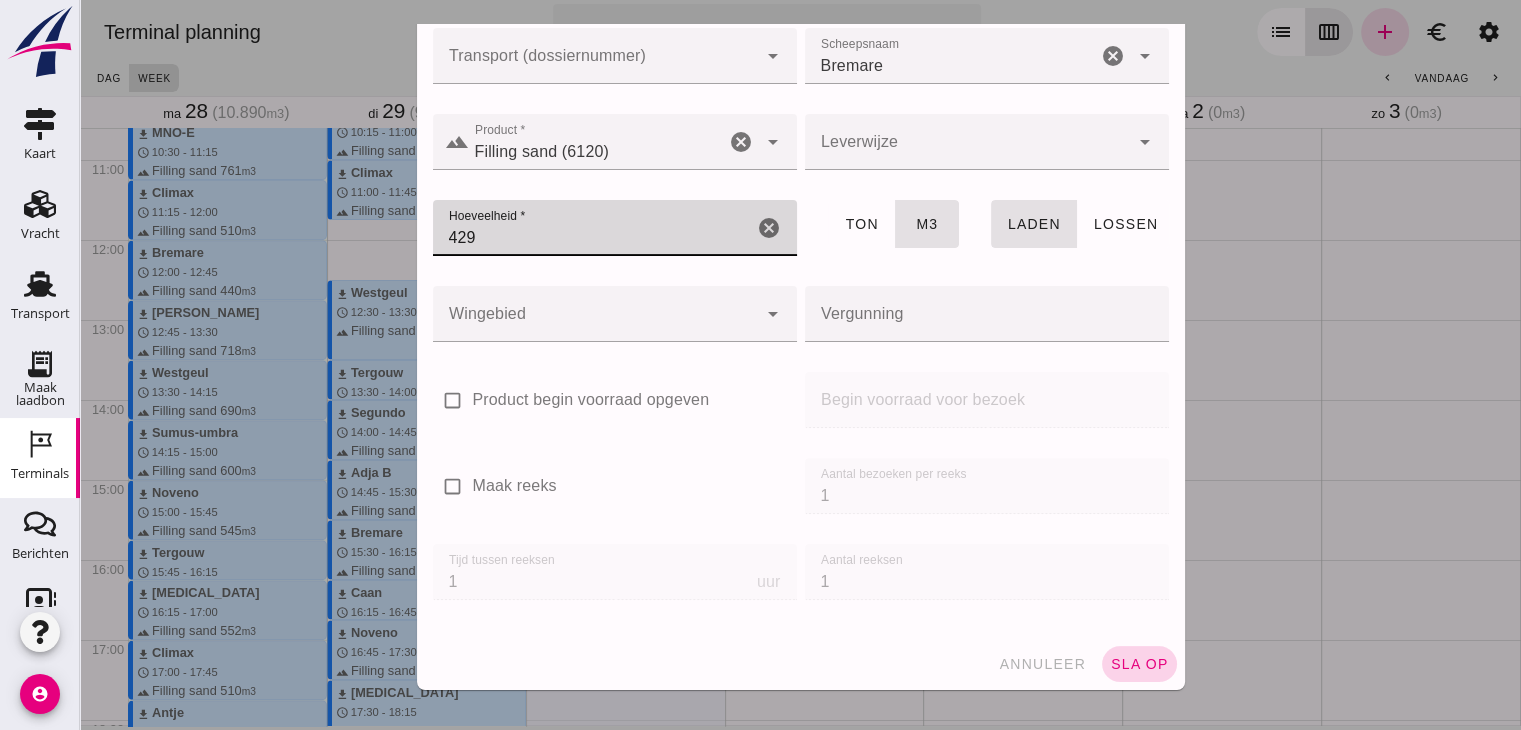 type on "429" 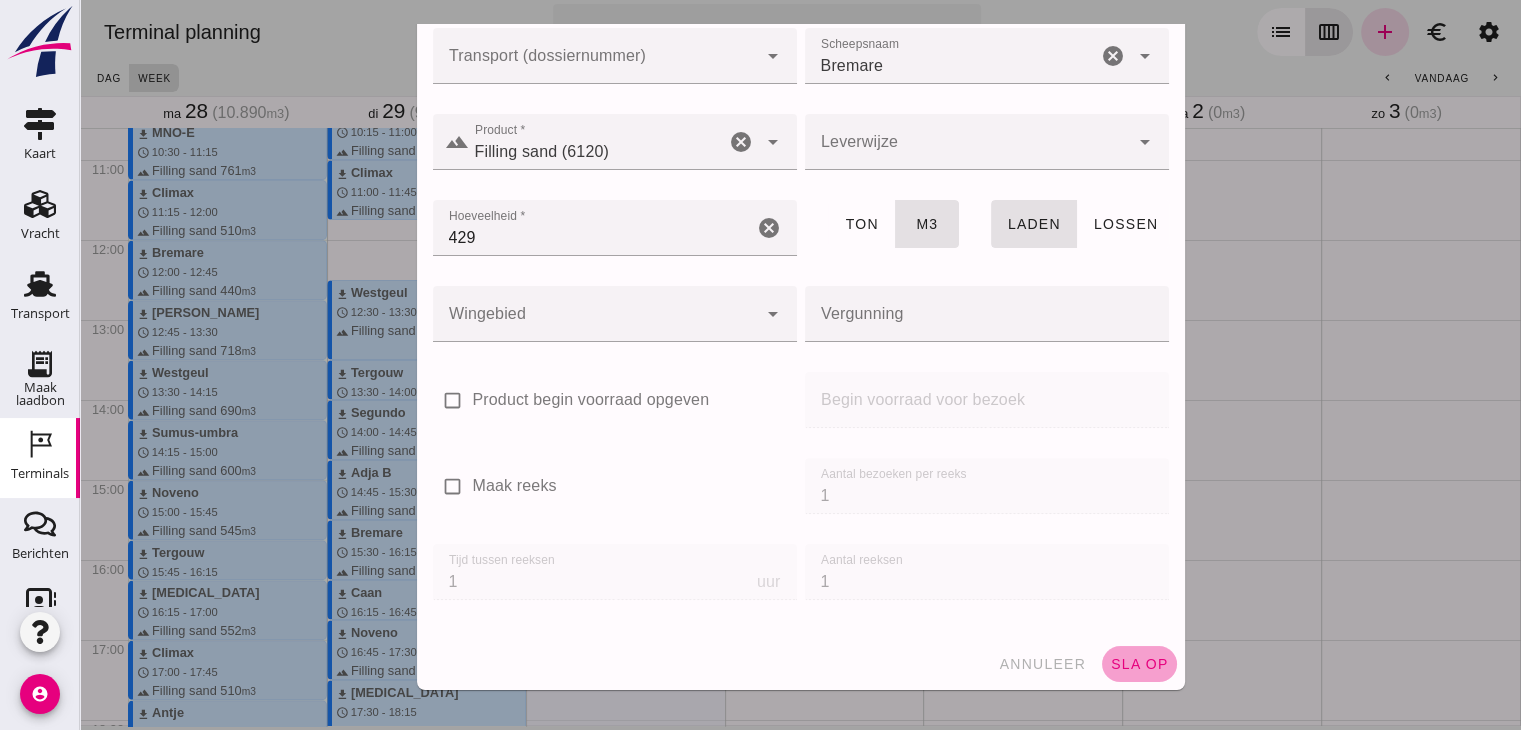 click on "sla op" 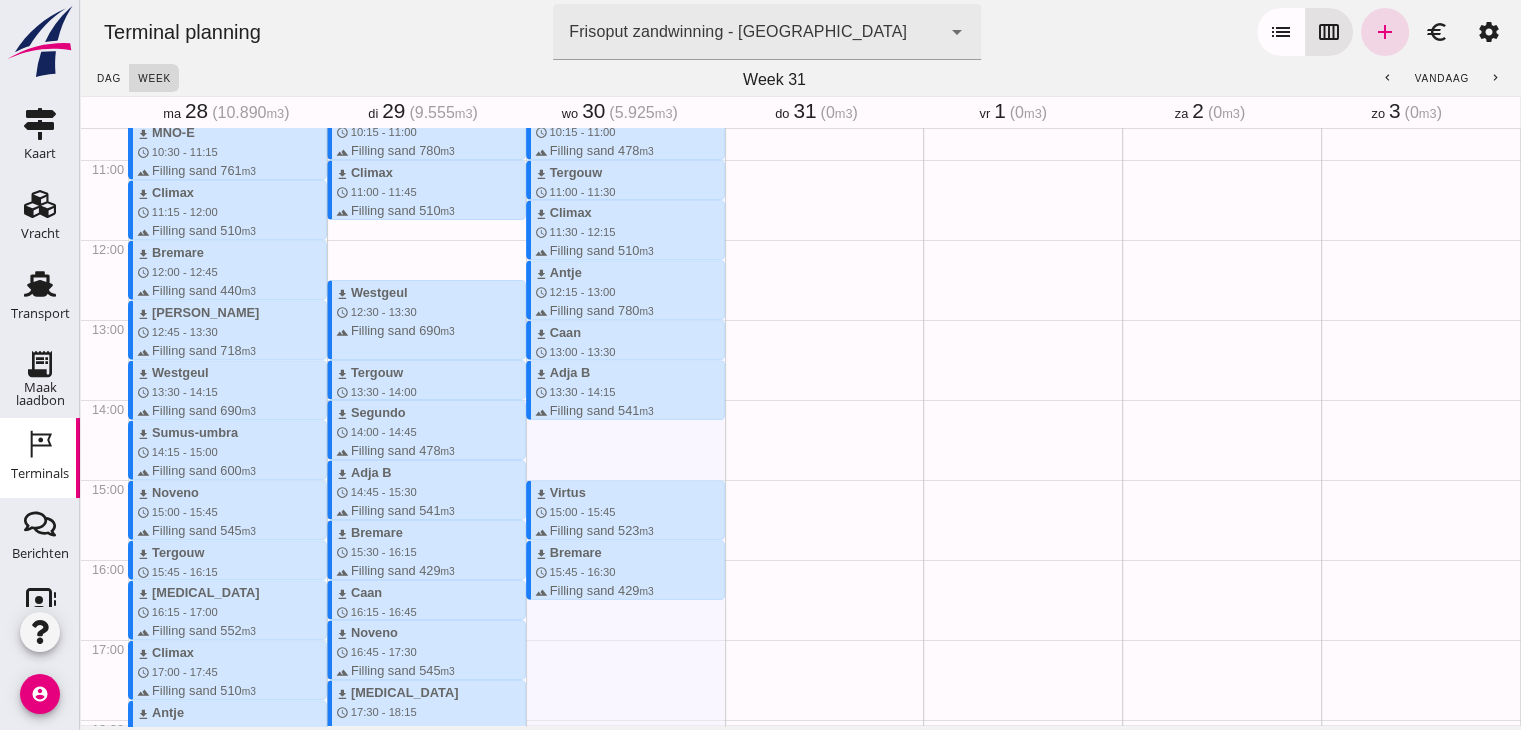 scroll, scrollTop: 890, scrollLeft: 0, axis: vertical 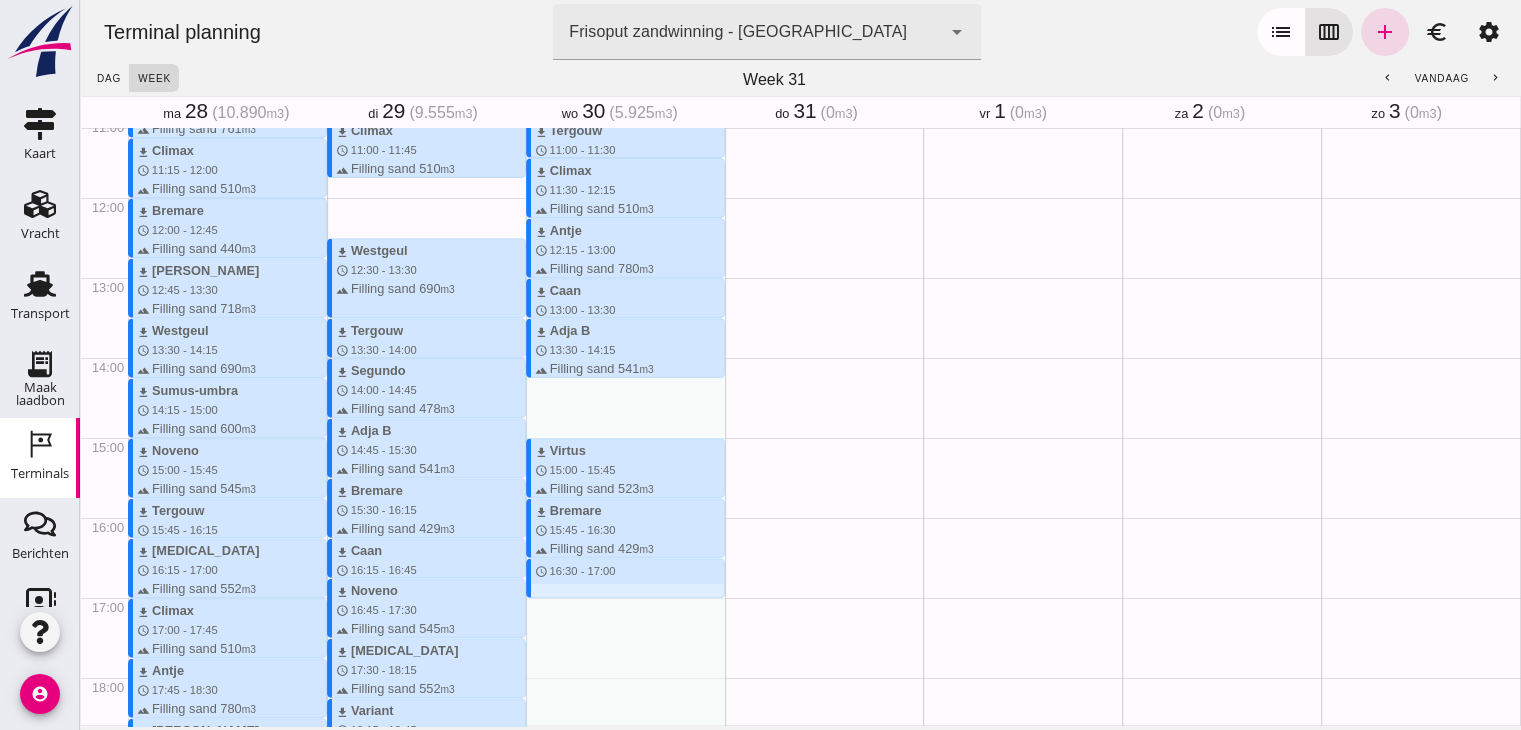 drag, startPoint x: 656, startPoint y: 559, endPoint x: 654, endPoint y: 599, distance: 40.04997 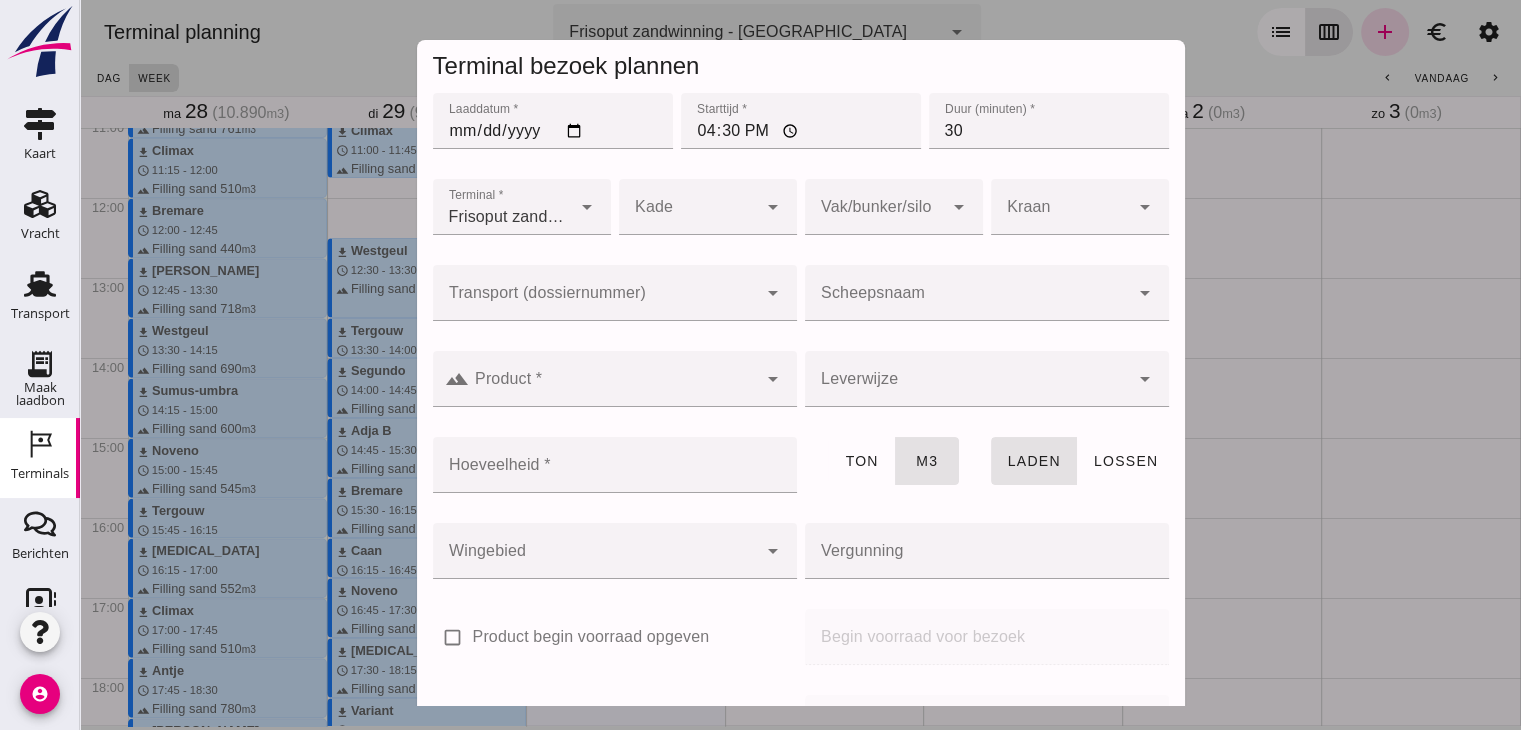 click on "Scheepsnaam" 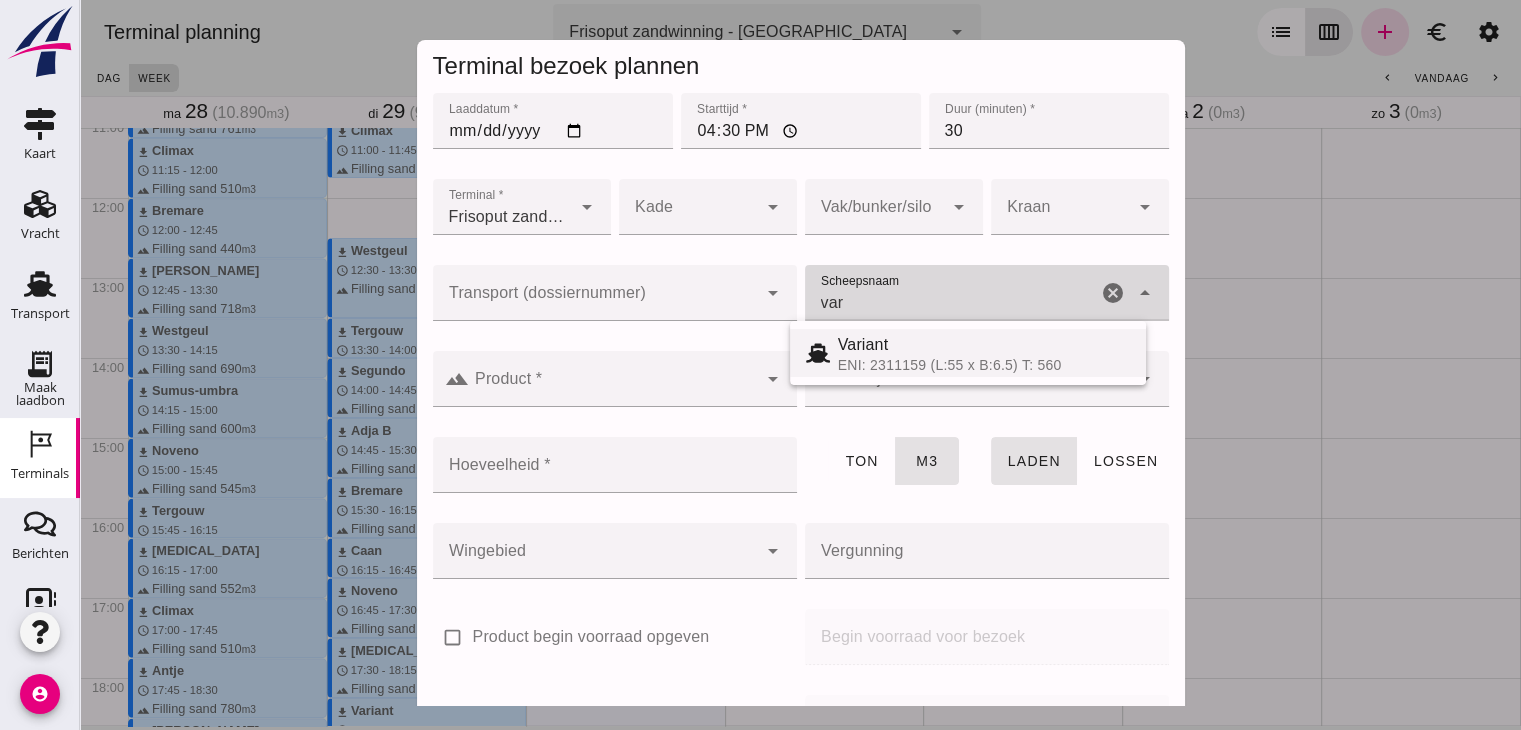 click on "Variant" at bounding box center [984, 345] 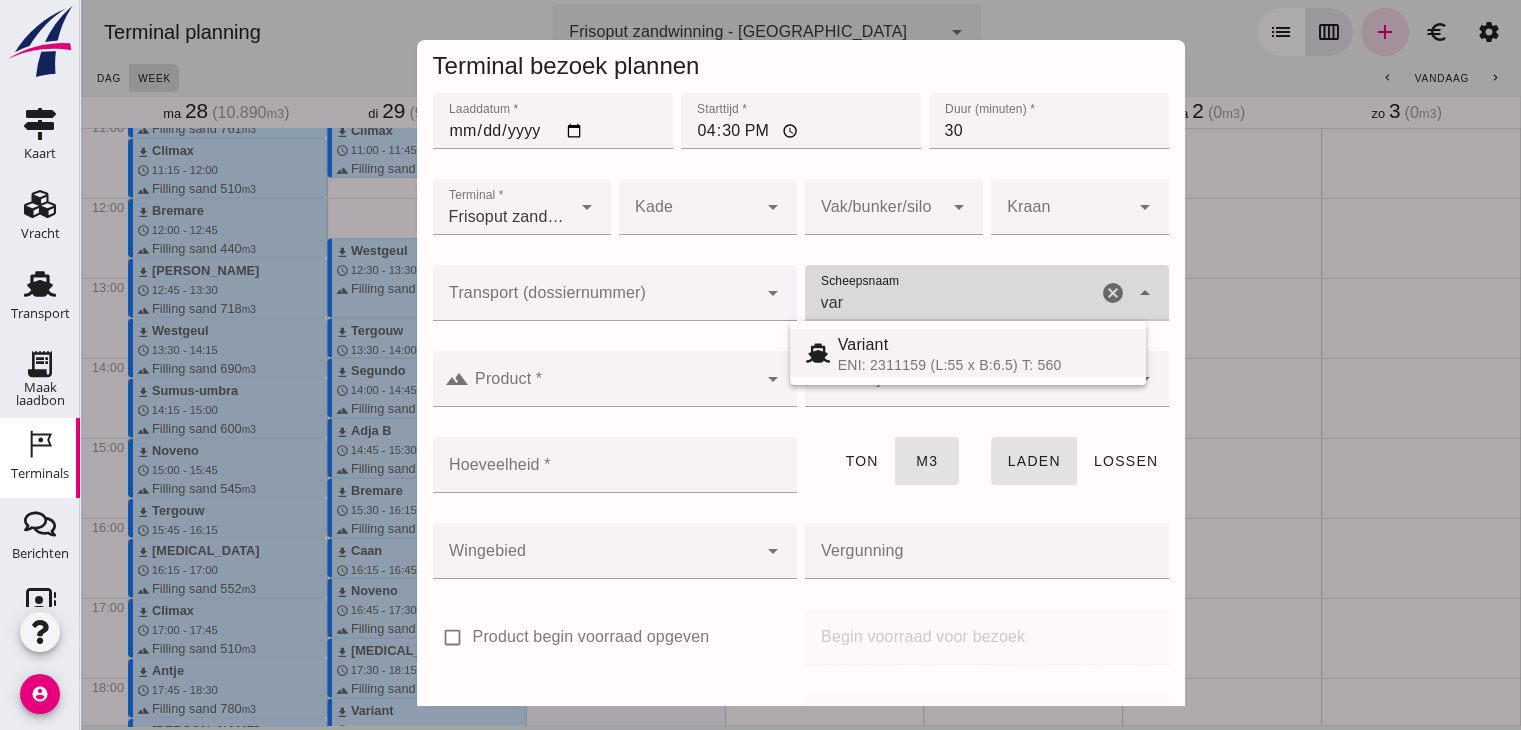 type on "Variant" 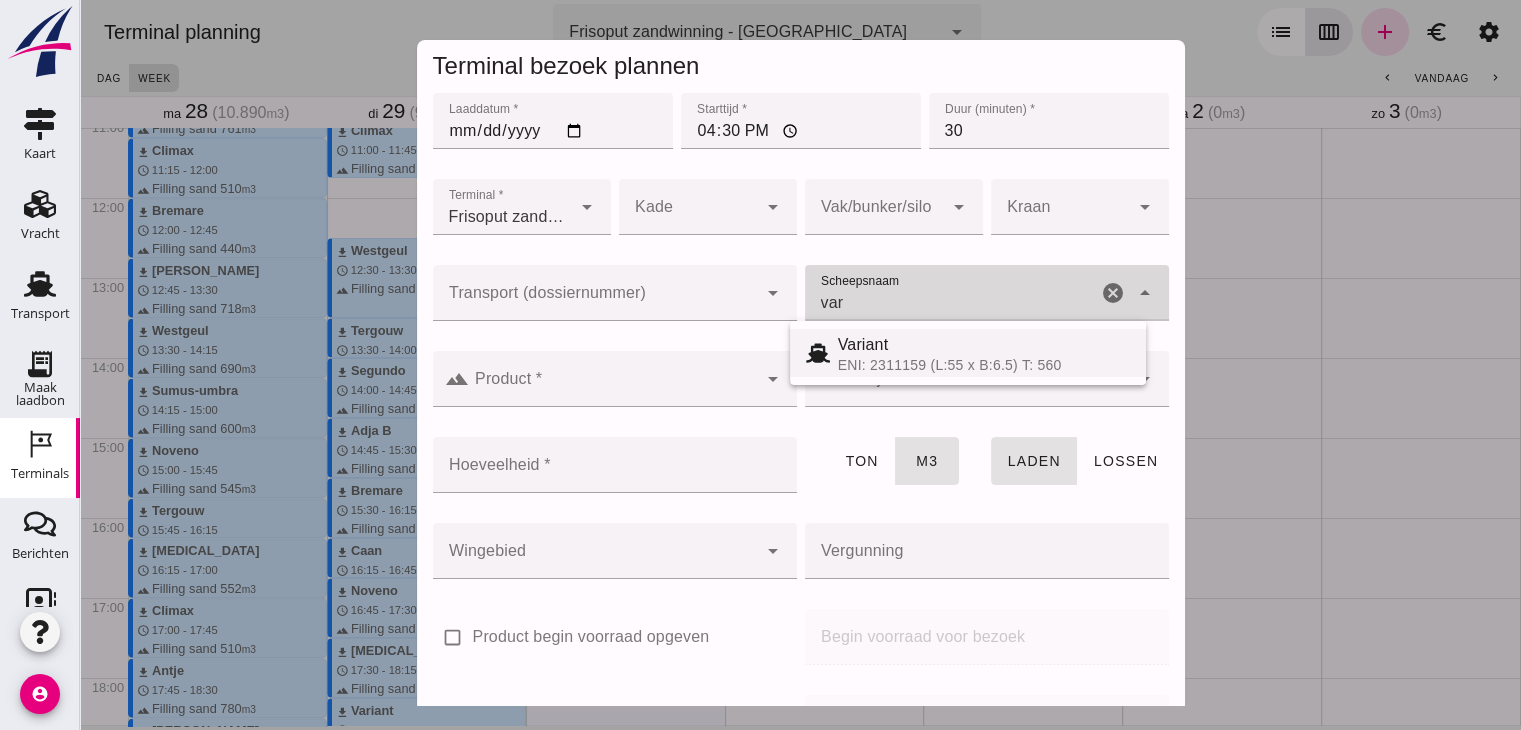 type on "337" 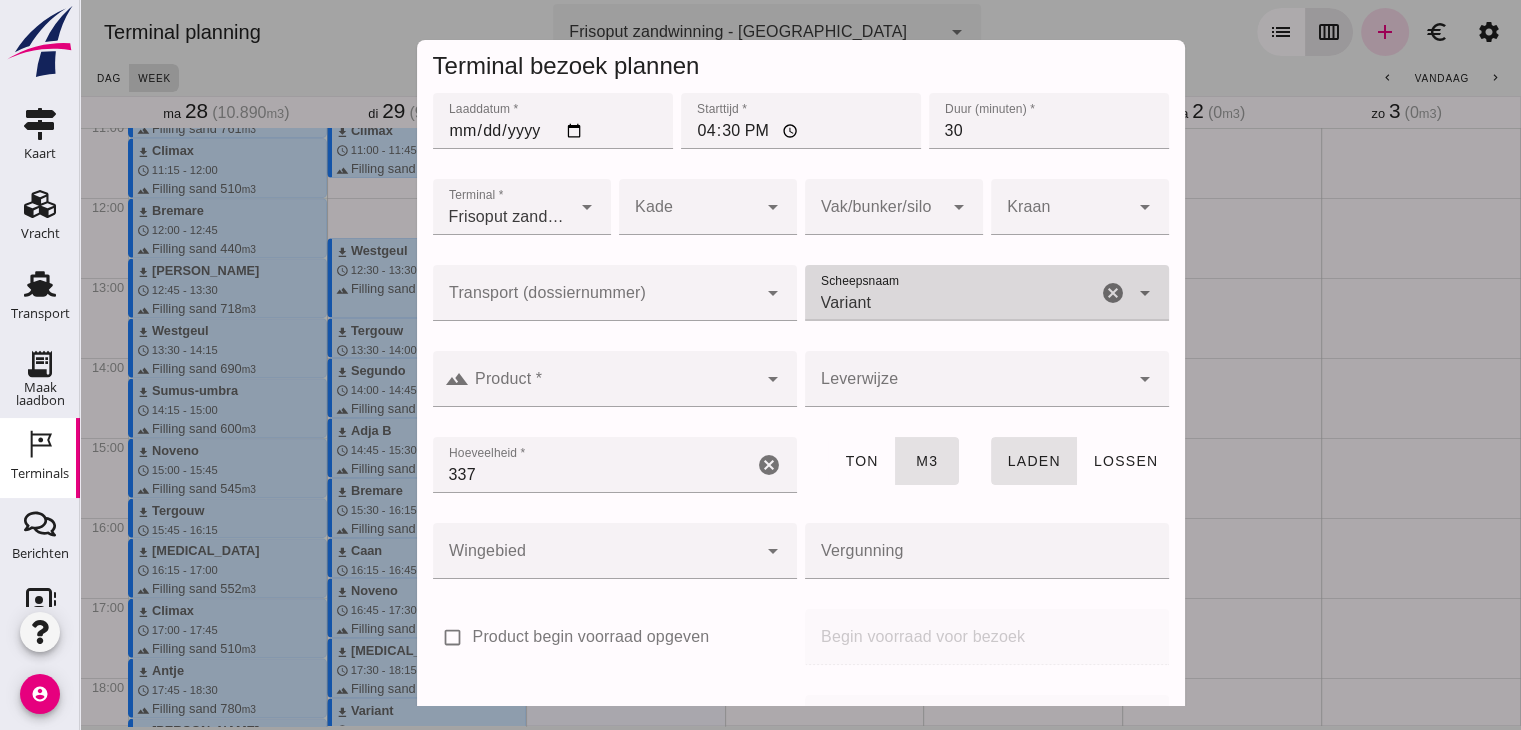 type on "Variant" 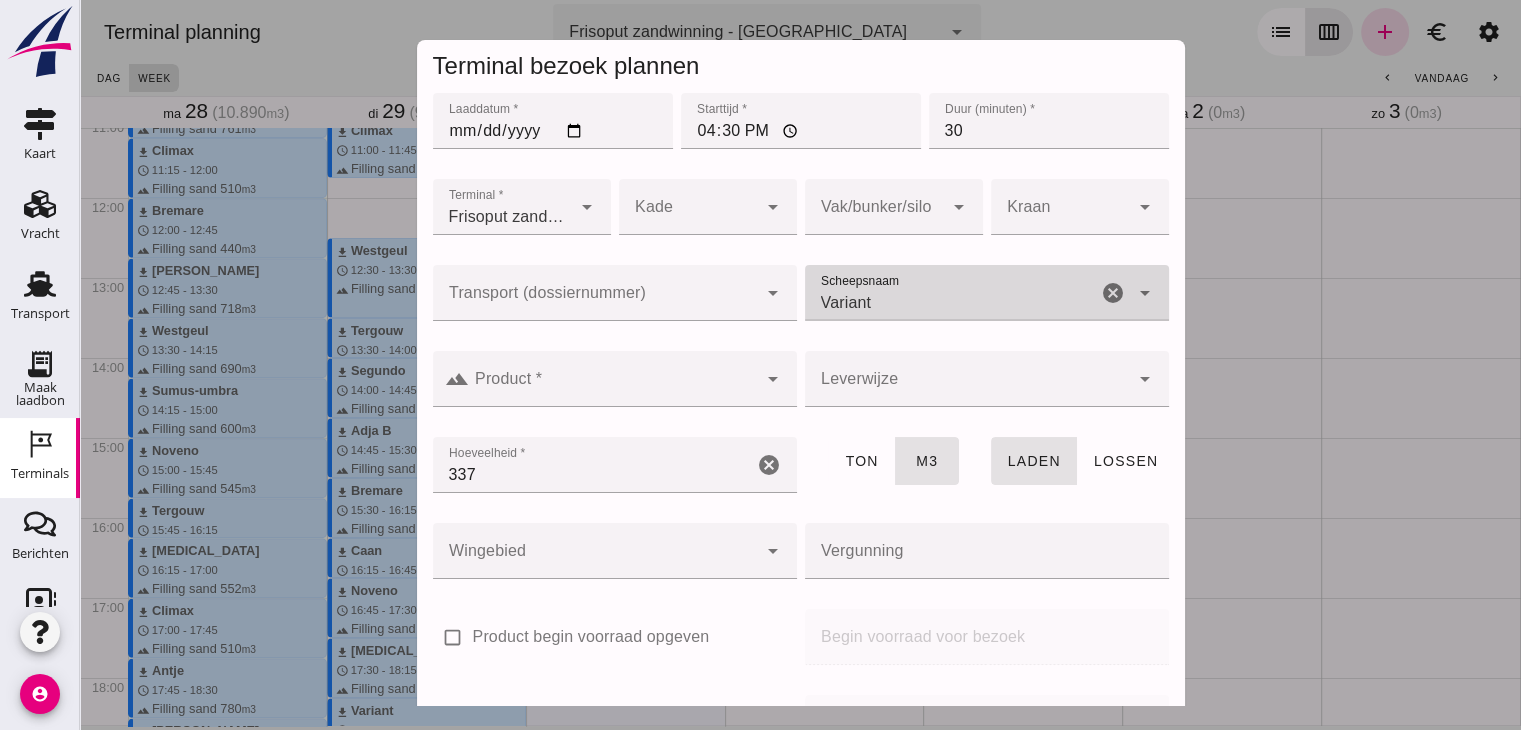 click on "Product *" 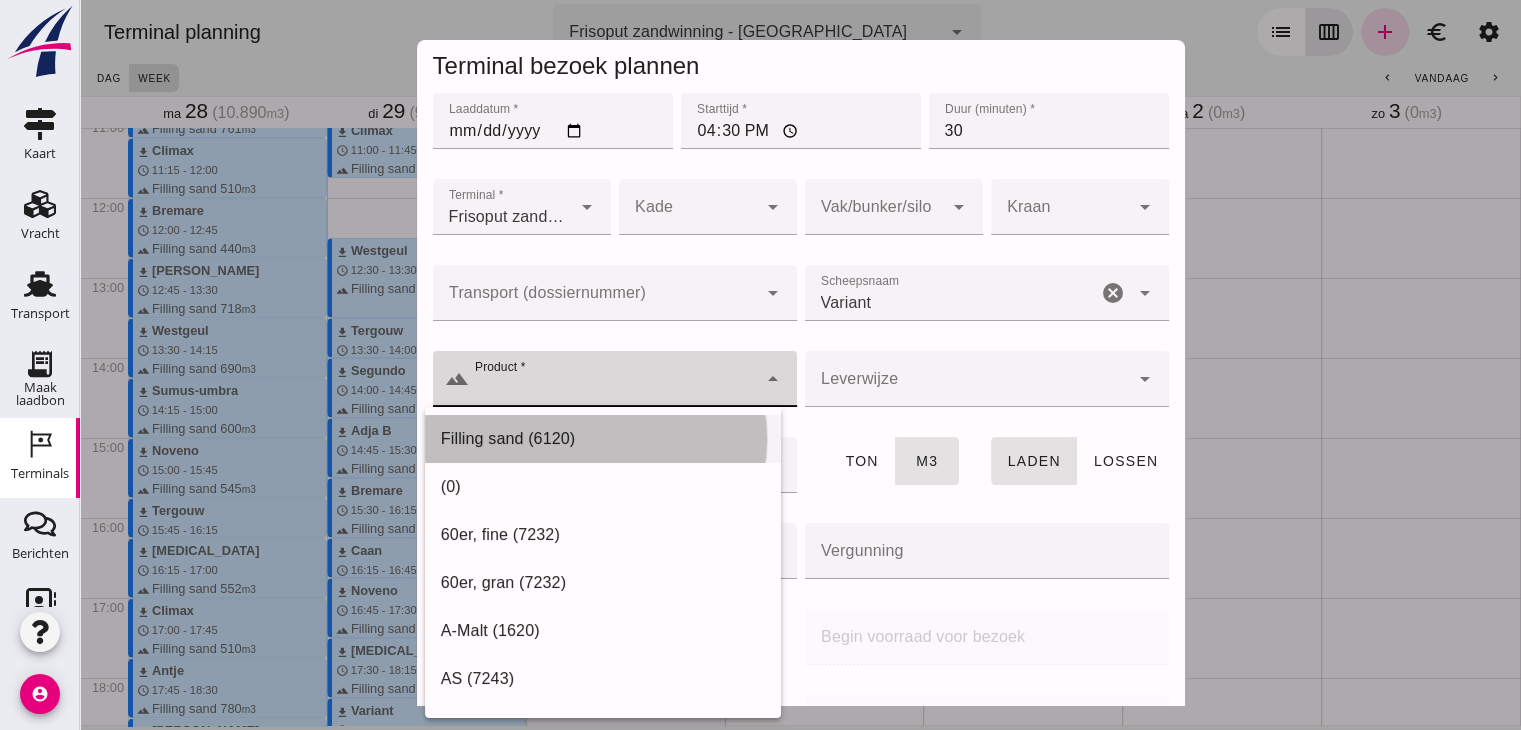 click on "Filling sand (6120)" at bounding box center [603, 439] 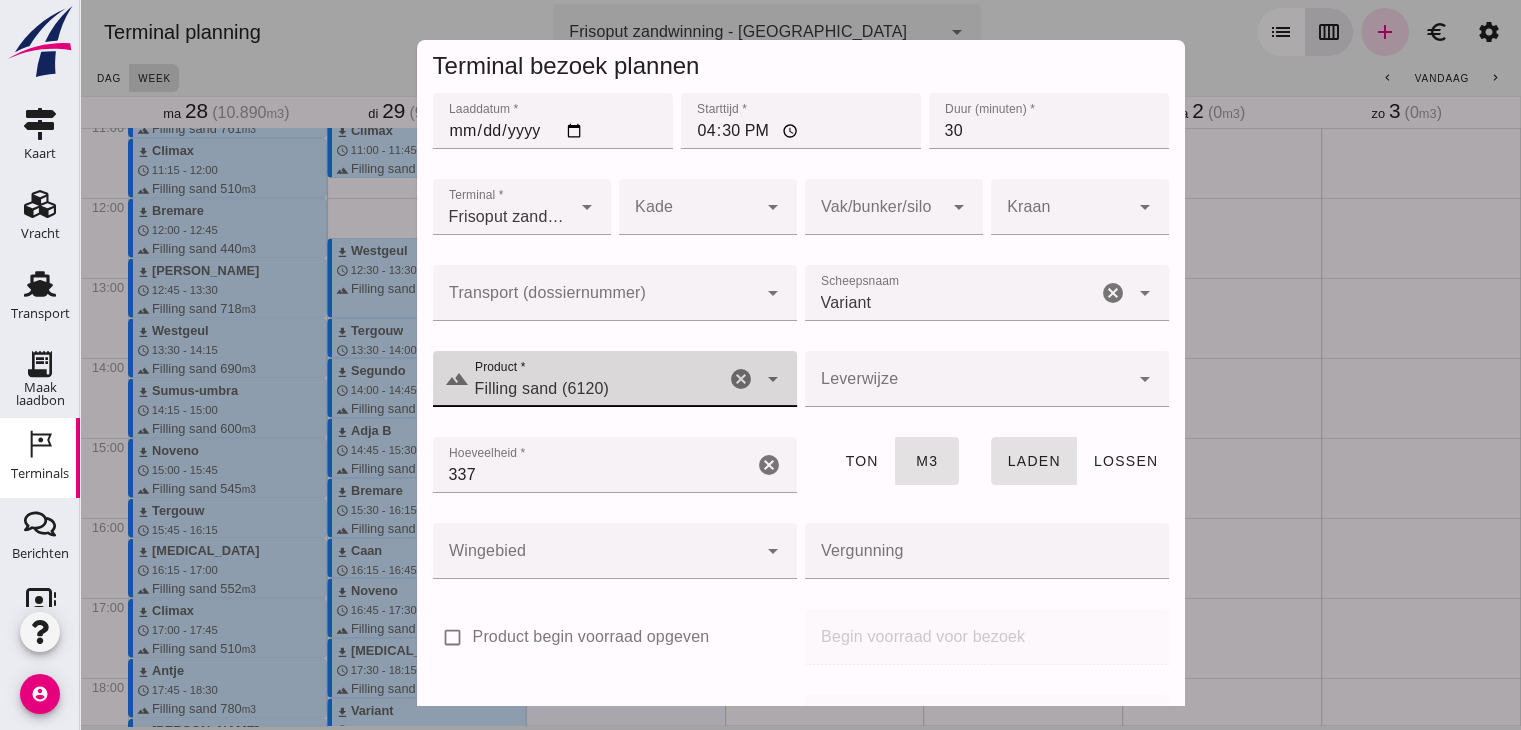 scroll, scrollTop: 237, scrollLeft: 0, axis: vertical 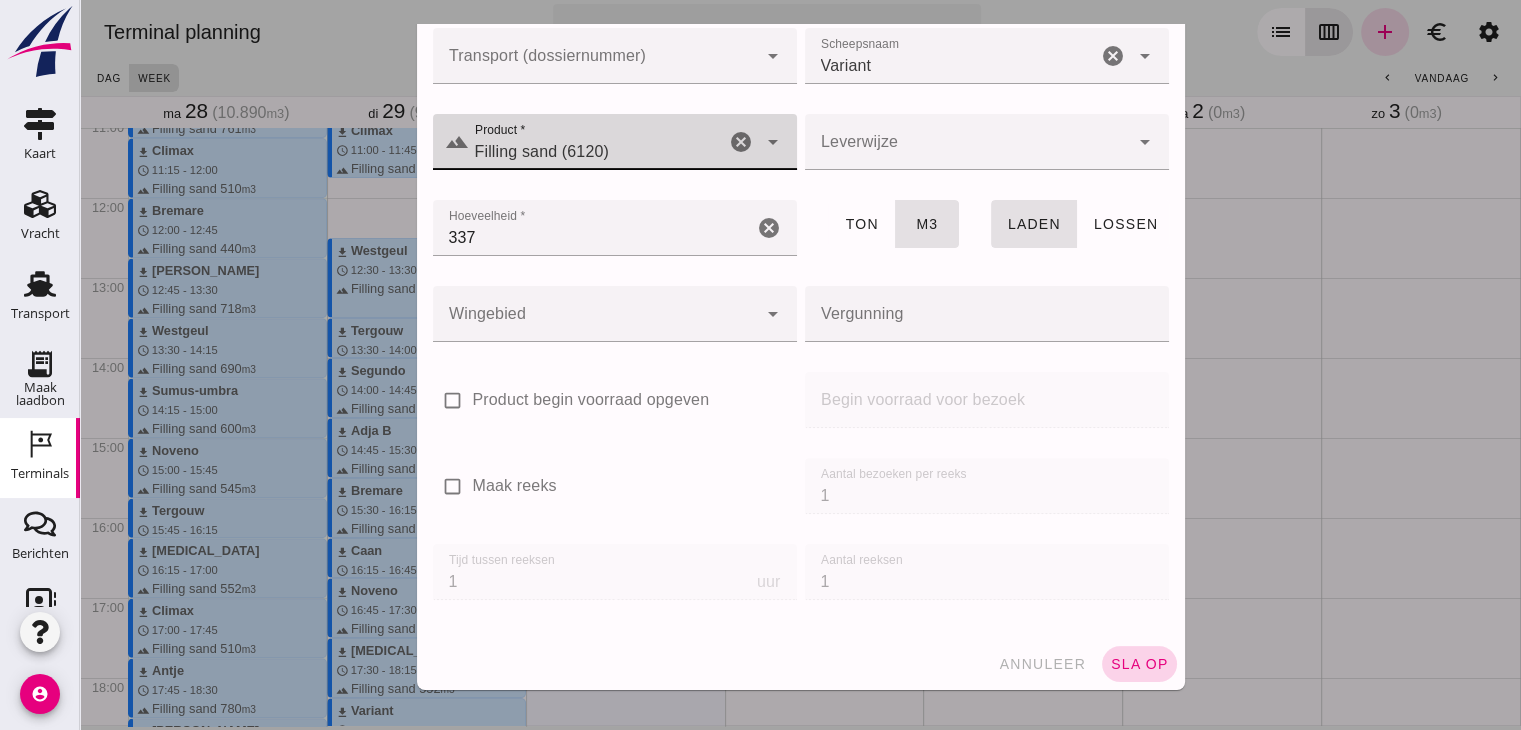 click on "sla op" 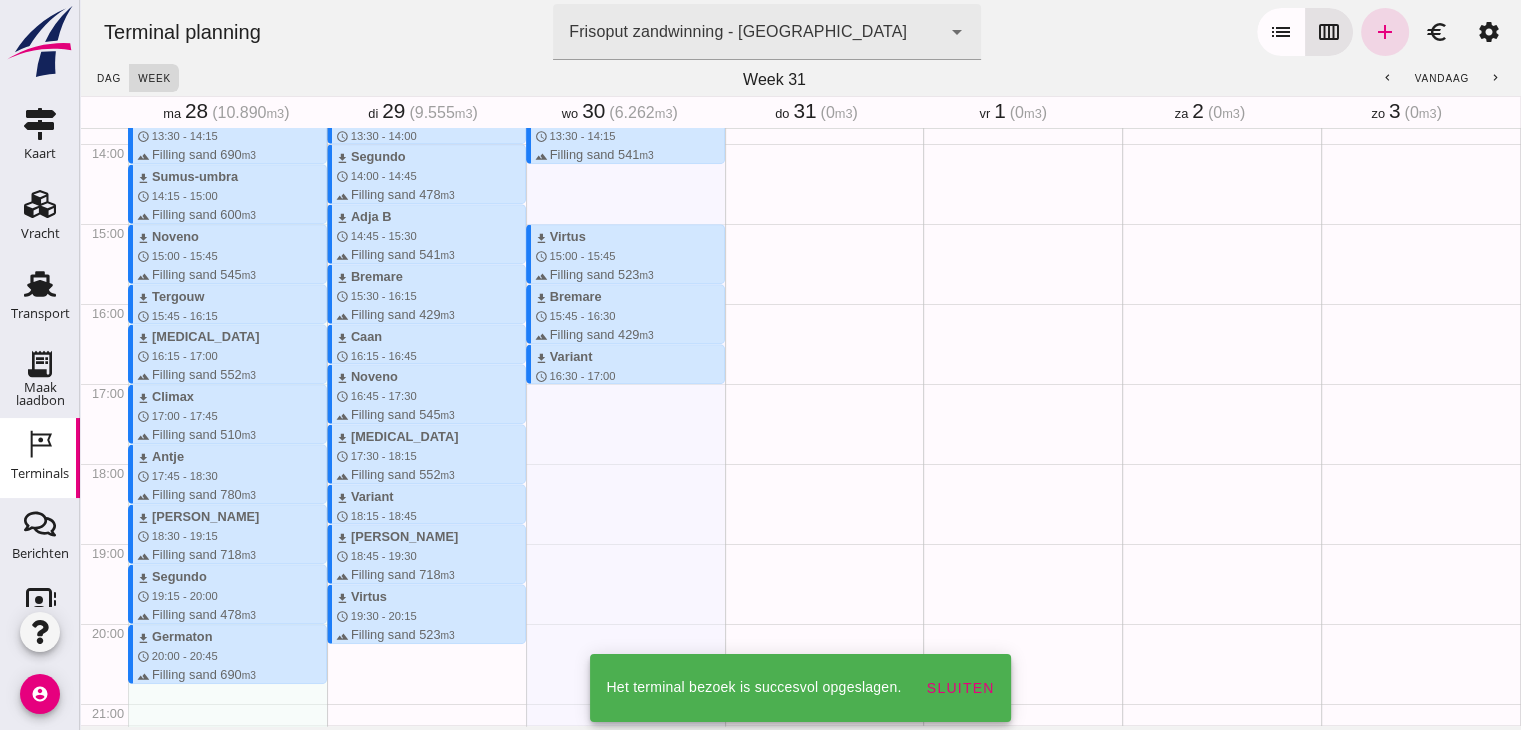 scroll, scrollTop: 1108, scrollLeft: 0, axis: vertical 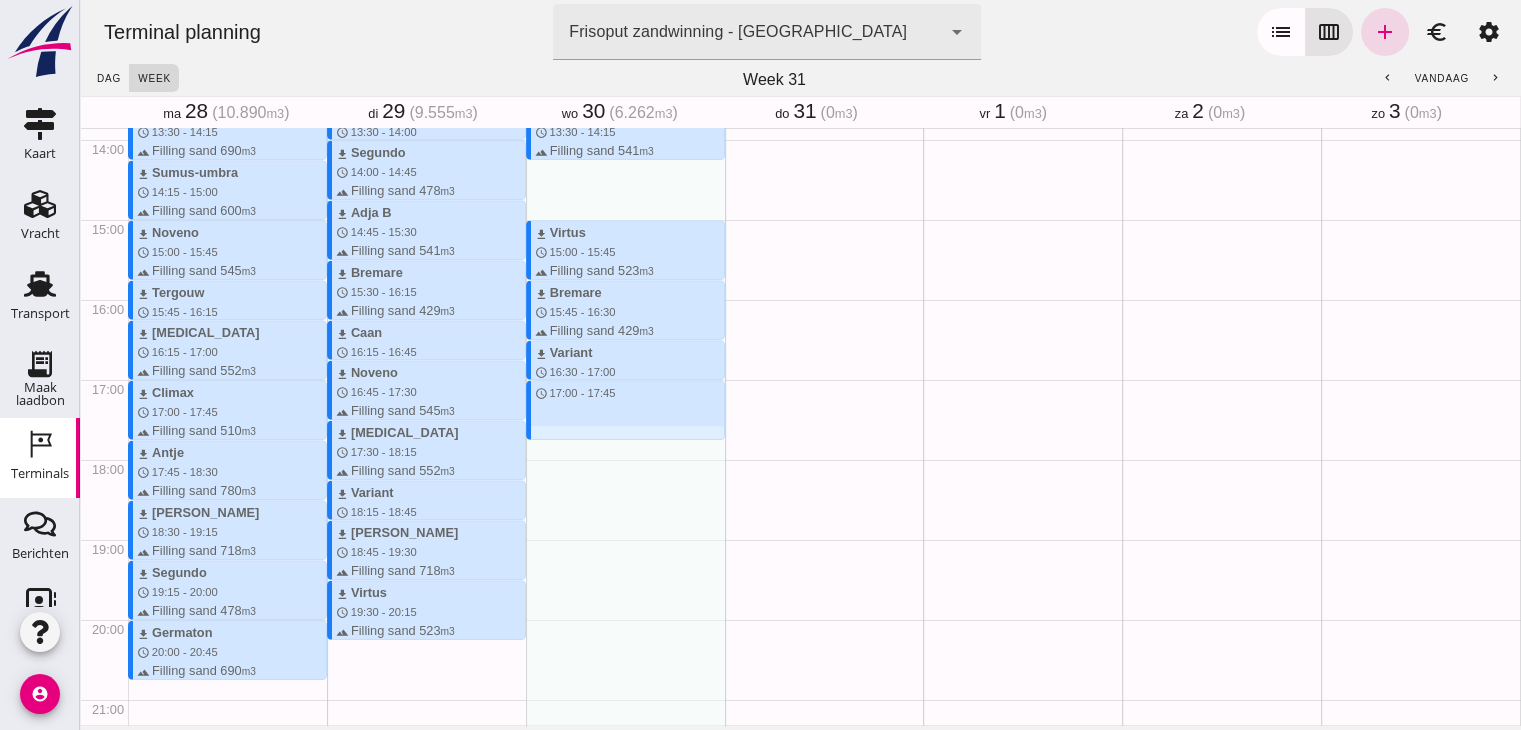 drag, startPoint x: 632, startPoint y: 388, endPoint x: 636, endPoint y: 437, distance: 49.162994 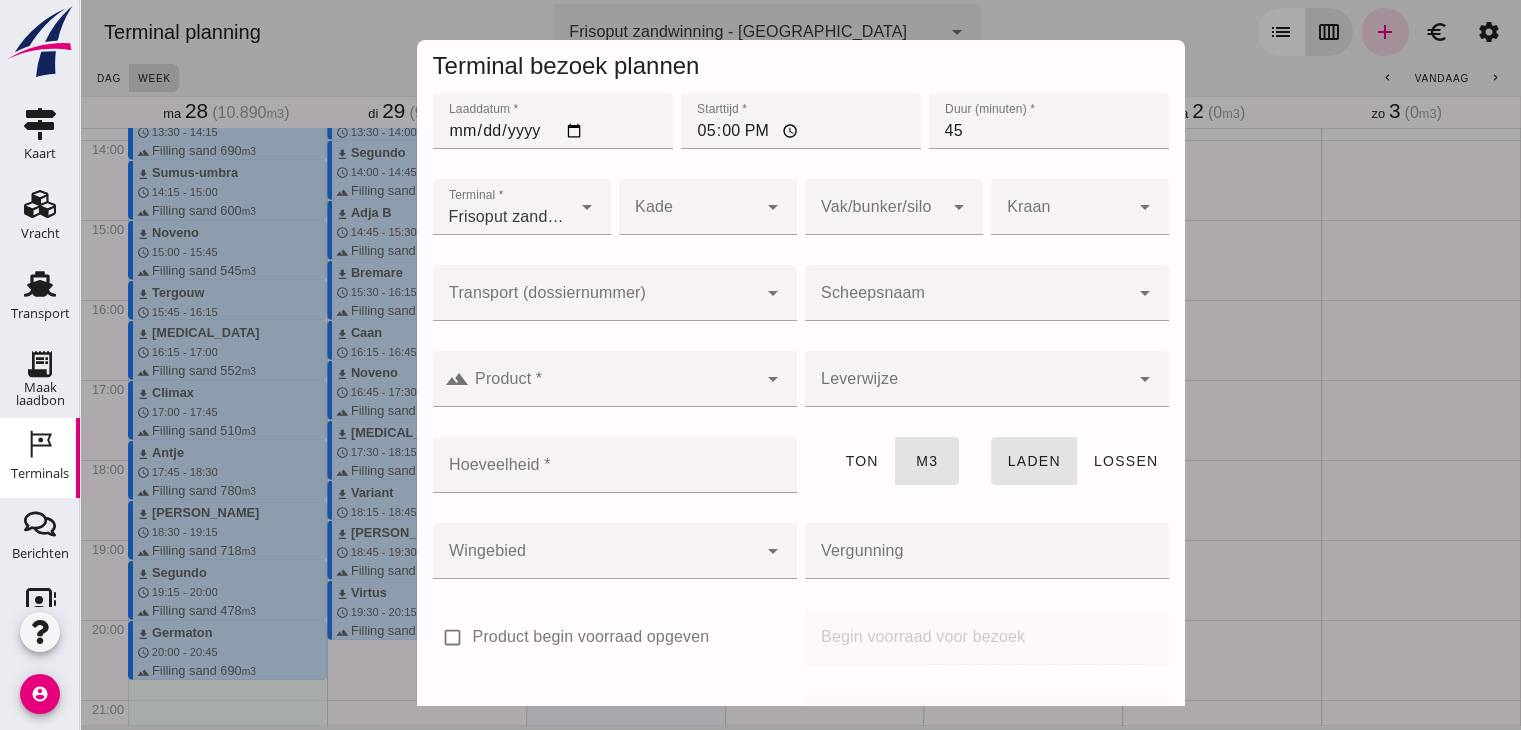 click on "Scheepsnaam" 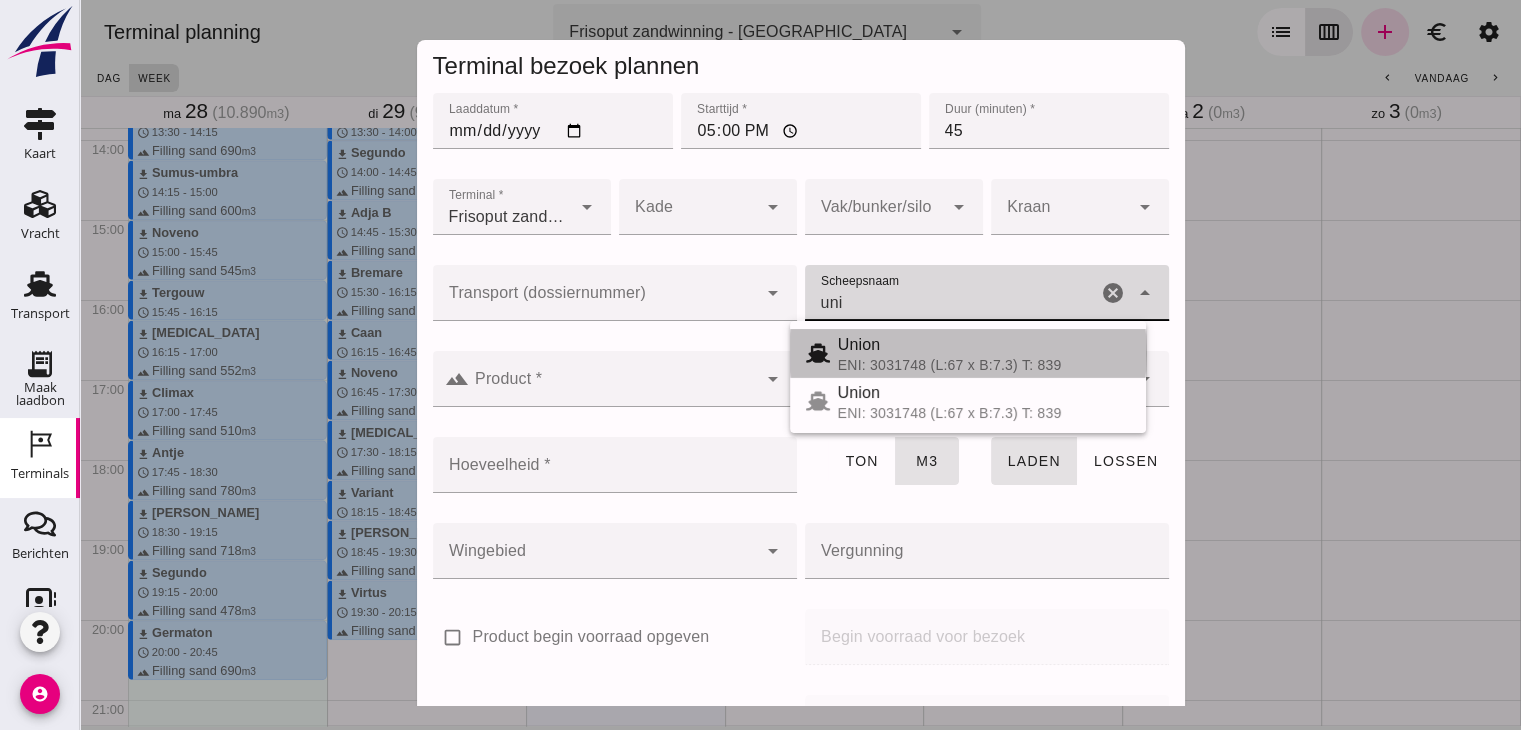 click on "Union" at bounding box center (984, 345) 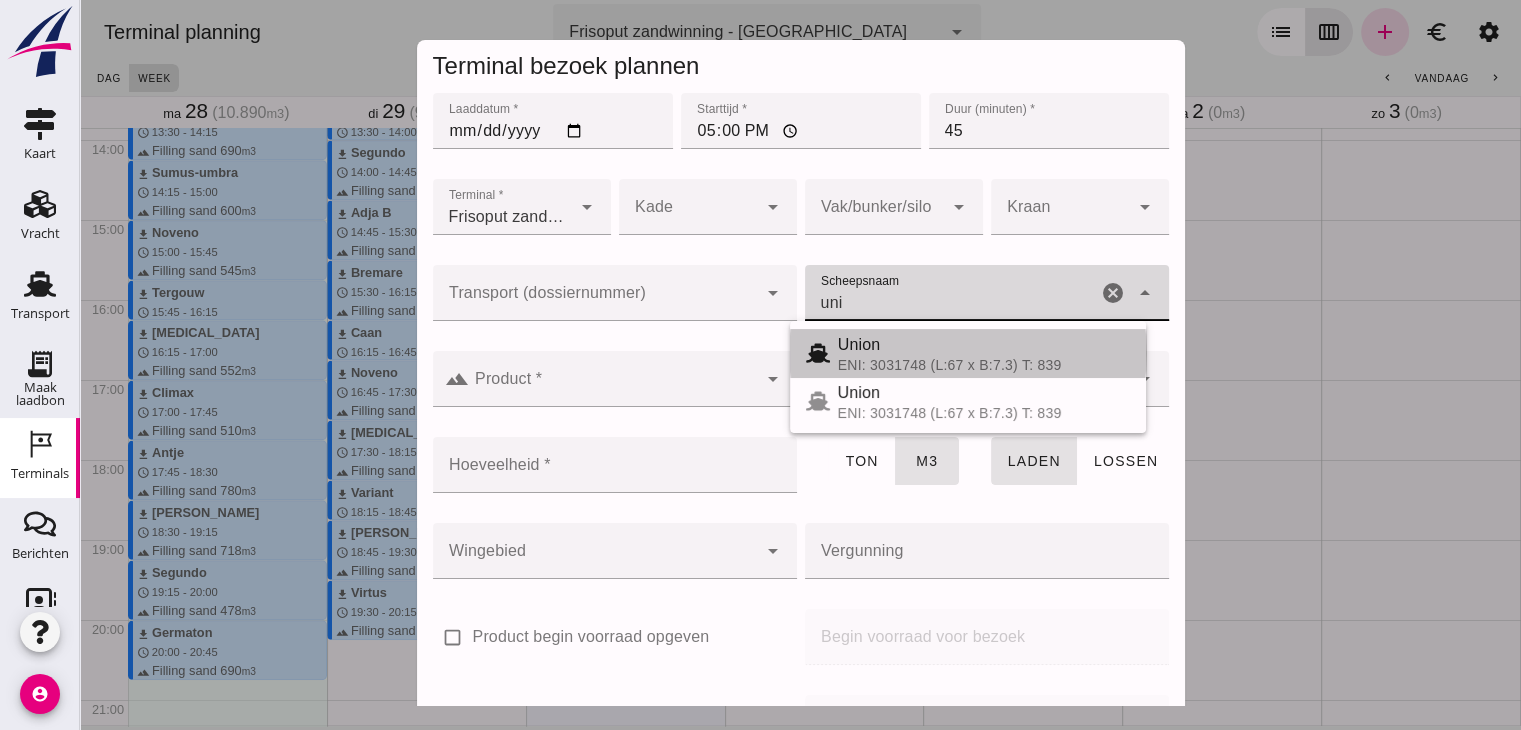 type on "Union" 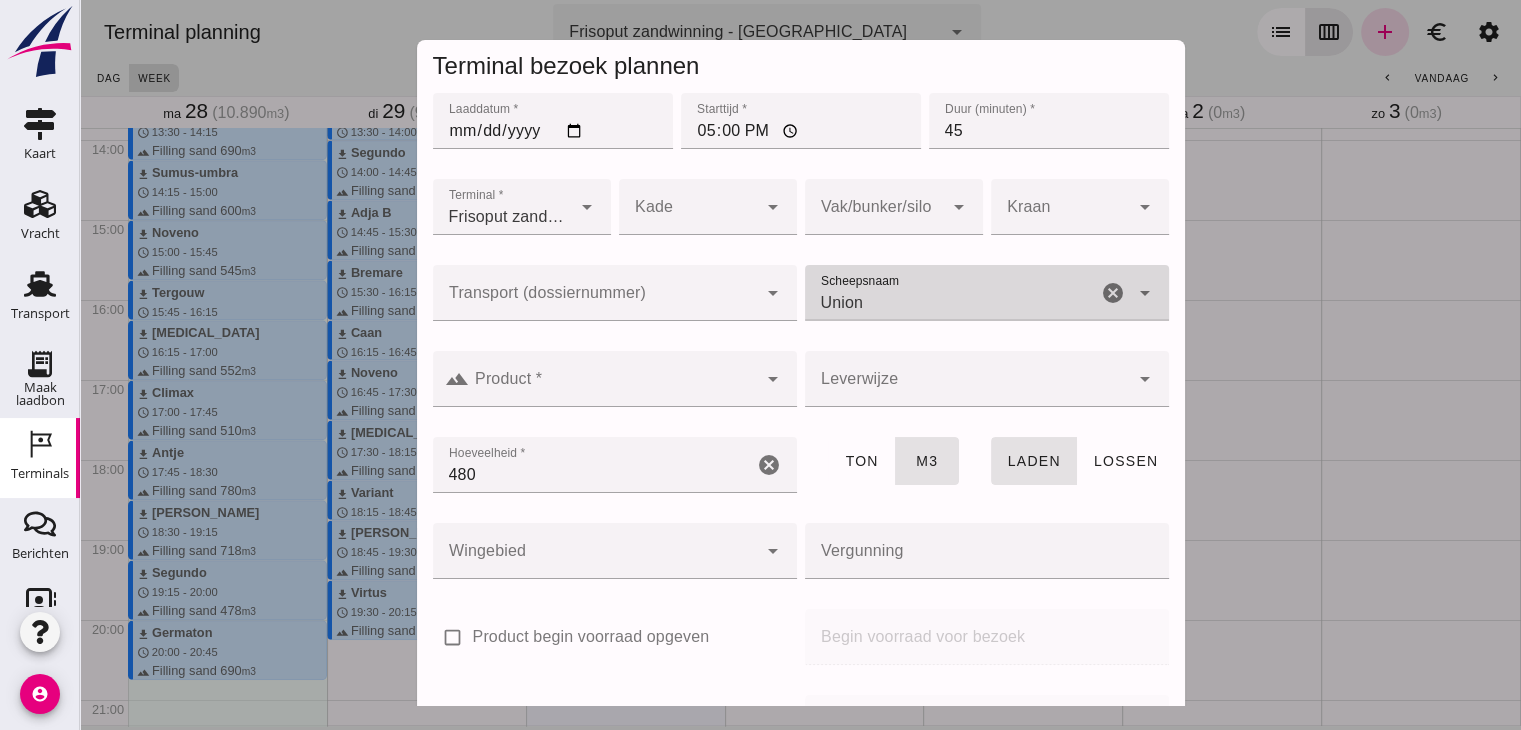 type on "Union" 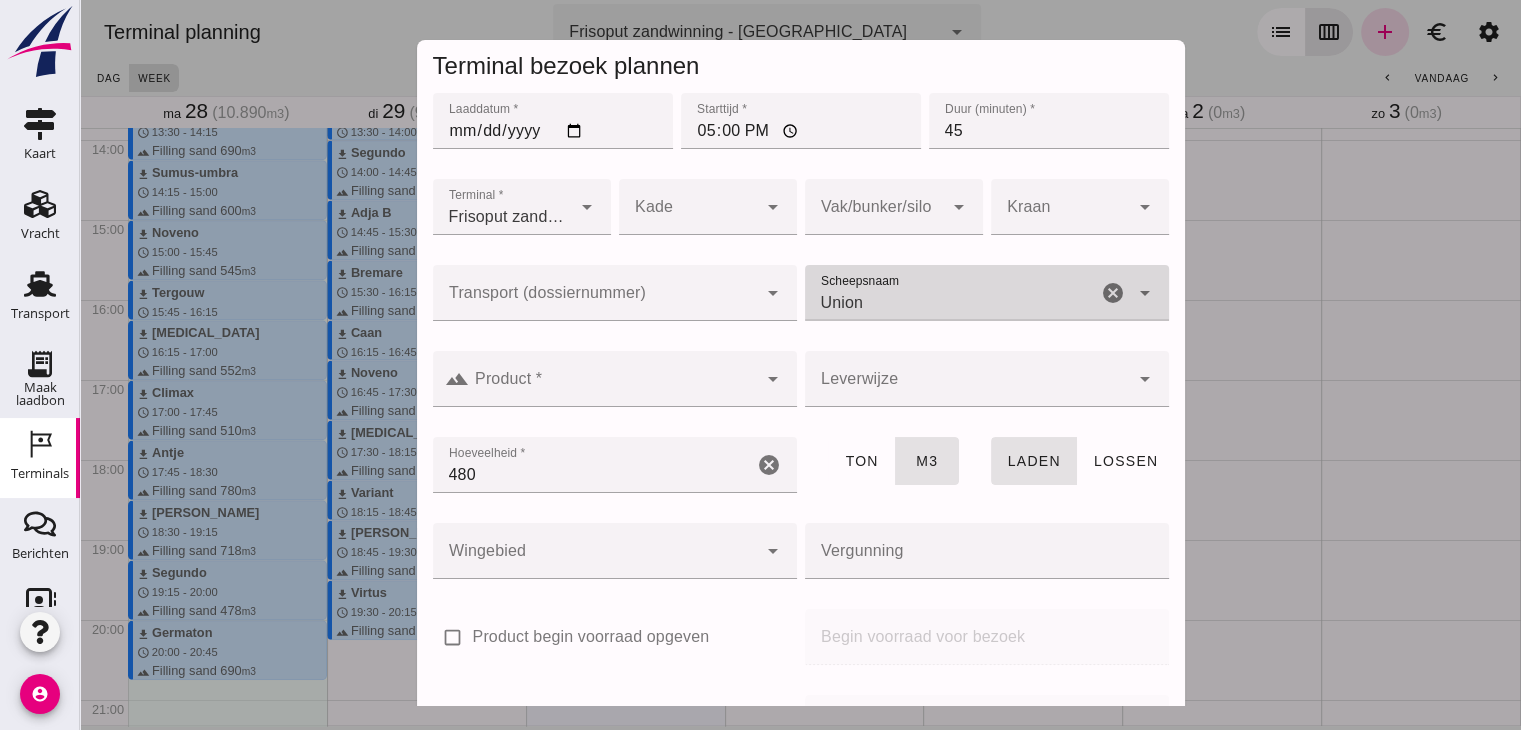 click 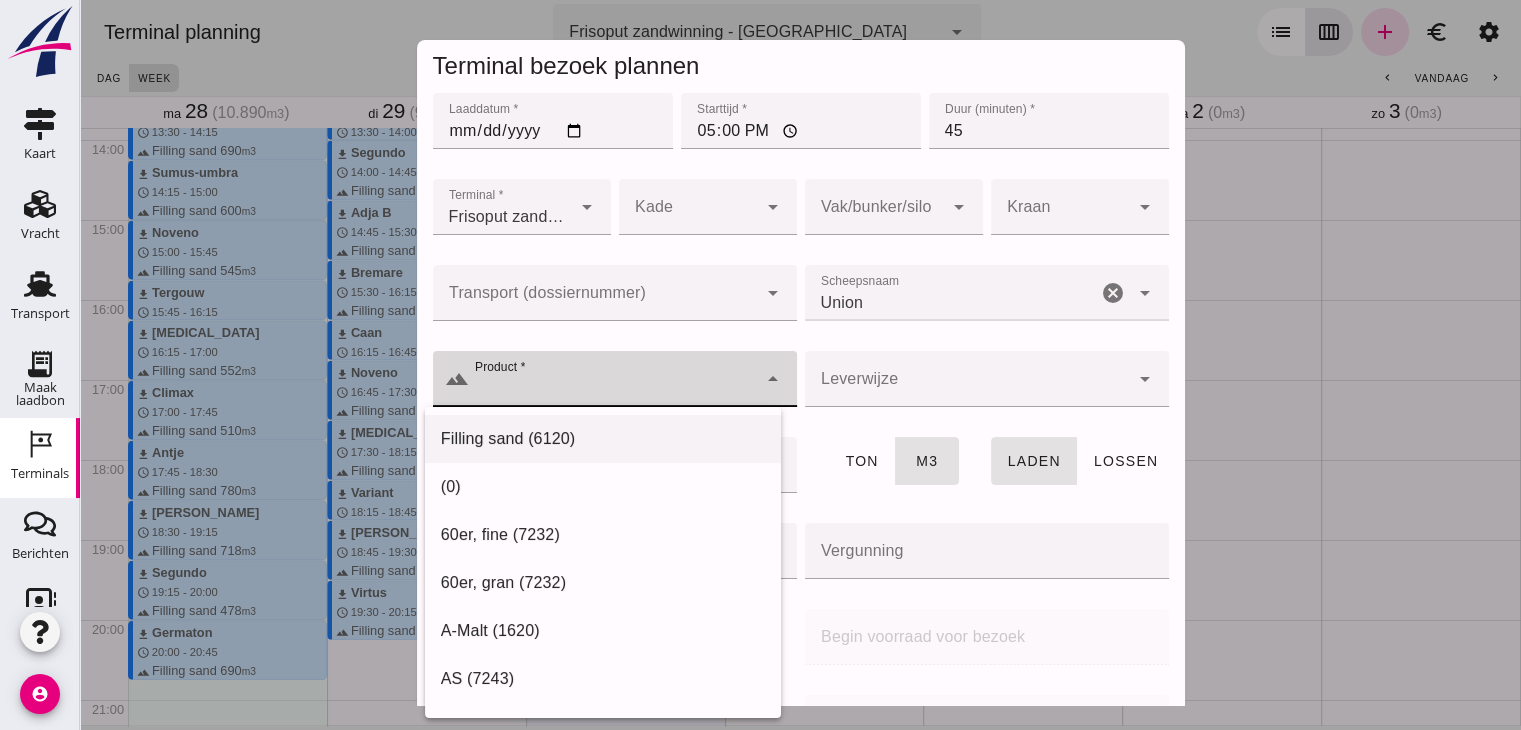 click on "Filling sand (6120)" 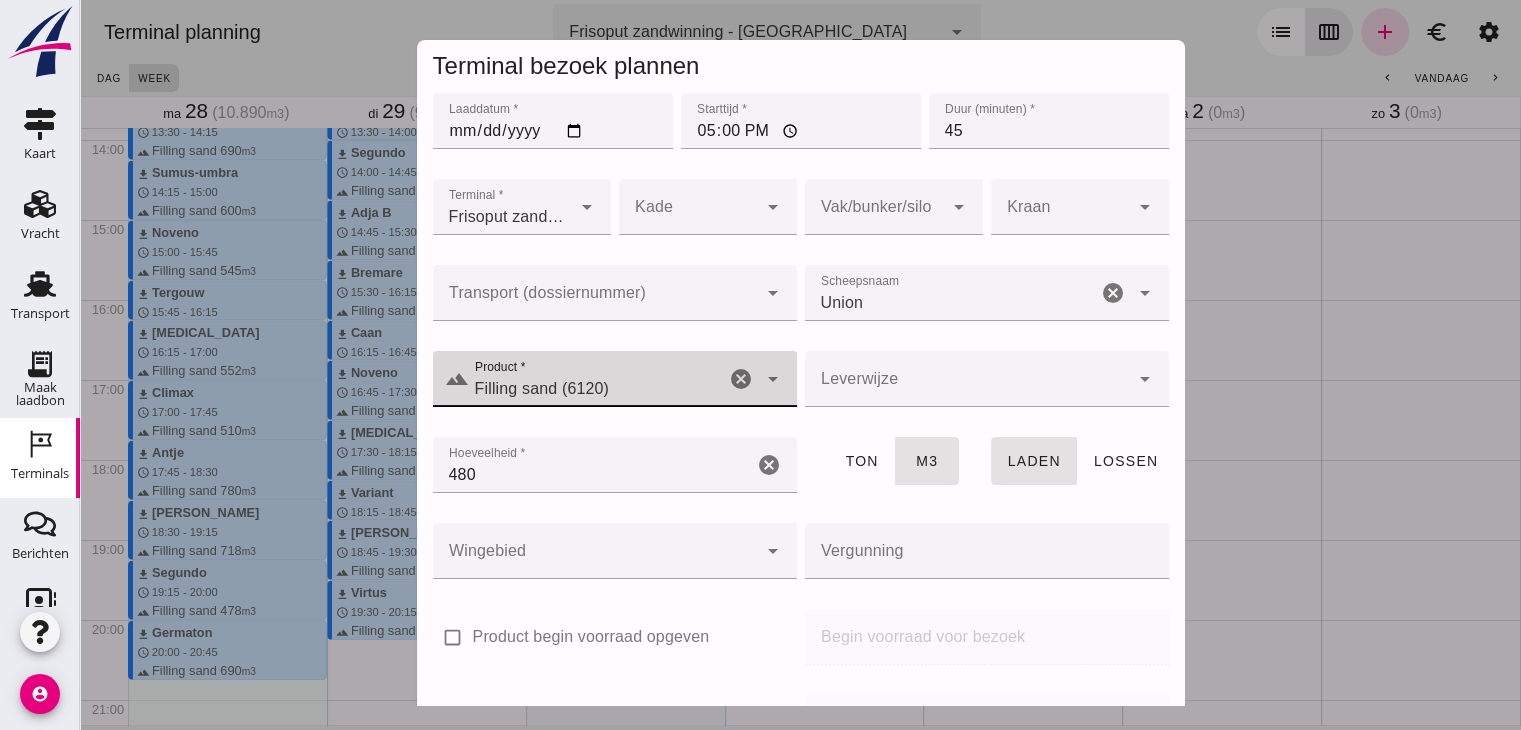 type on "Filling sand (6120)" 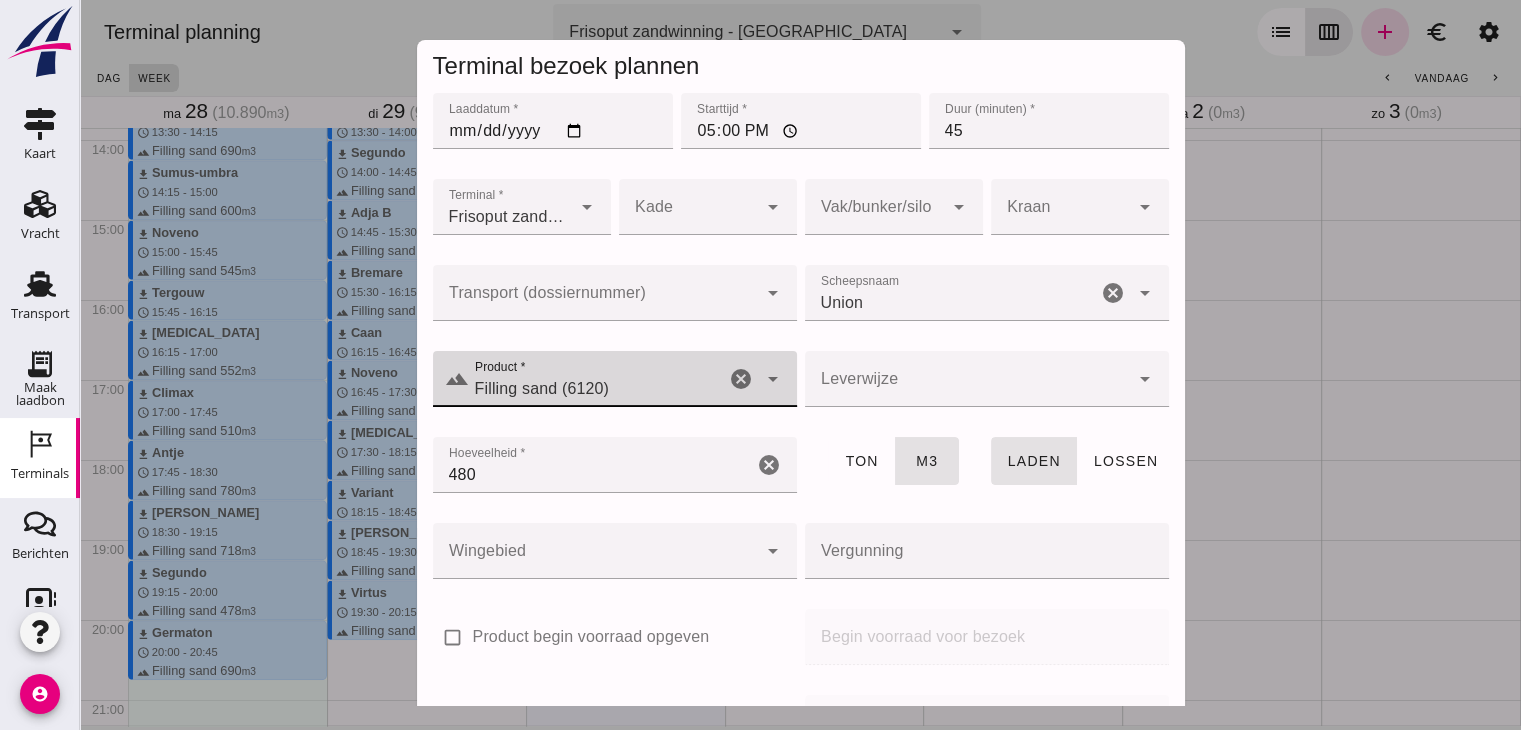 scroll, scrollTop: 237, scrollLeft: 0, axis: vertical 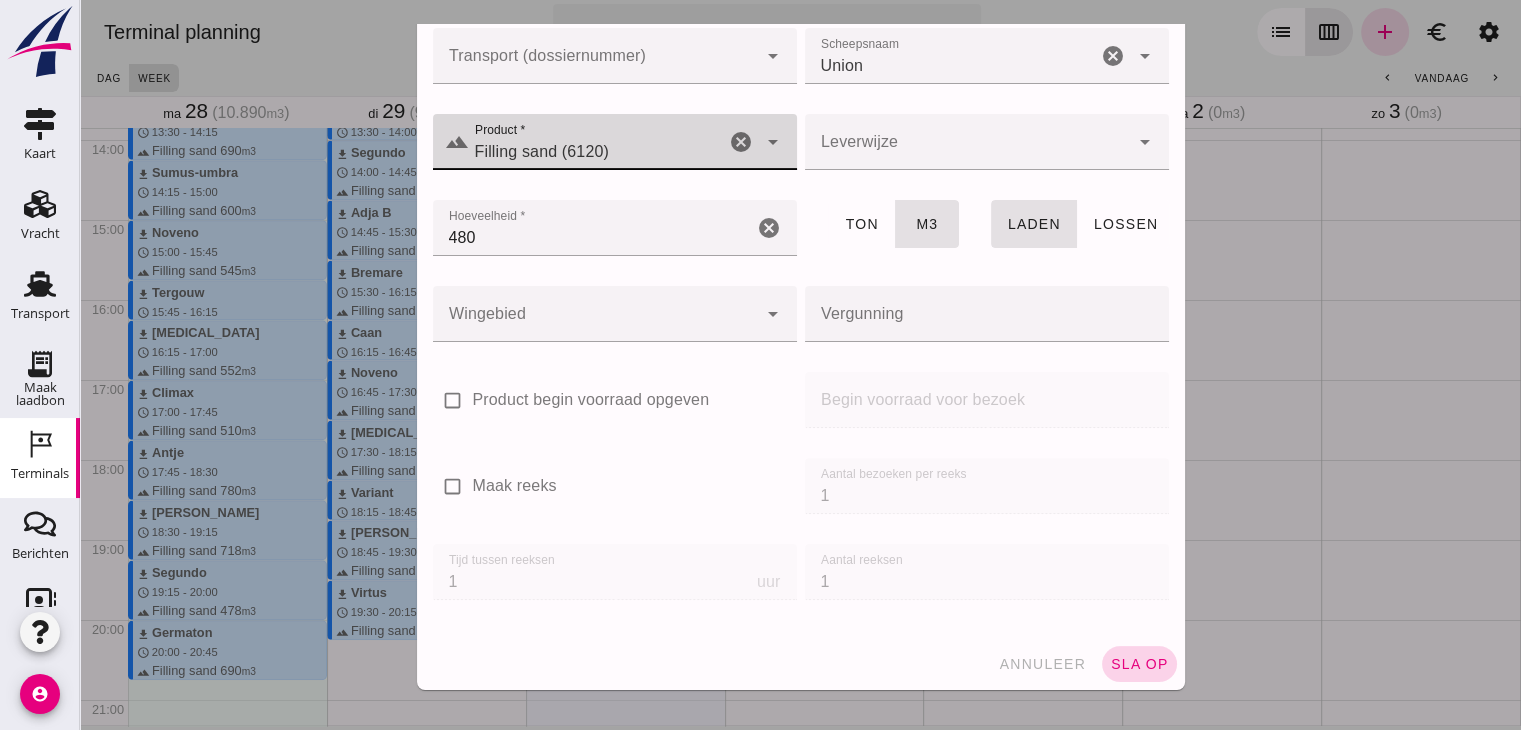click on "sla op" 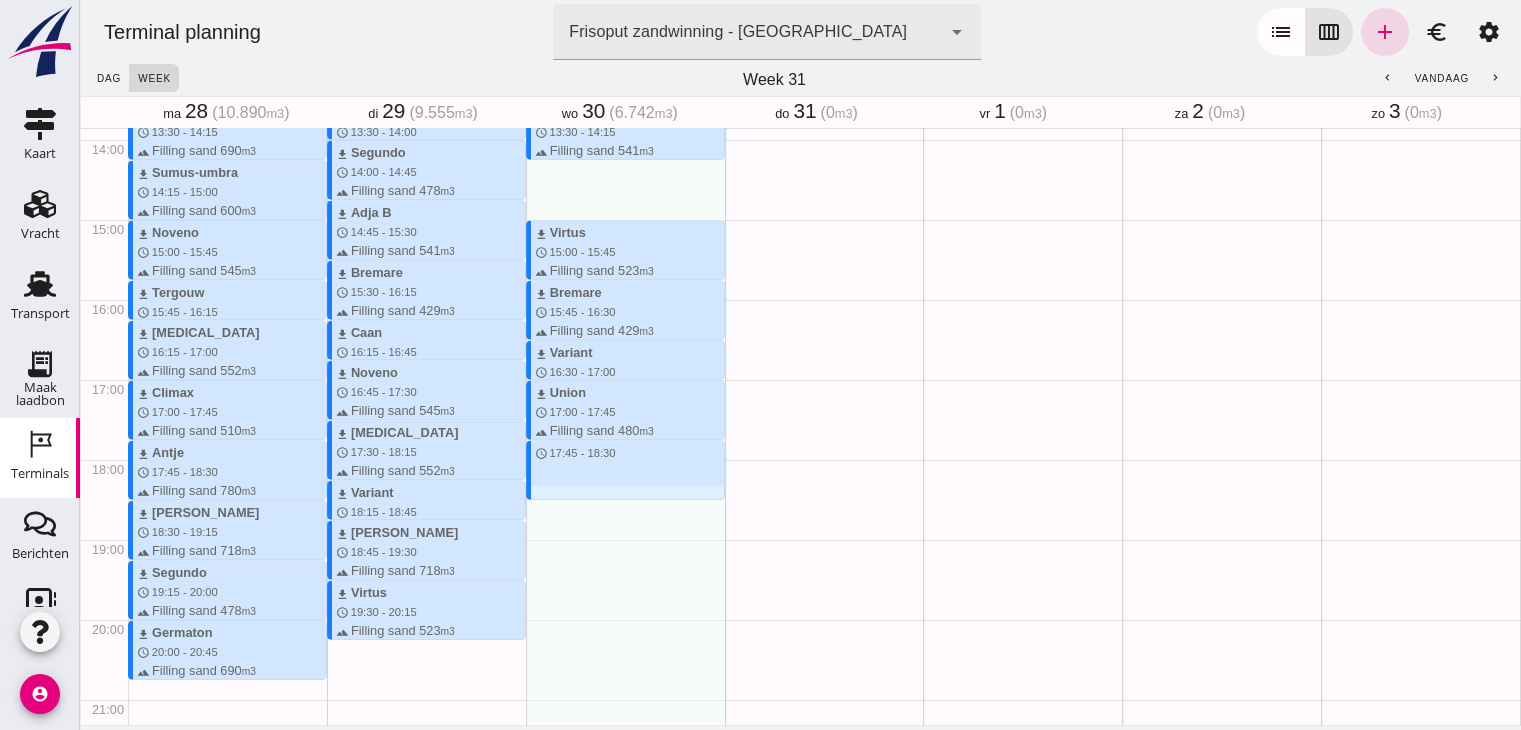 drag, startPoint x: 675, startPoint y: 441, endPoint x: 680, endPoint y: 497, distance: 56.22277 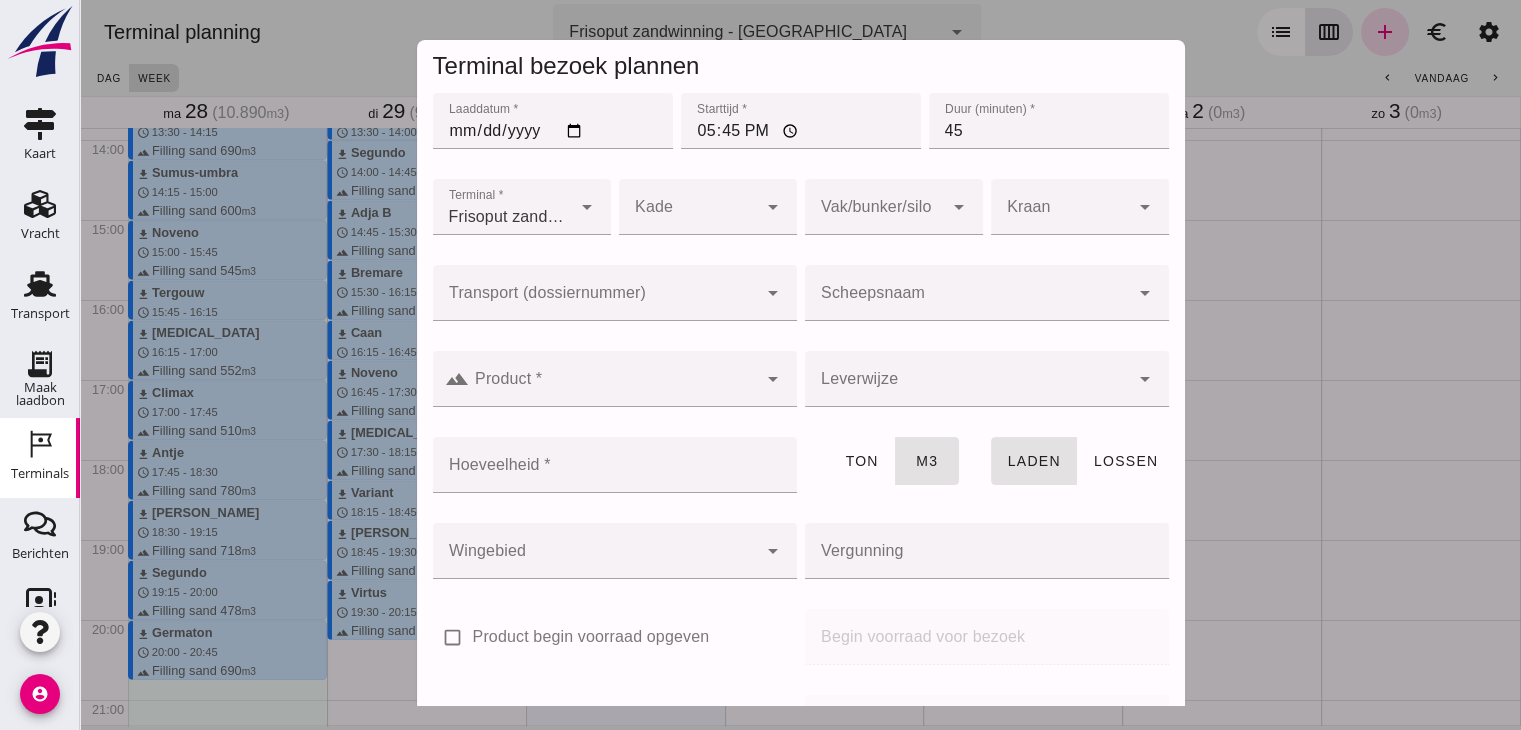 click on "Scheepsnaam" 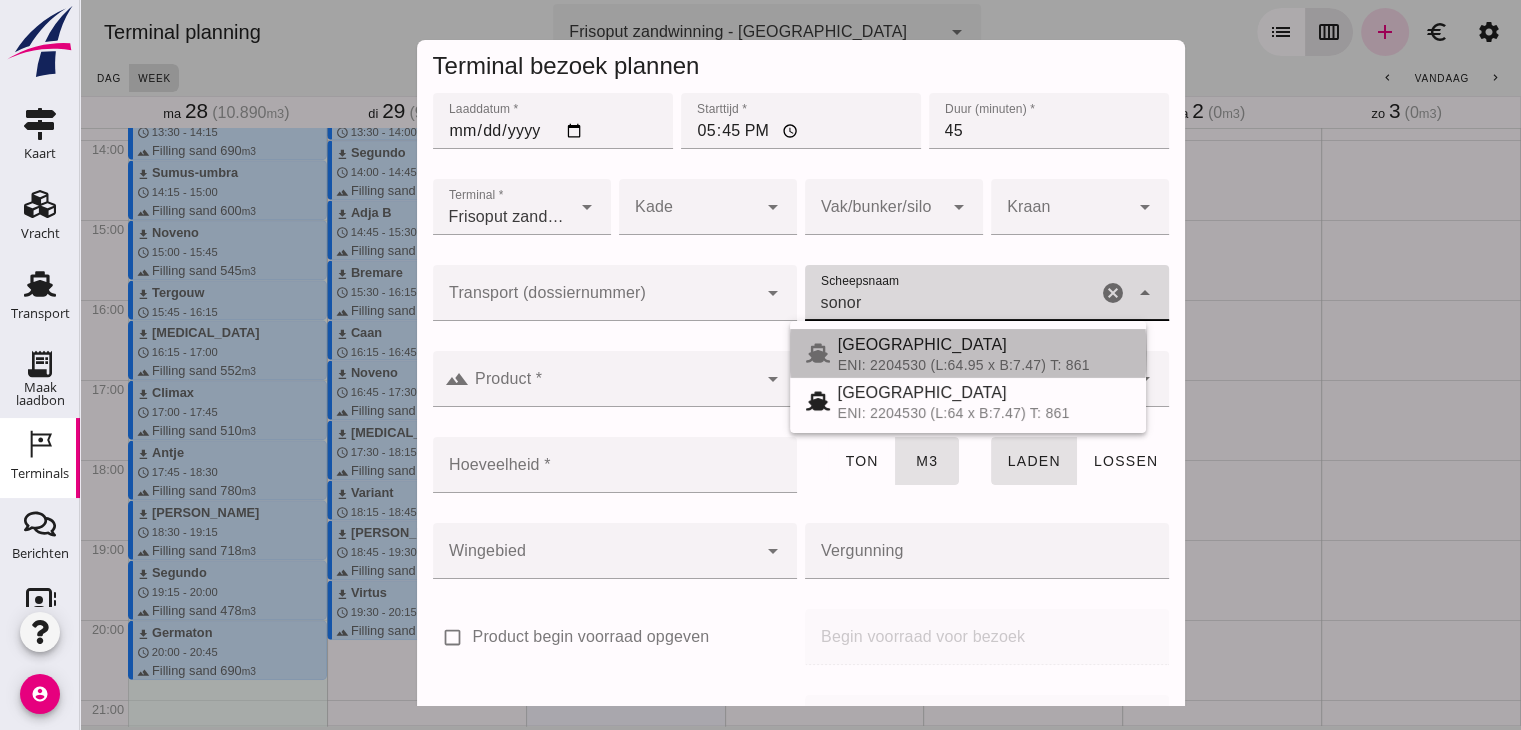click on "[GEOGRAPHIC_DATA]" at bounding box center (984, 345) 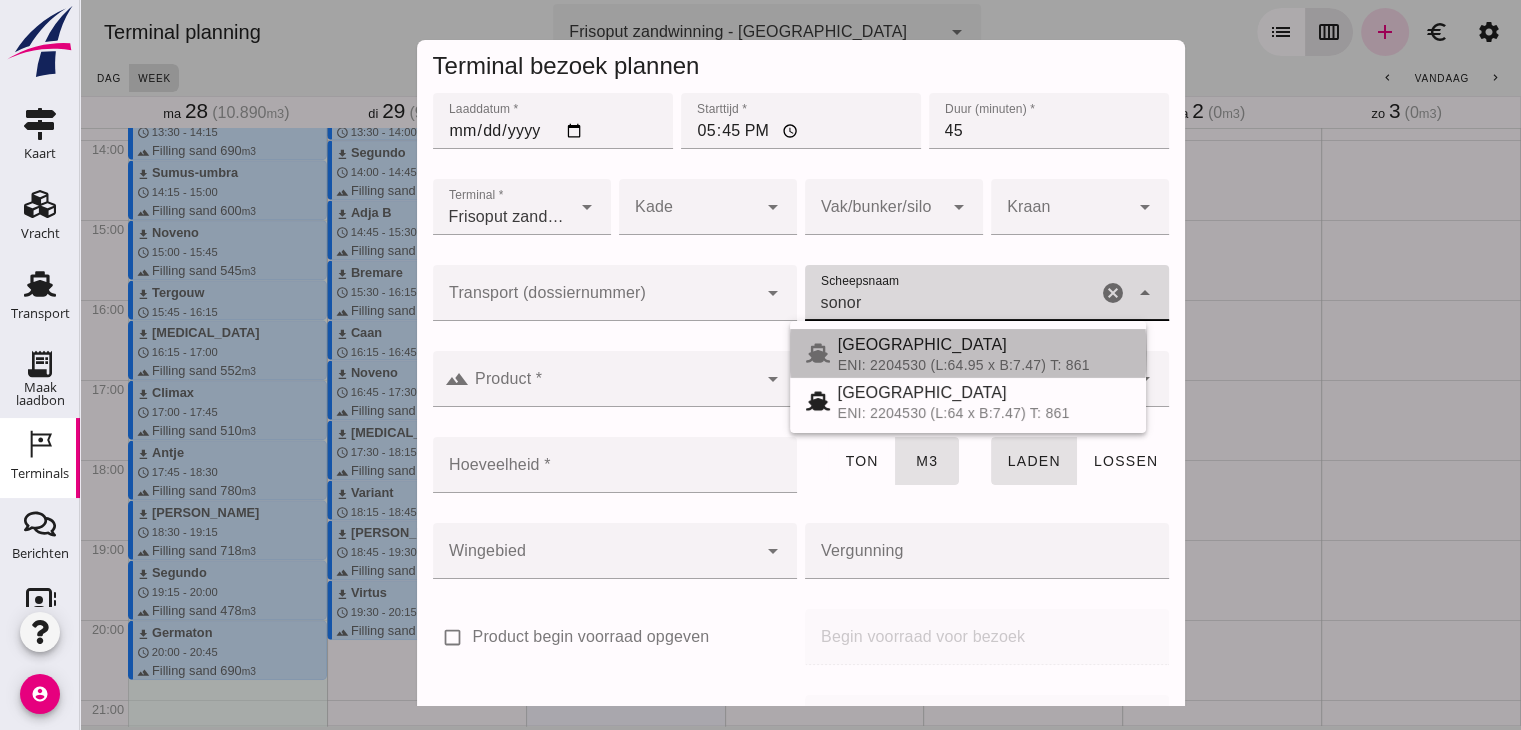 type on "[GEOGRAPHIC_DATA]" 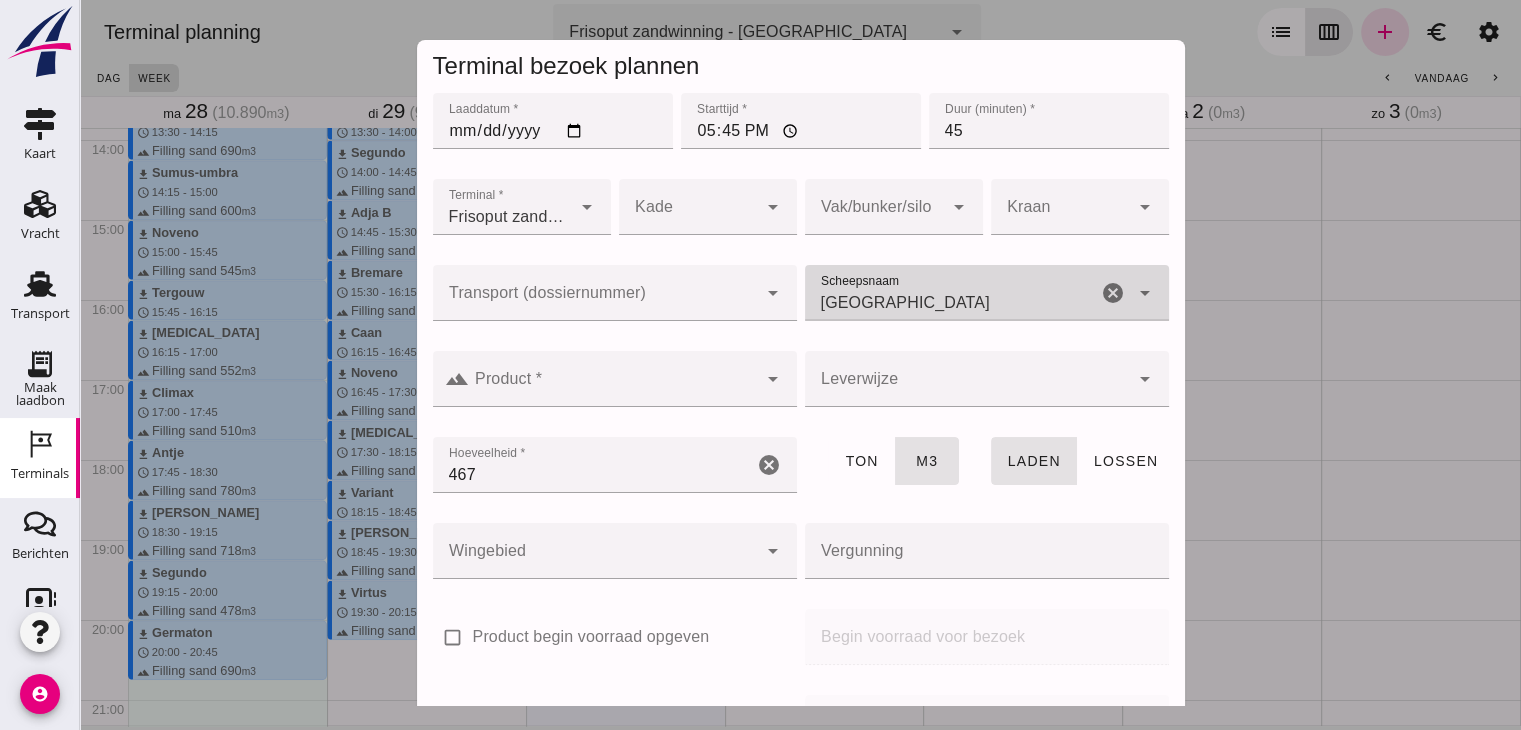 type on "[GEOGRAPHIC_DATA]" 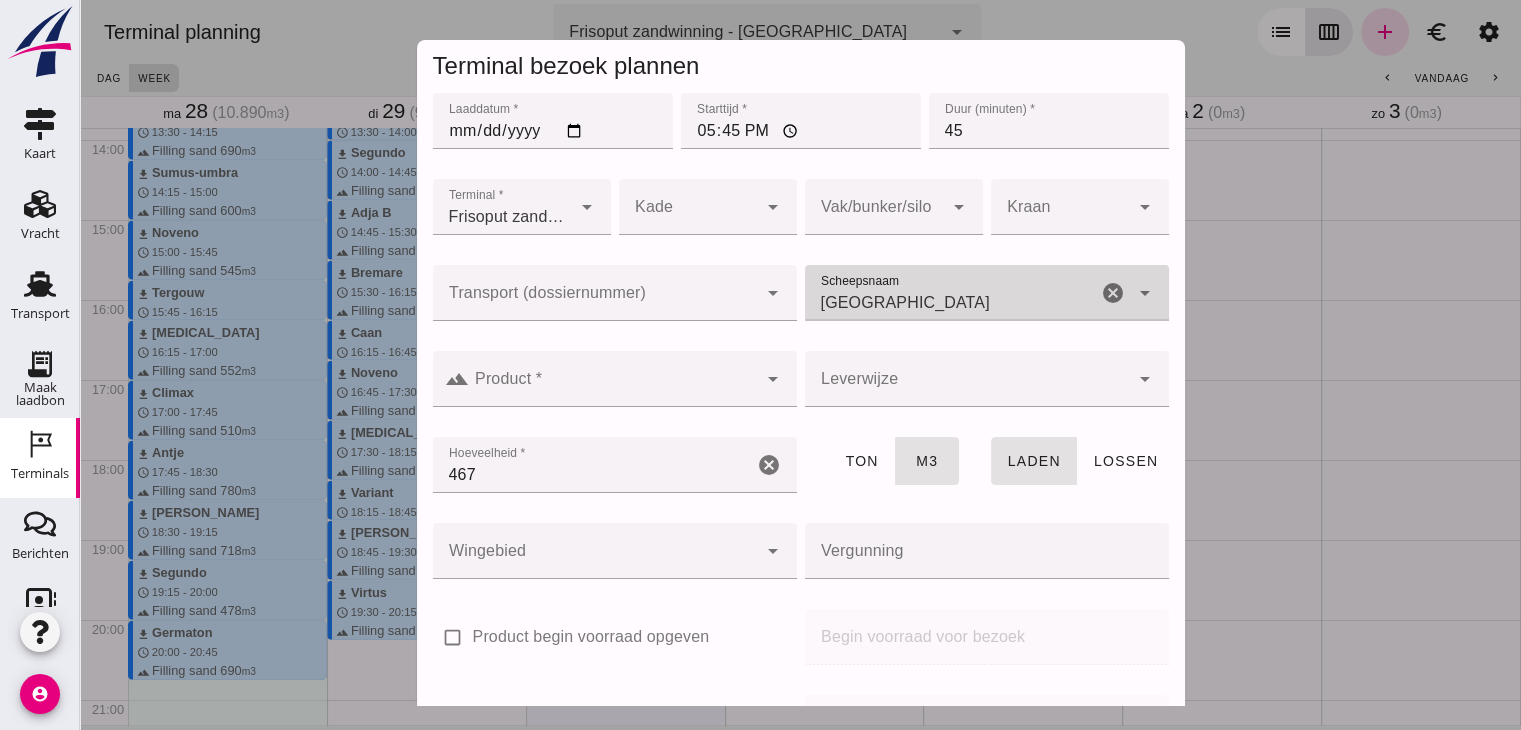 click 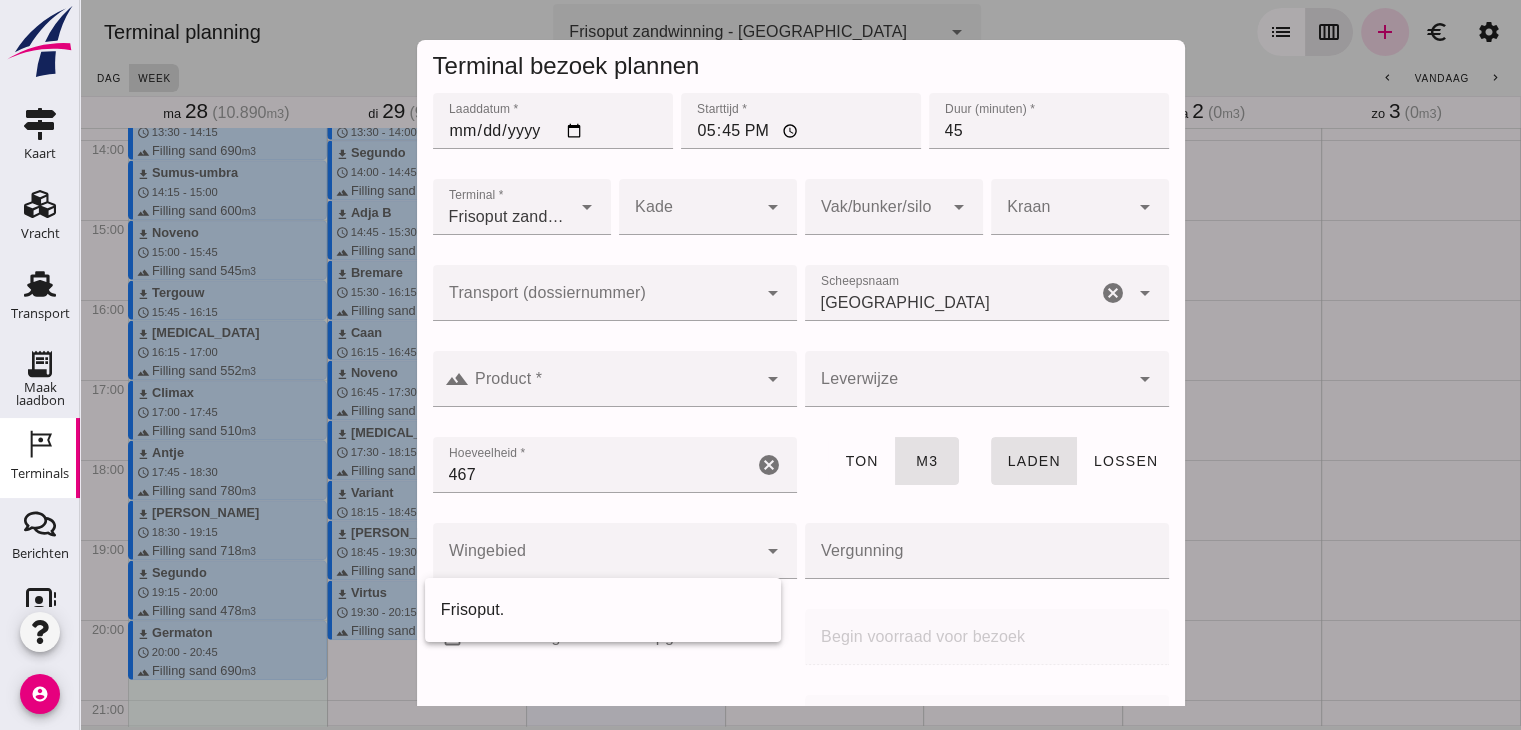 click at bounding box center [615, 594] 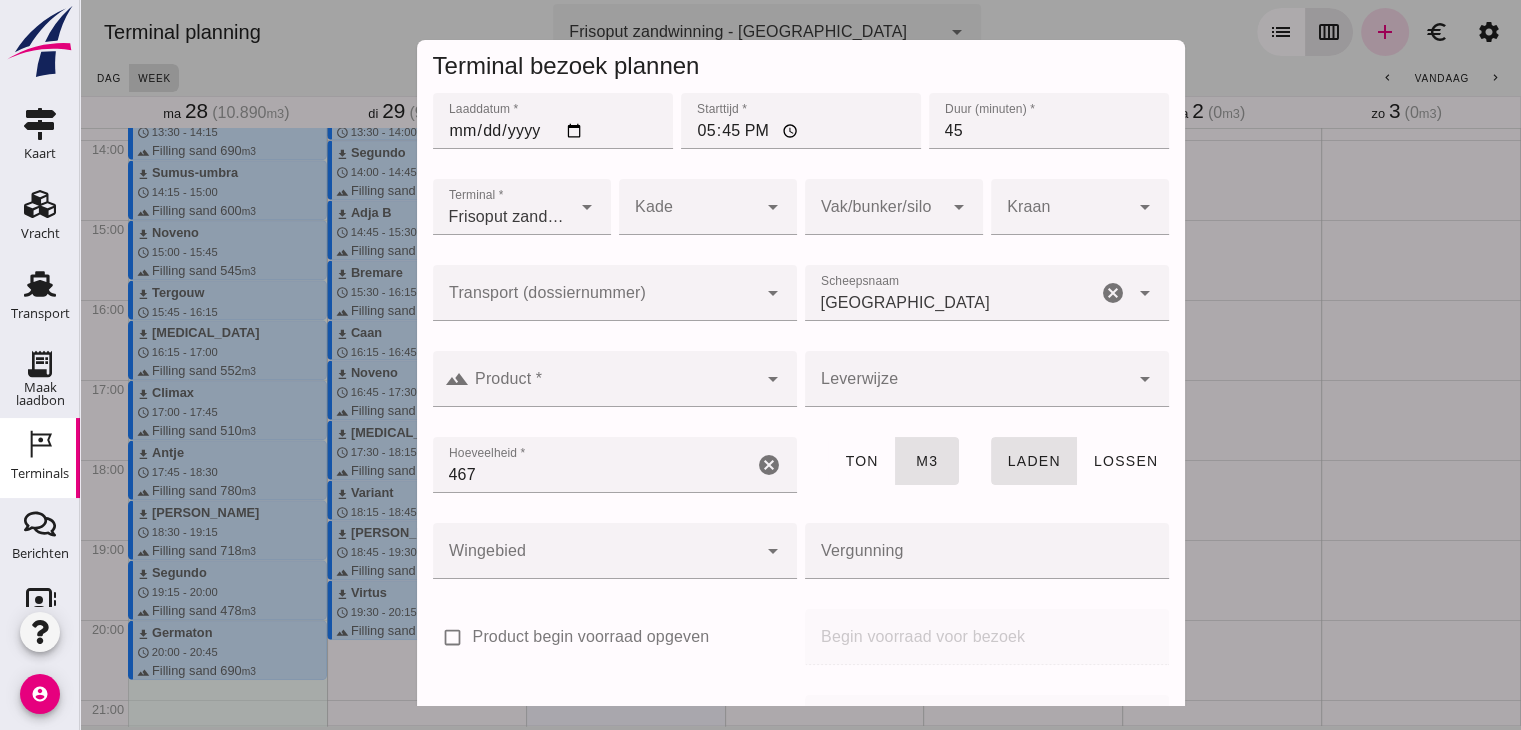click 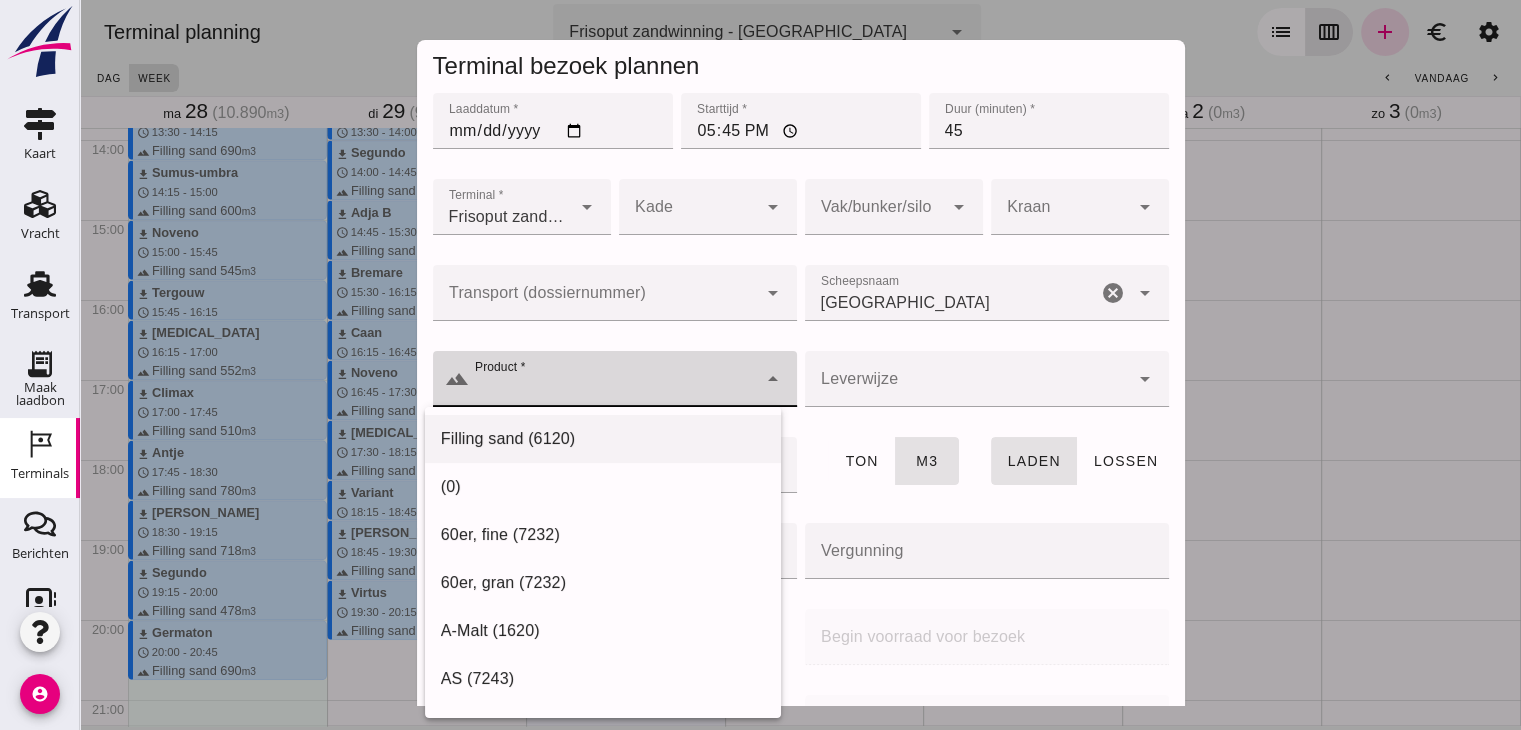 click on "Filling sand (6120)" 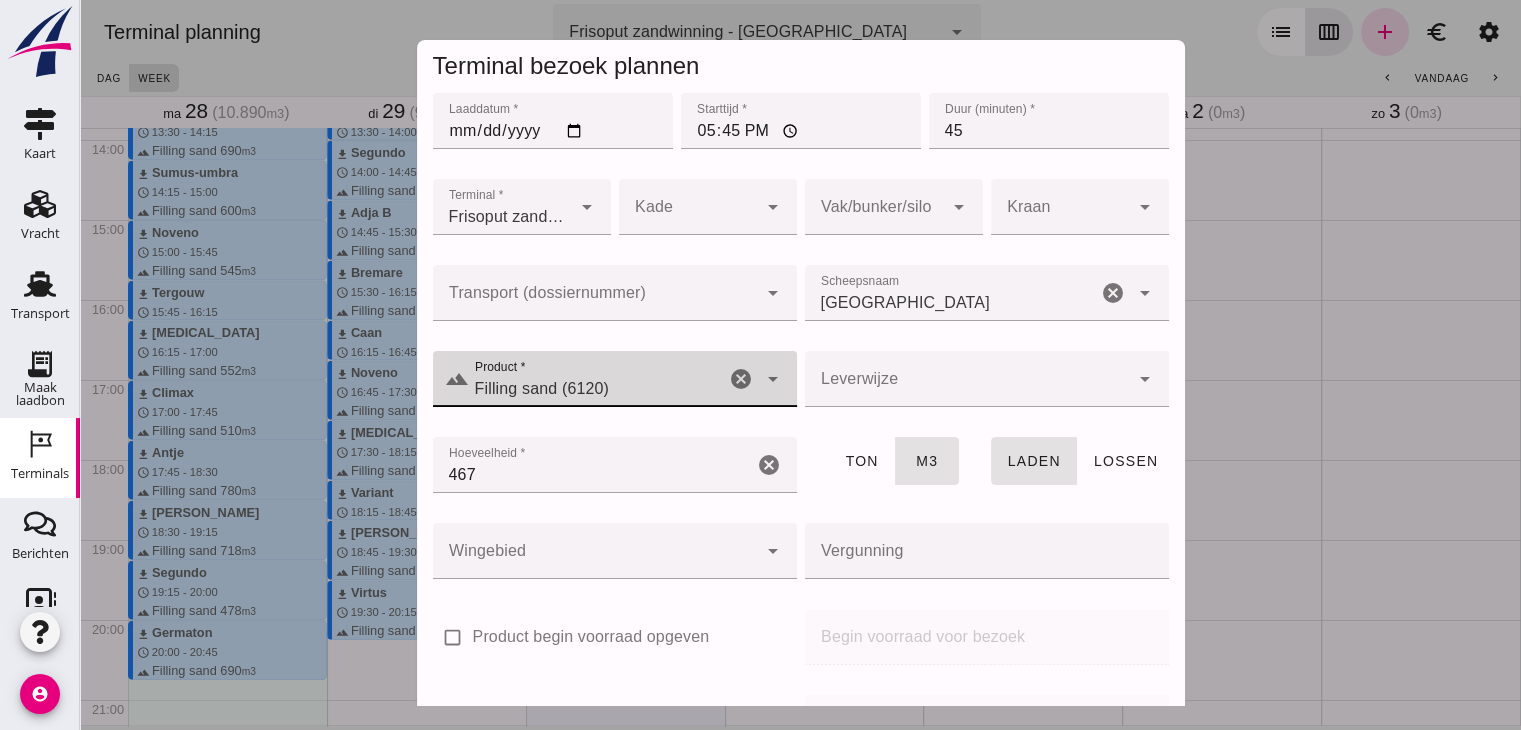 scroll, scrollTop: 237, scrollLeft: 0, axis: vertical 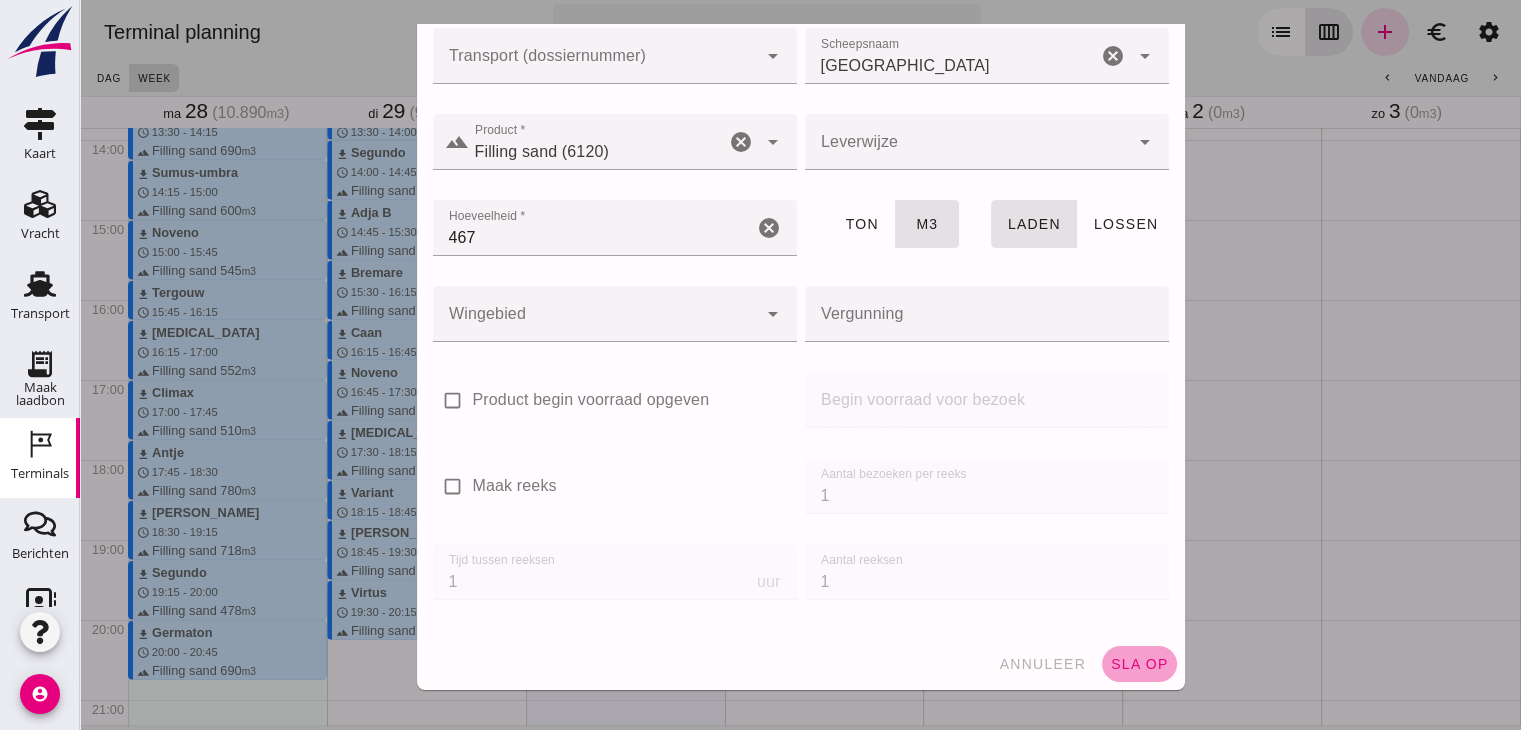 click on "sla op" 